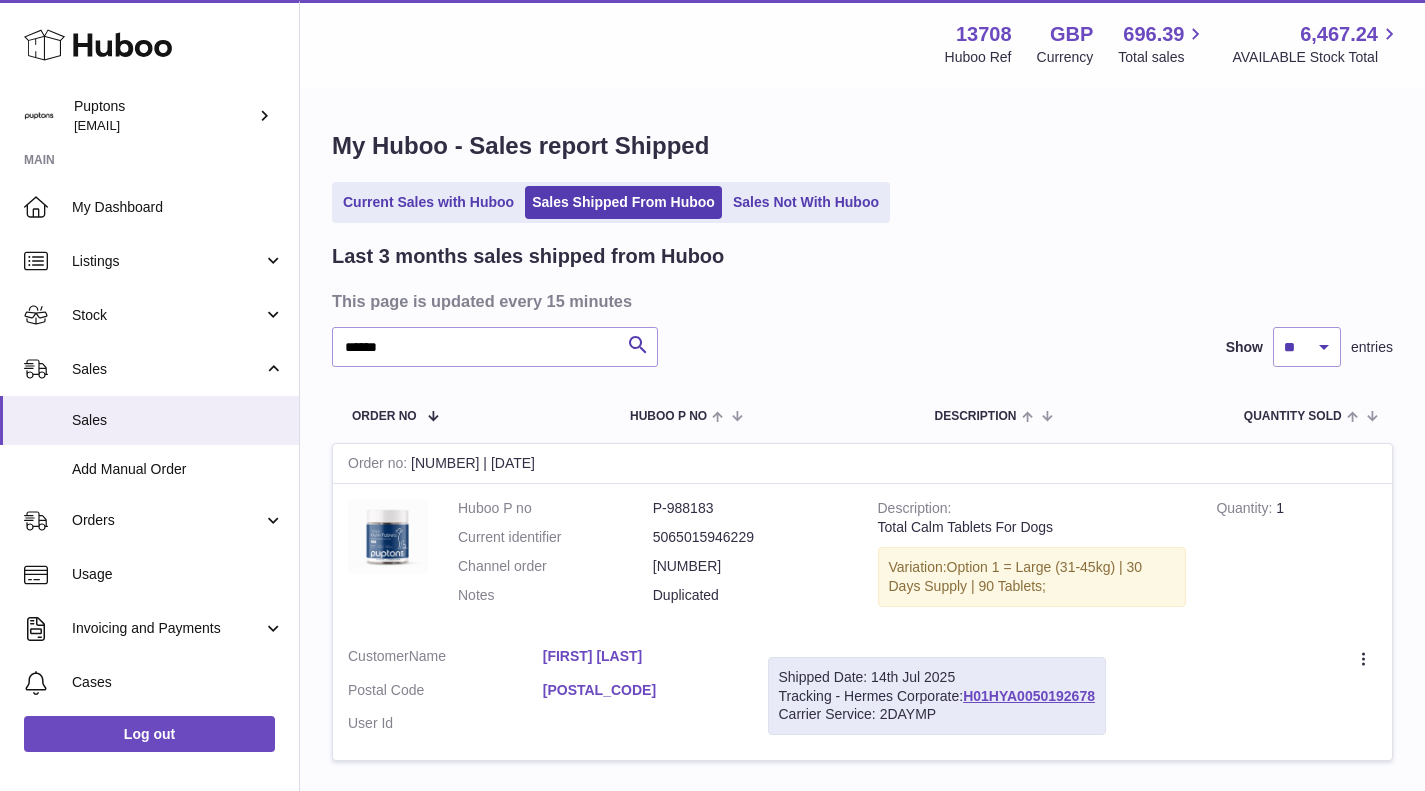 scroll, scrollTop: 152, scrollLeft: 0, axis: vertical 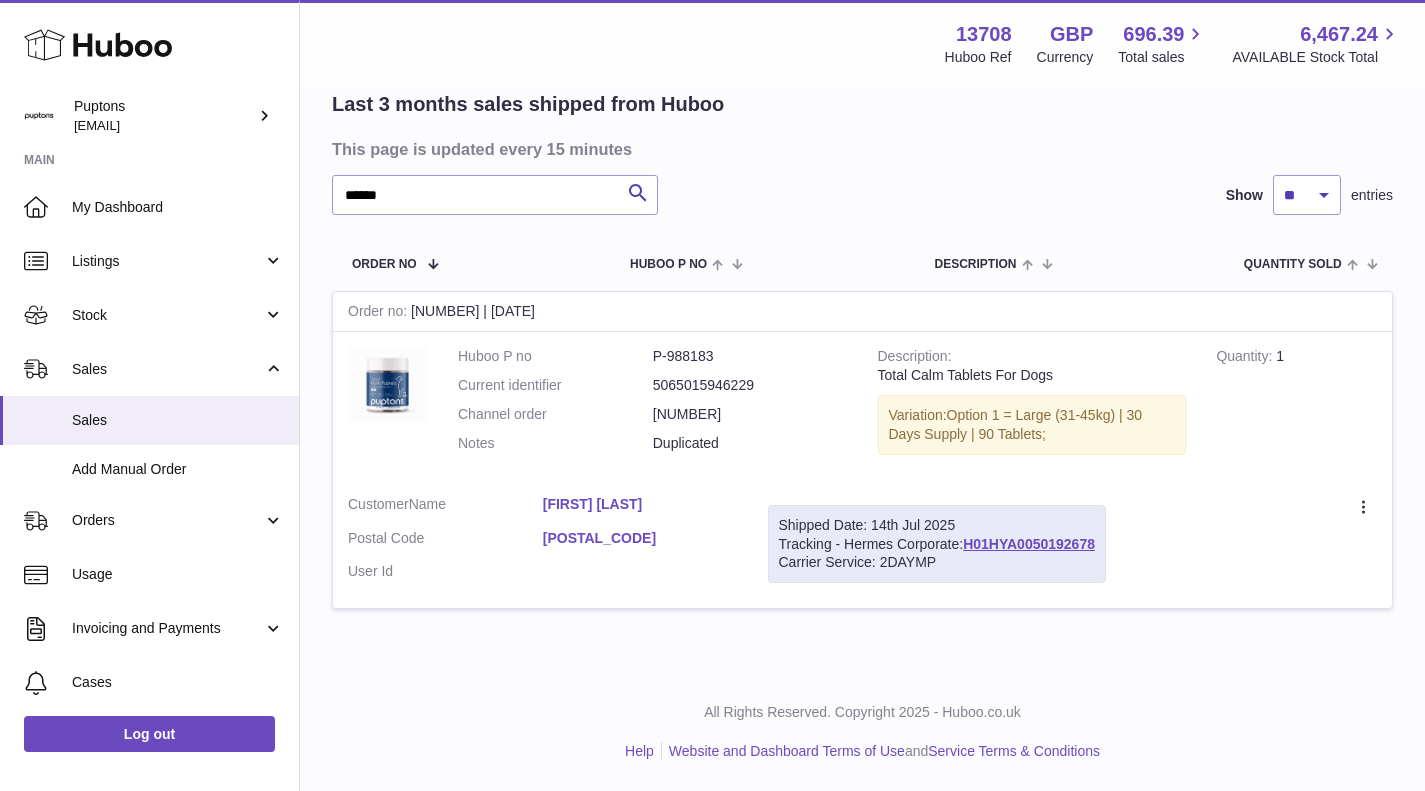 click on "Stock" at bounding box center [167, 315] 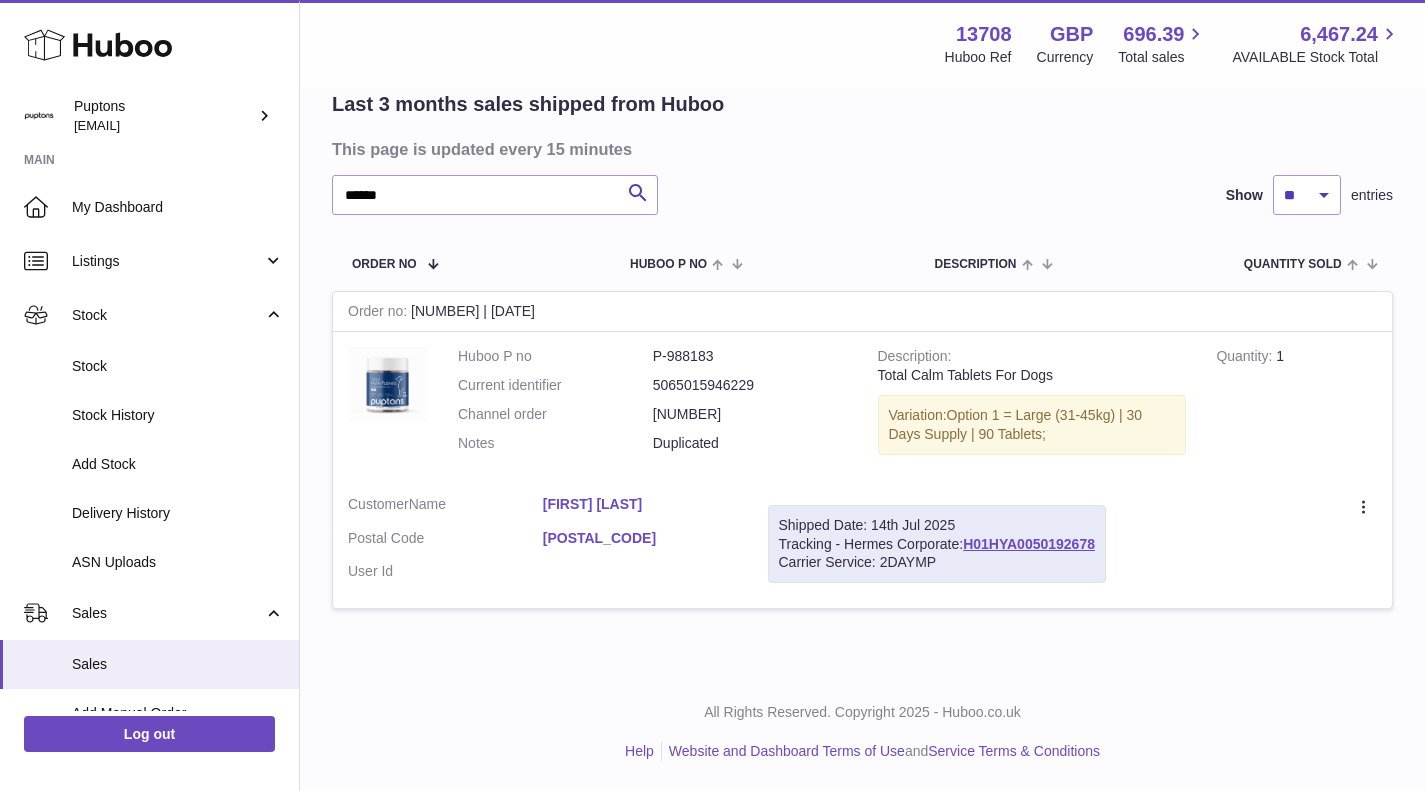 click on "Stock" at bounding box center [178, 366] 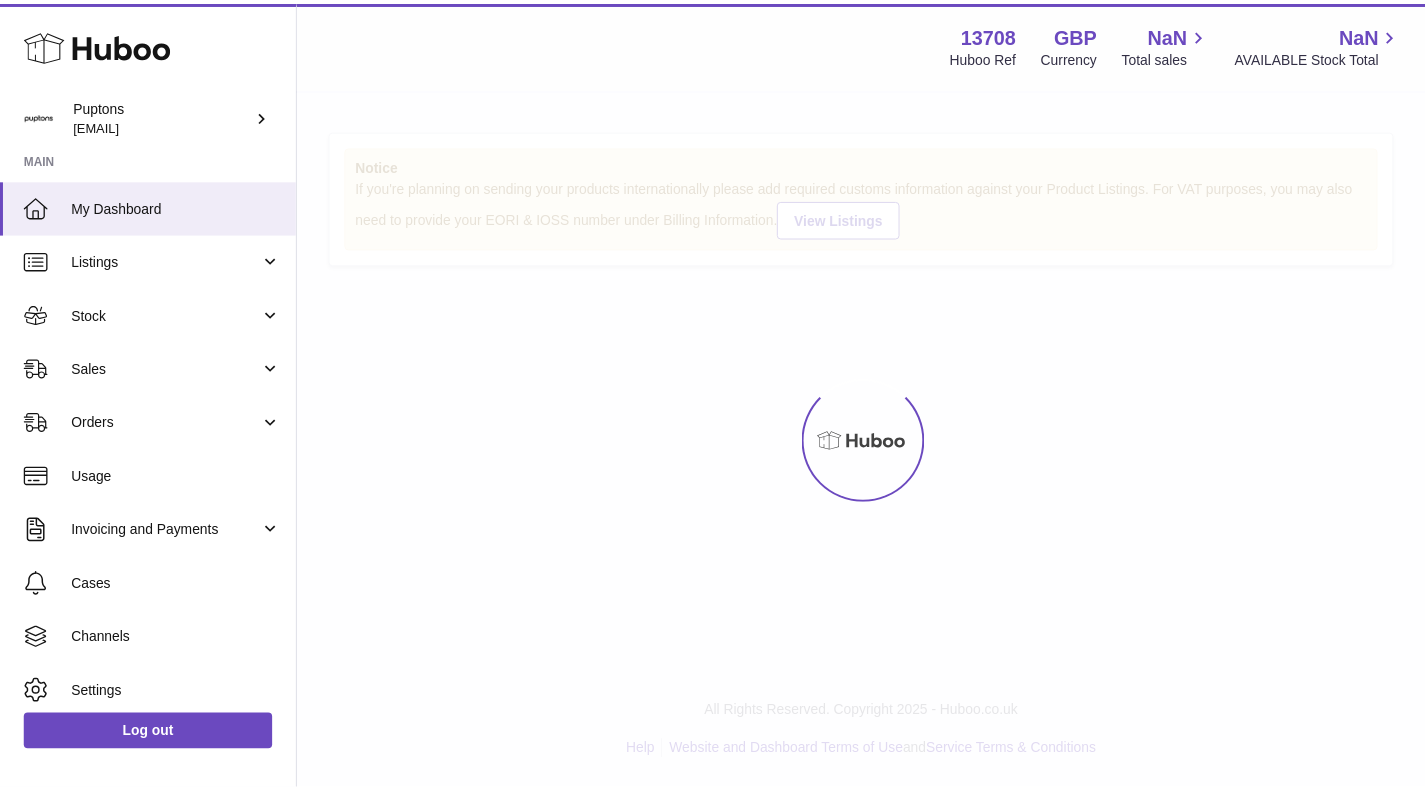 scroll, scrollTop: 0, scrollLeft: 0, axis: both 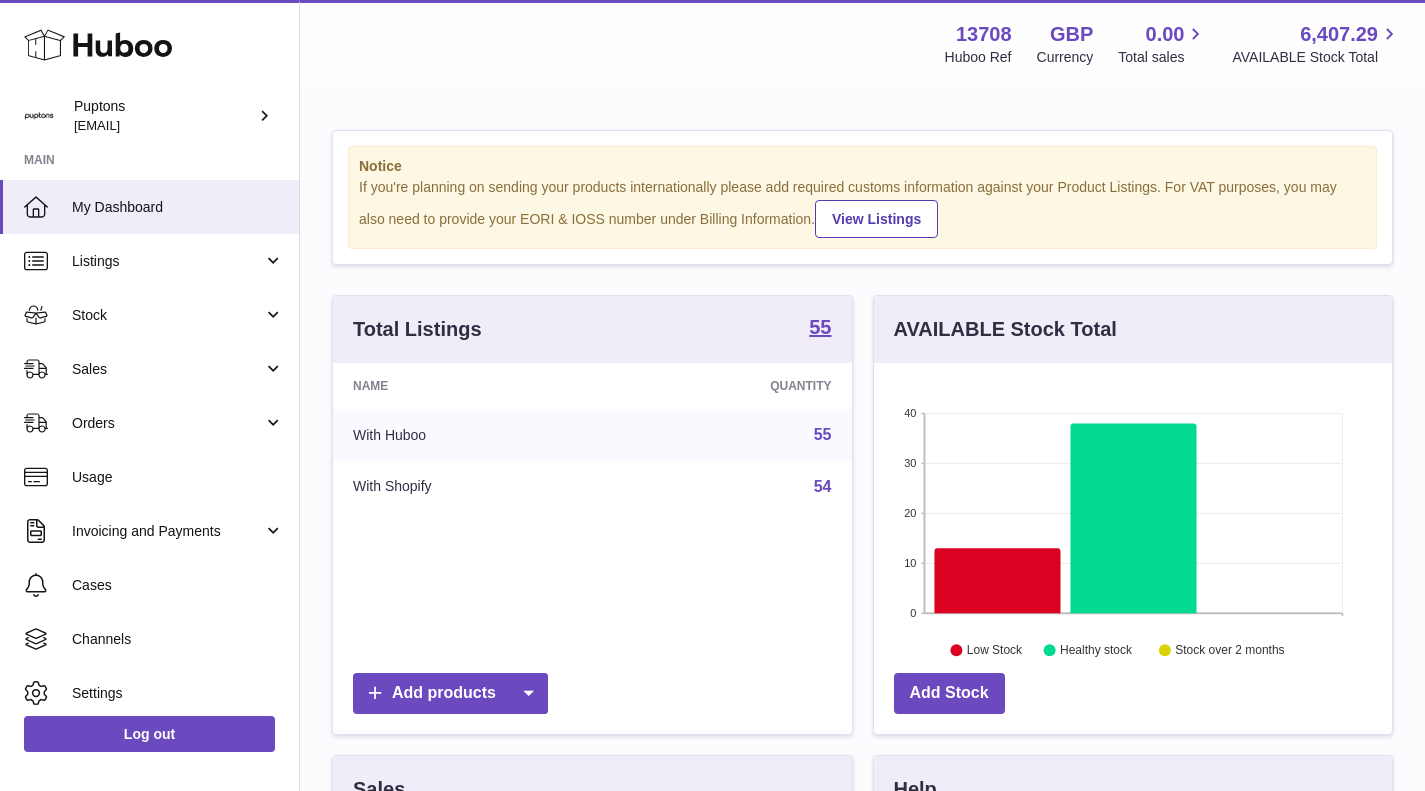 click on "Stock" at bounding box center [149, 315] 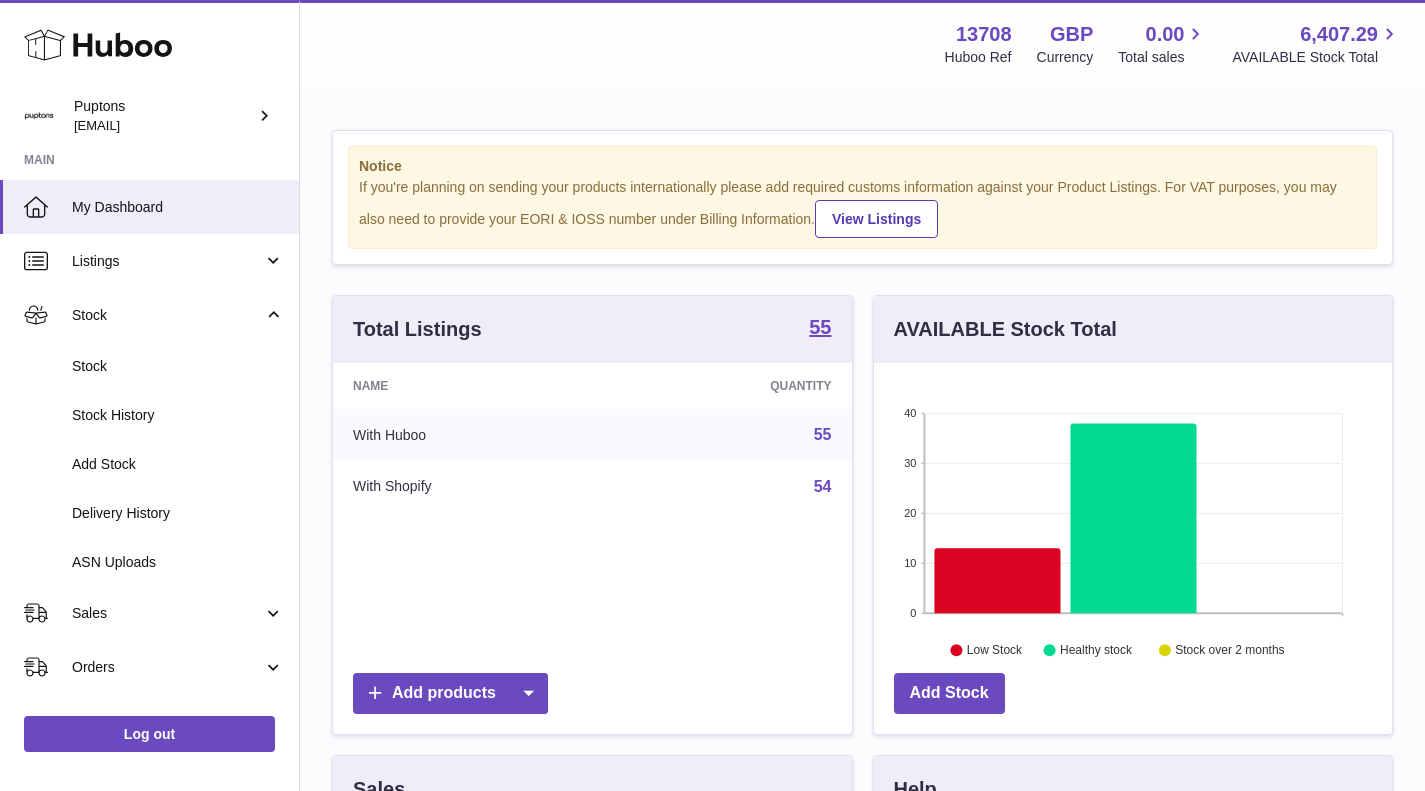 click on "Stock" at bounding box center [178, 366] 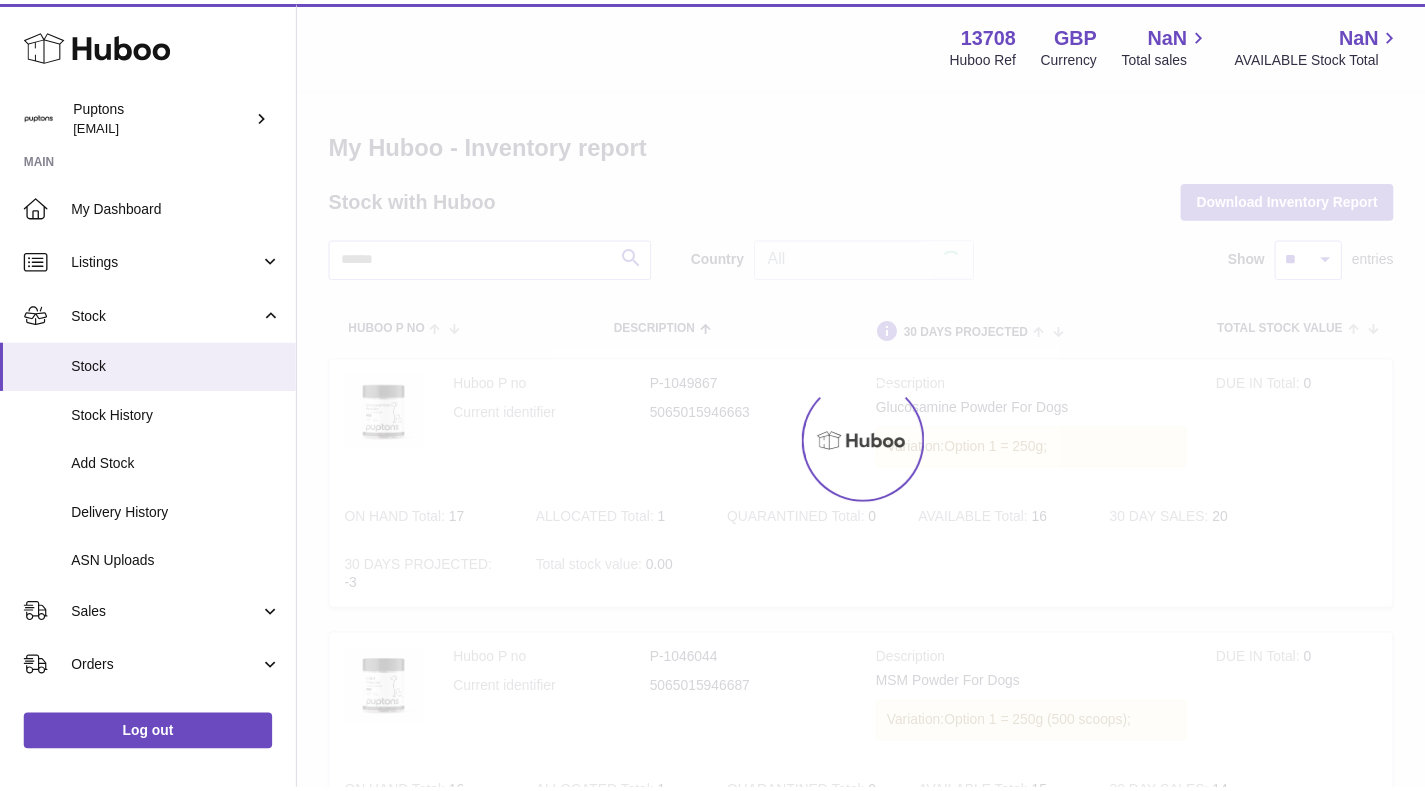 scroll, scrollTop: 0, scrollLeft: 0, axis: both 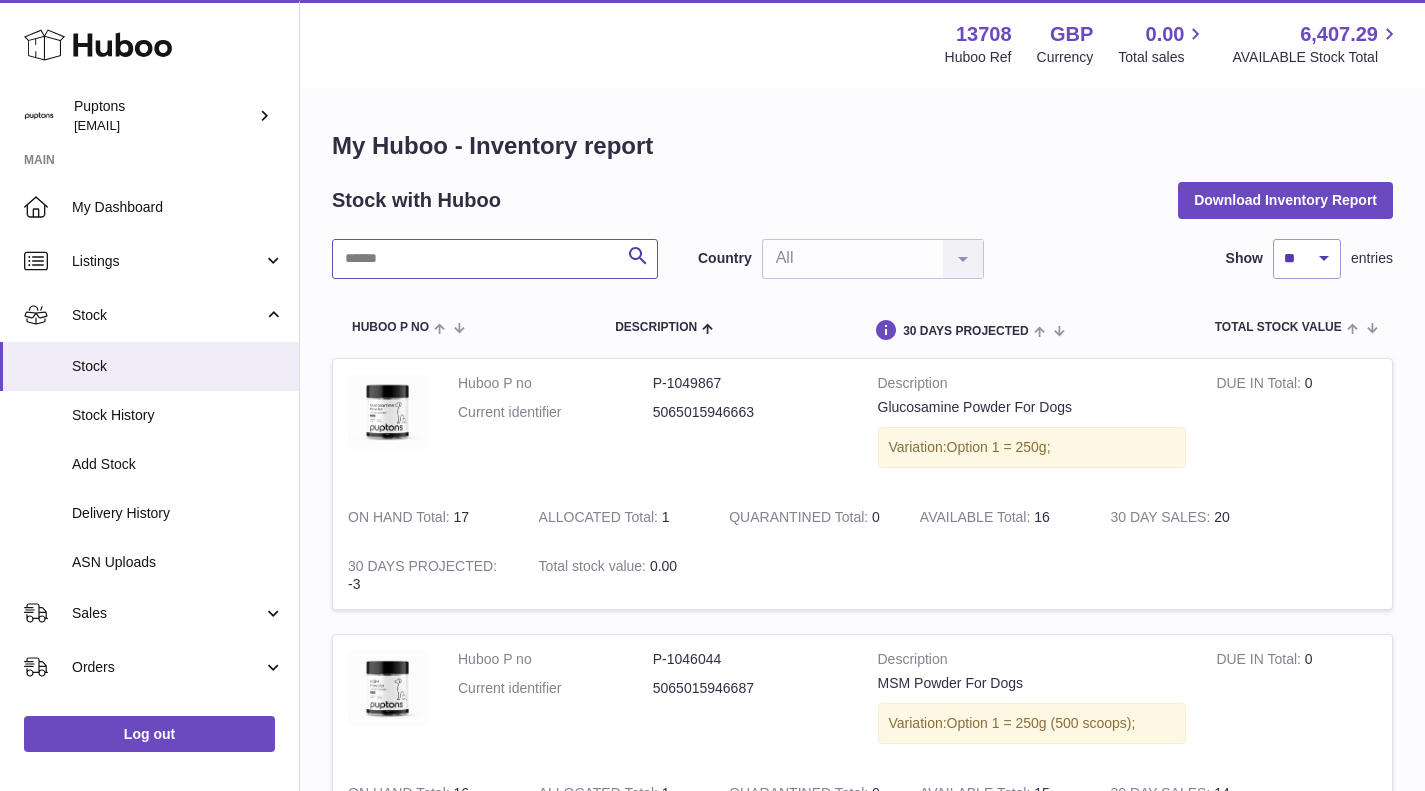 click at bounding box center (495, 259) 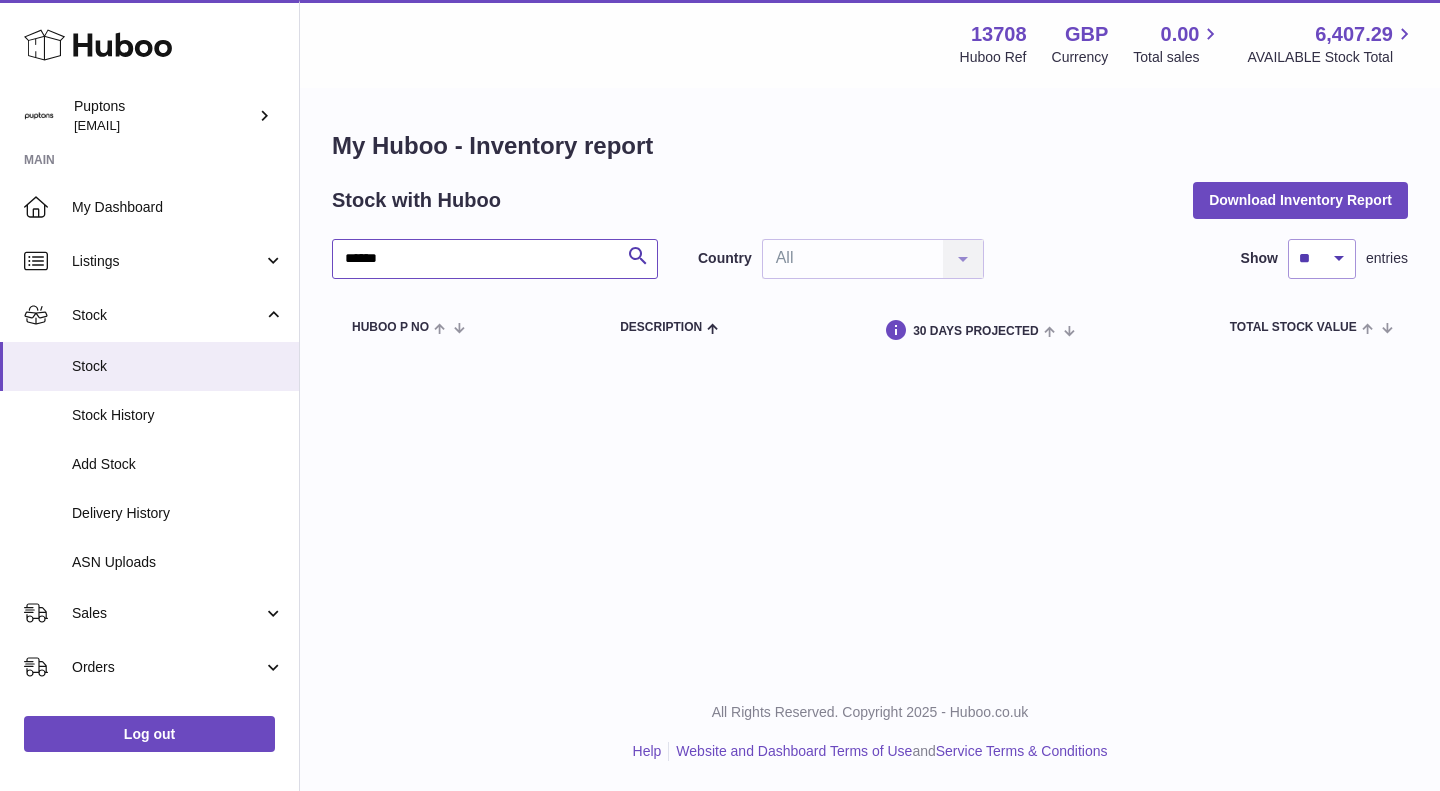 click on "******" at bounding box center [495, 259] 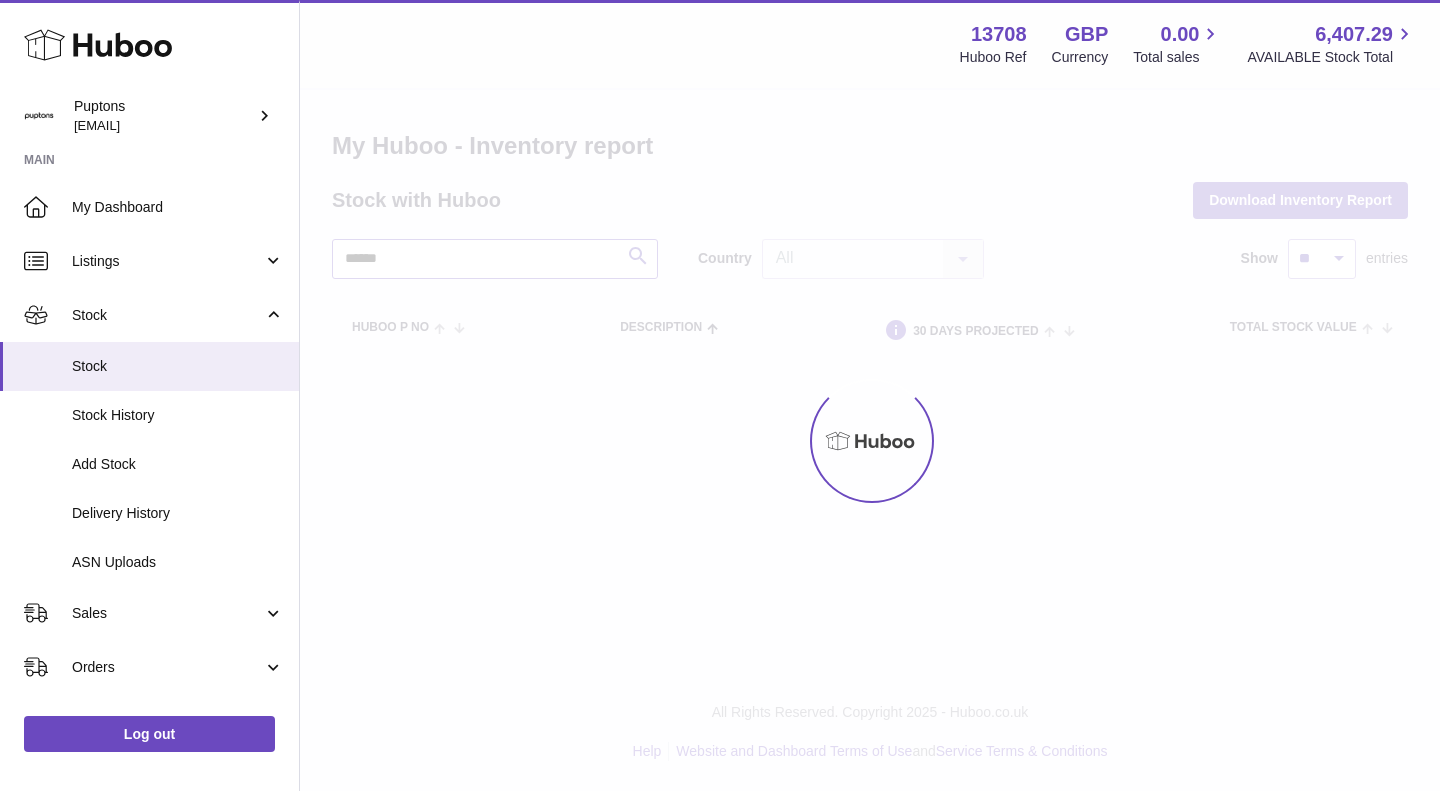 type on "******" 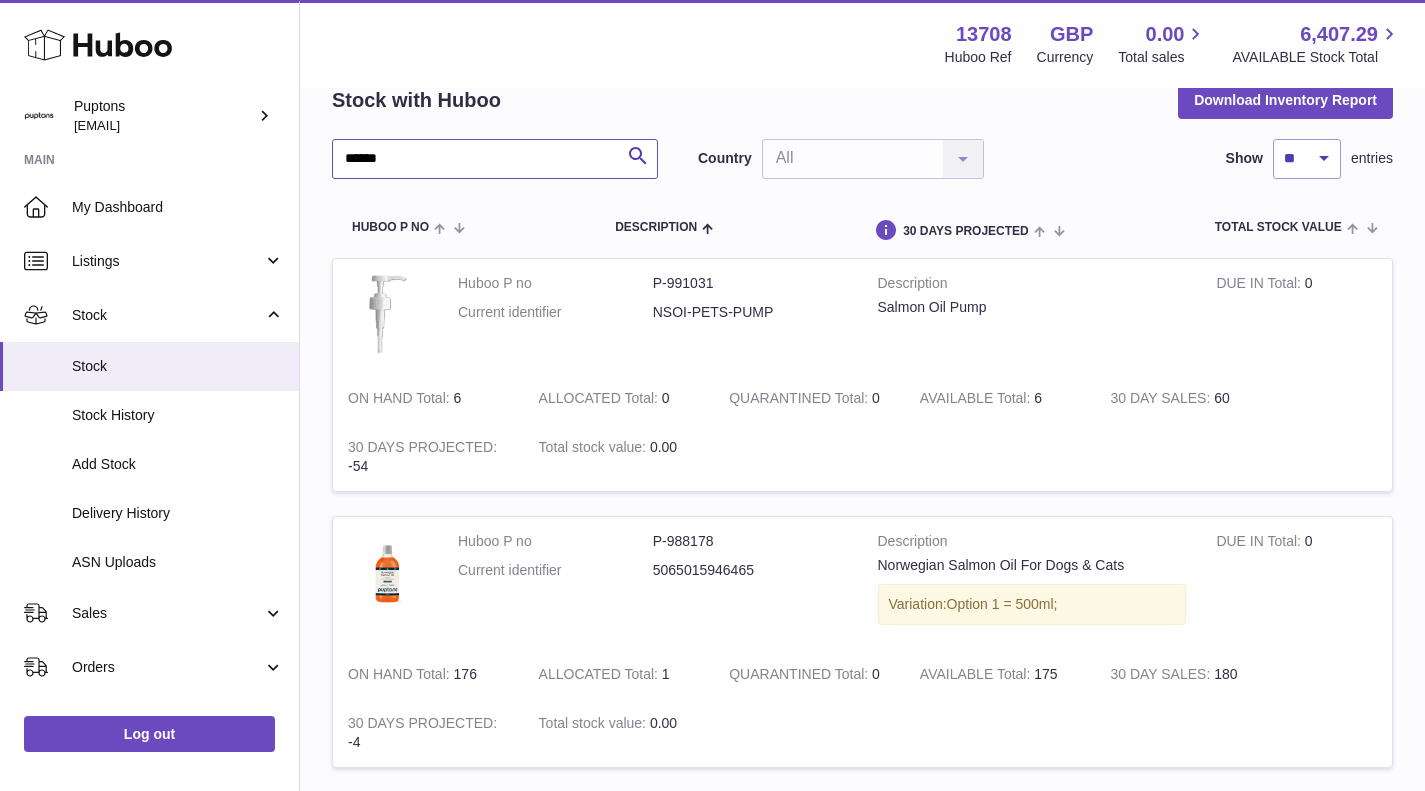 scroll, scrollTop: 200, scrollLeft: 0, axis: vertical 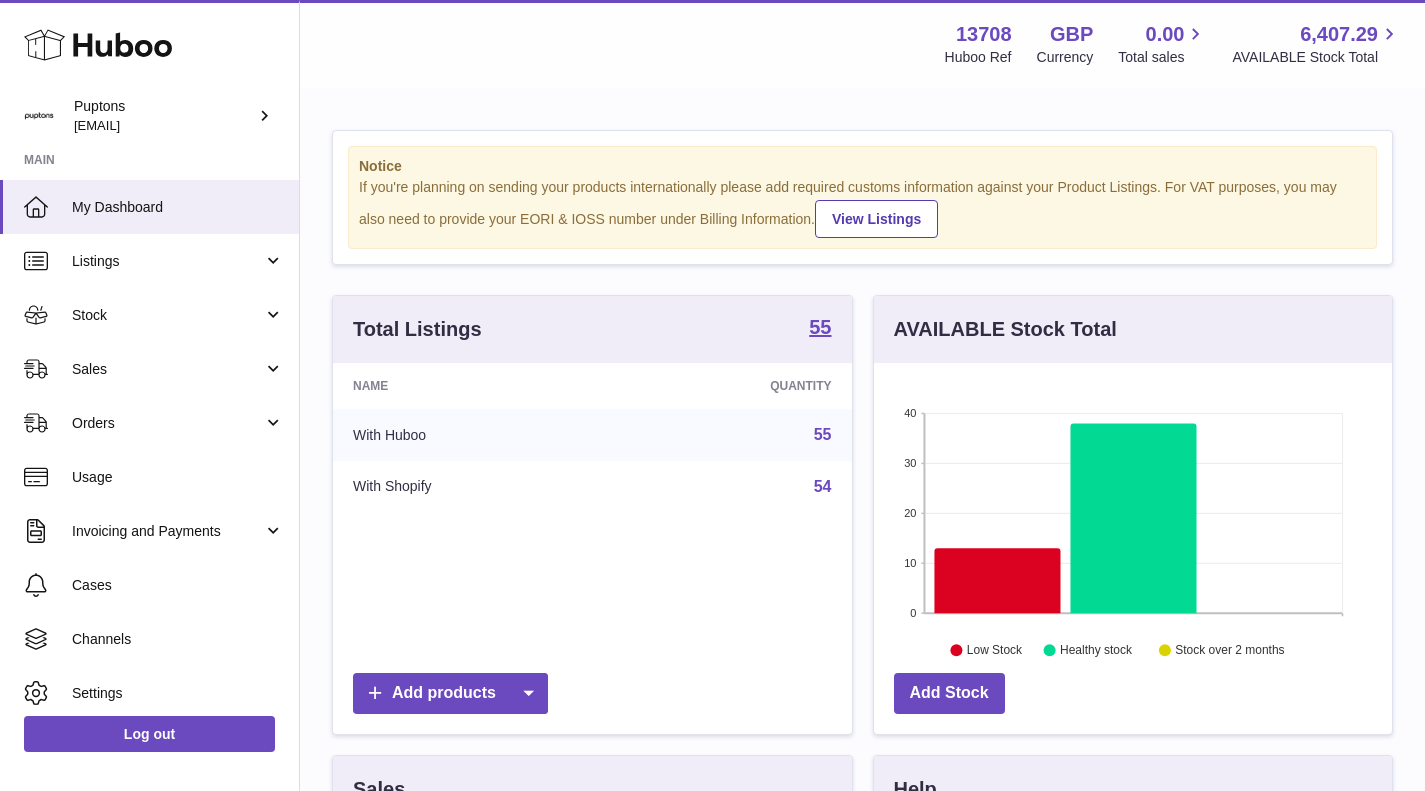 click on "Sales" at bounding box center (149, 369) 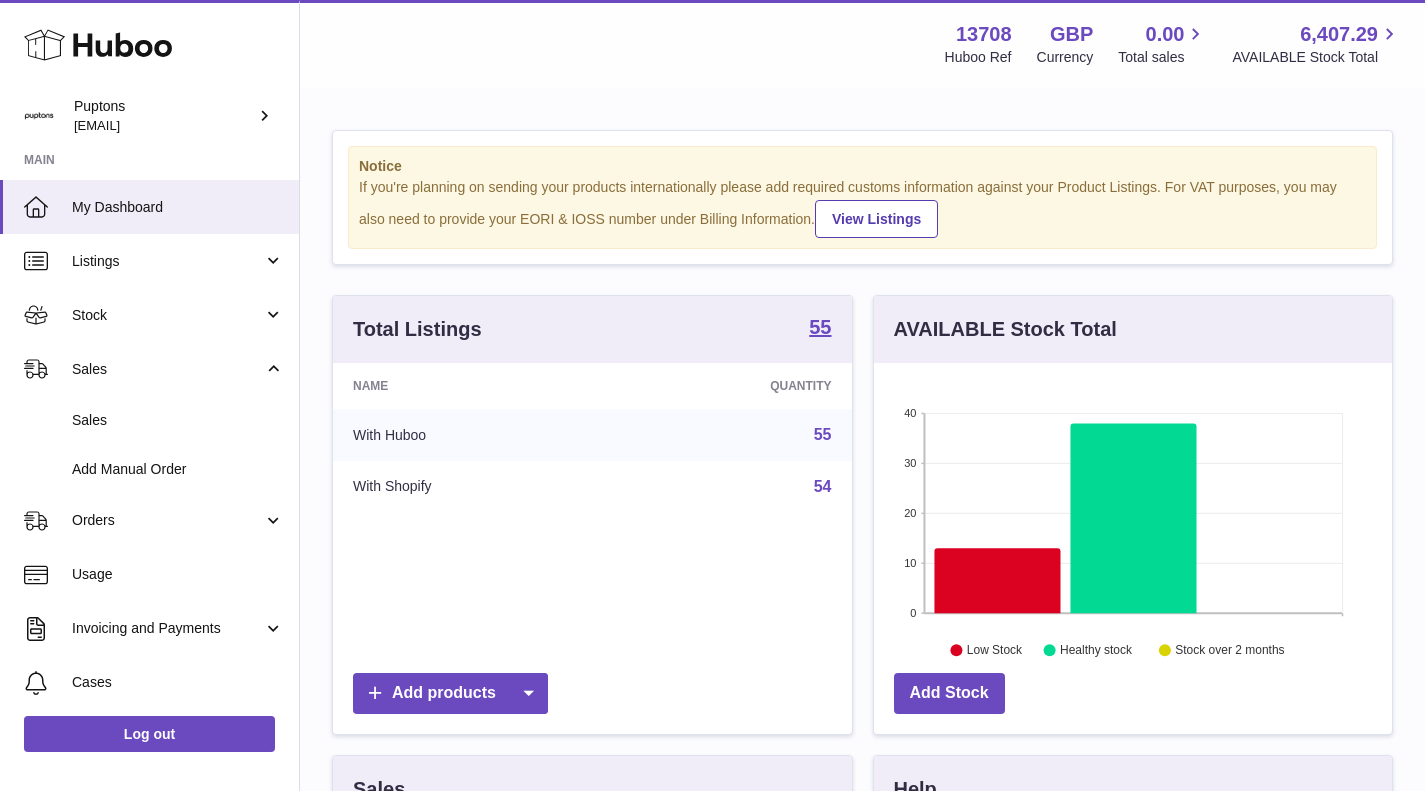 click on "Sales" at bounding box center (149, 420) 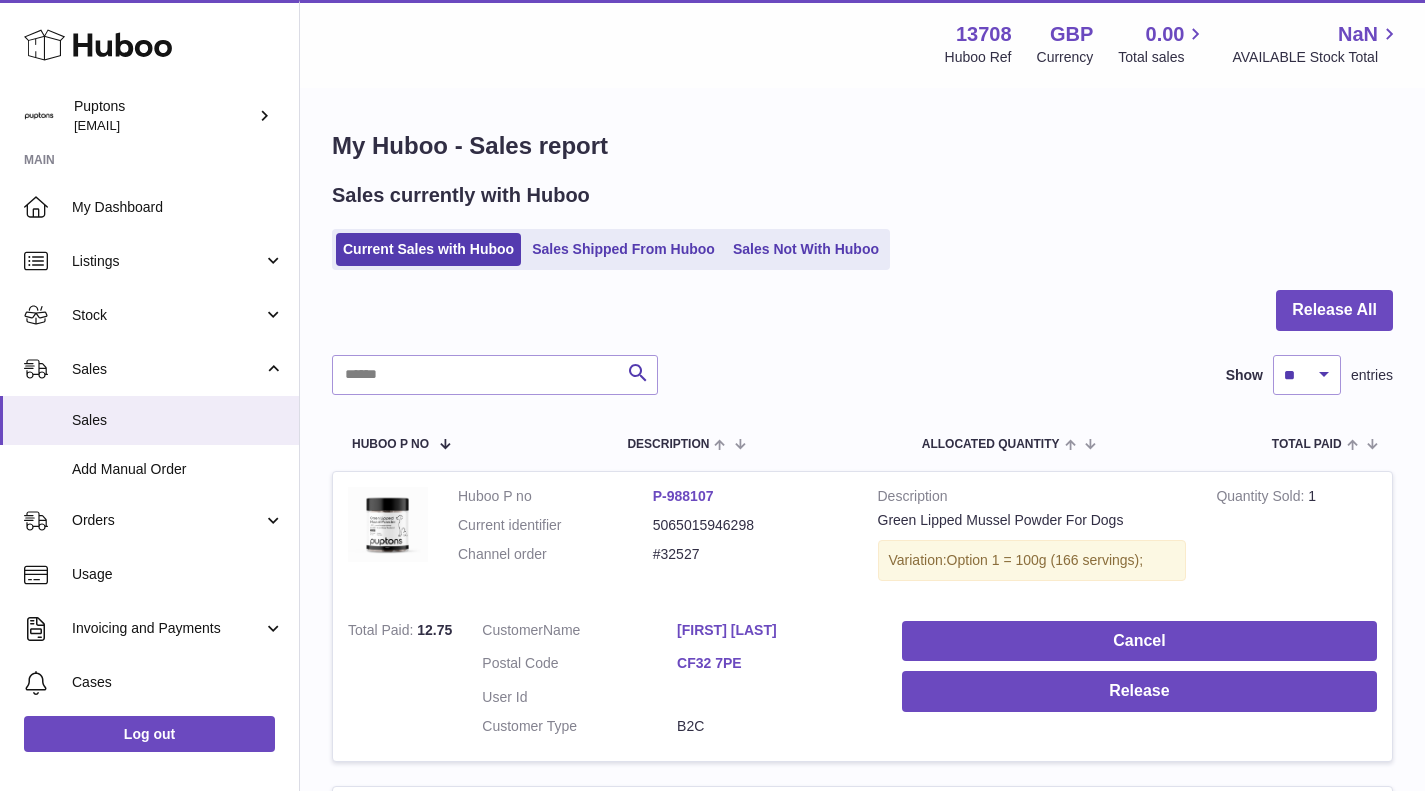scroll, scrollTop: 0, scrollLeft: 0, axis: both 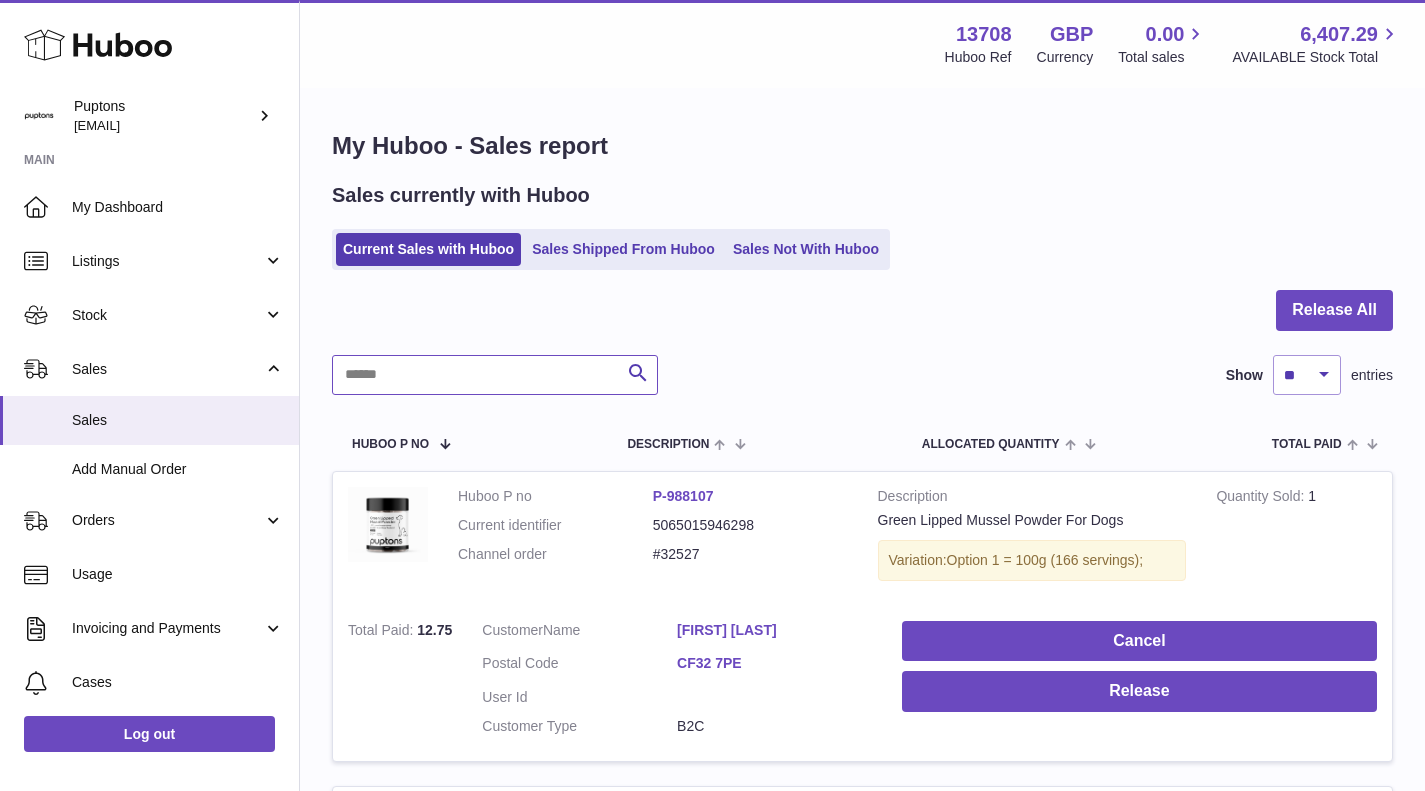 click at bounding box center (495, 375) 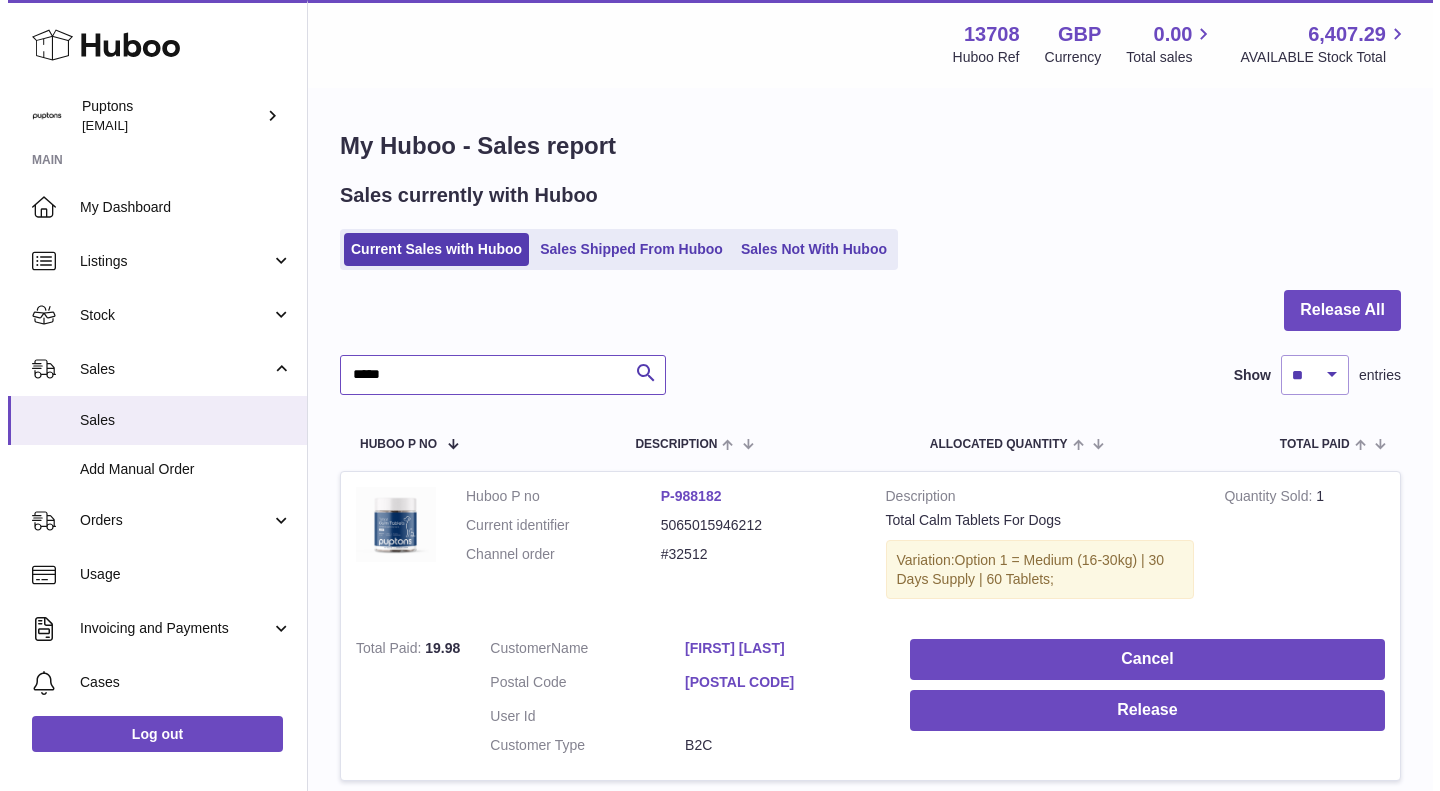 scroll, scrollTop: 200, scrollLeft: 0, axis: vertical 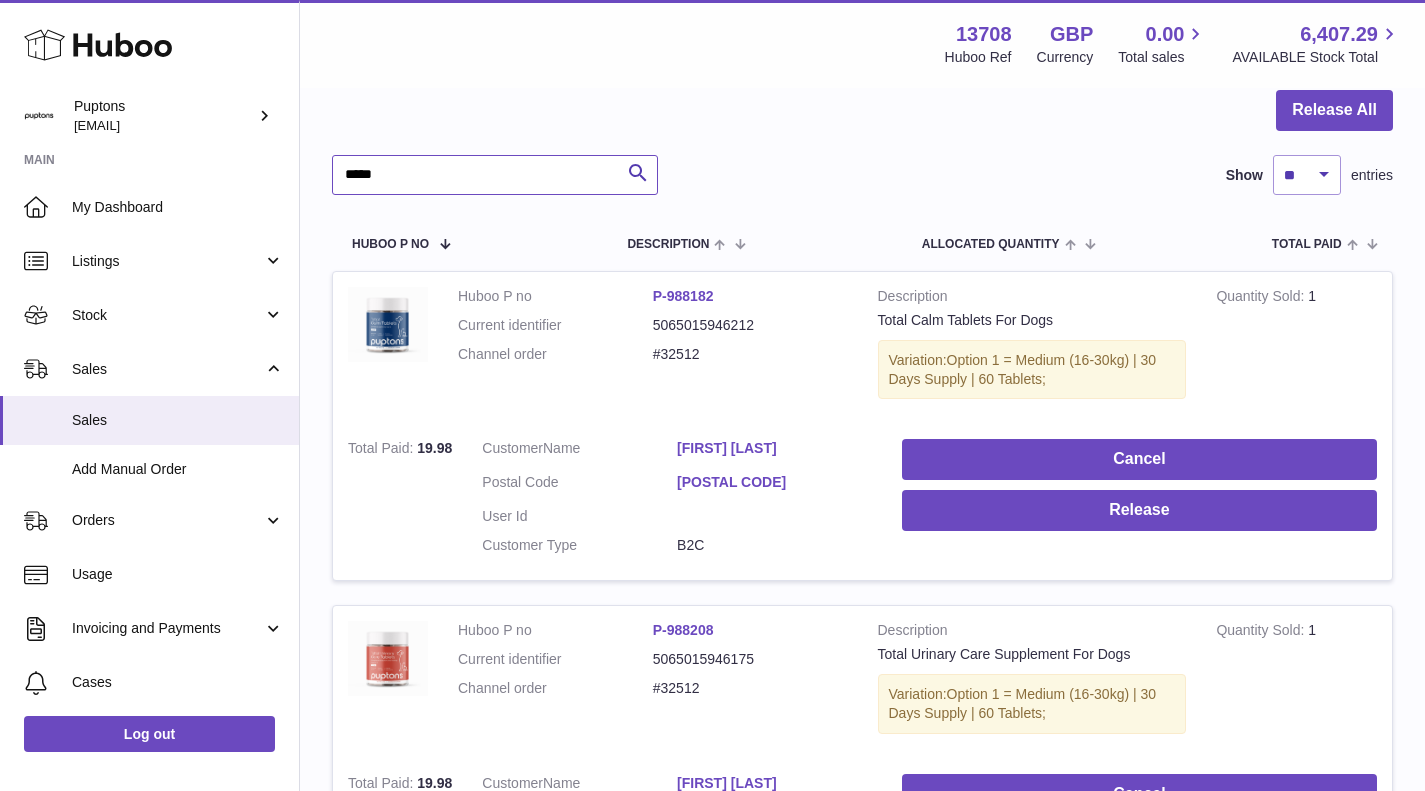 type on "*****" 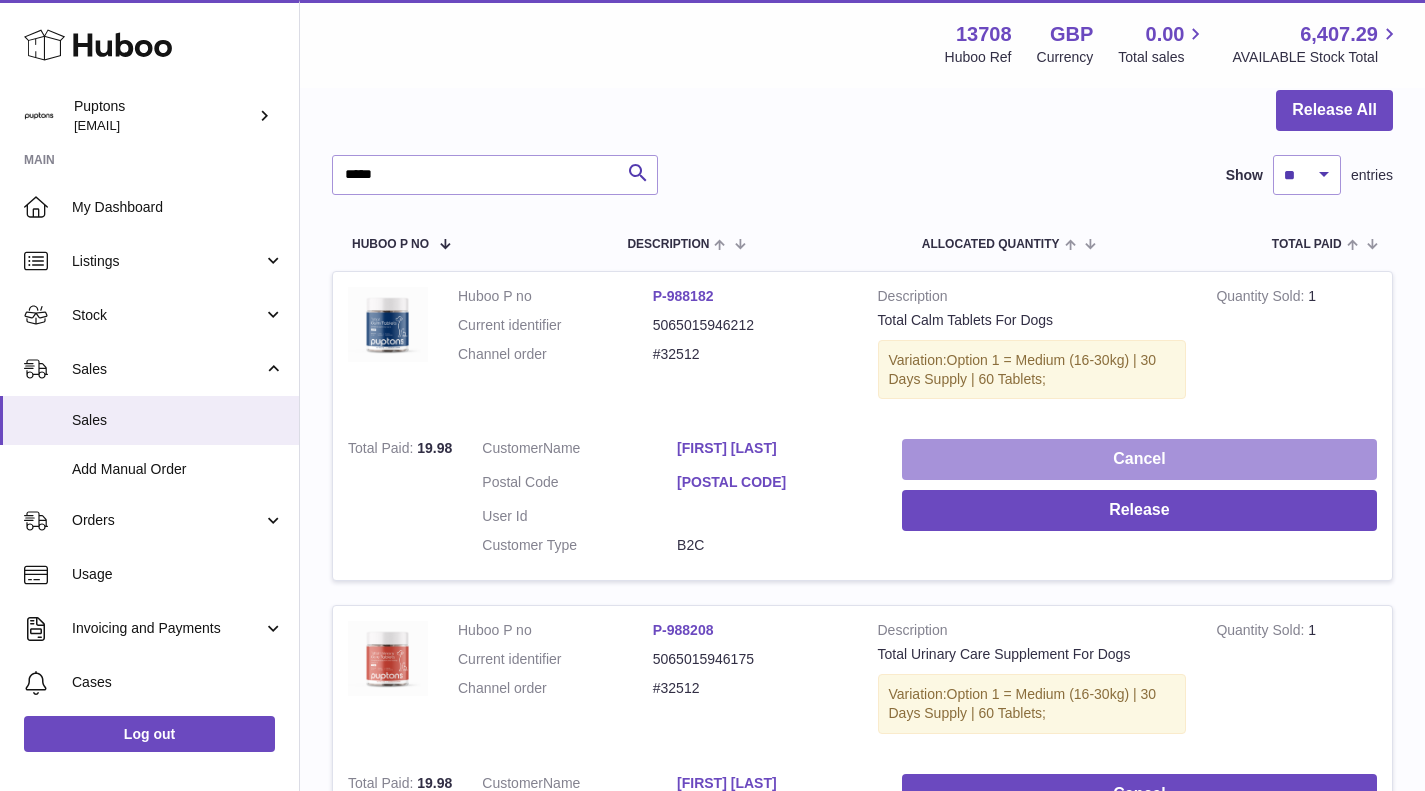 click on "Cancel" at bounding box center (1139, 459) 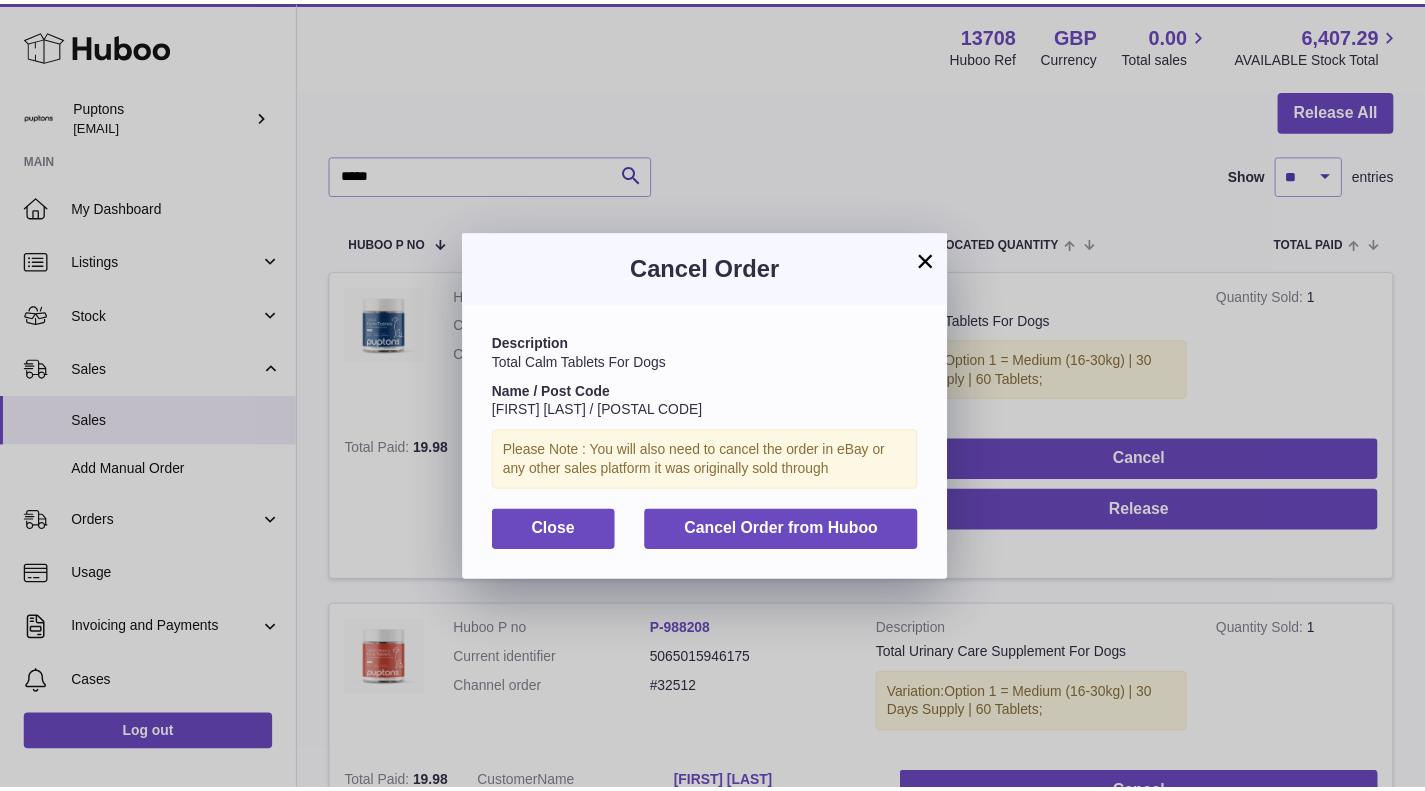 scroll, scrollTop: 30, scrollLeft: 0, axis: vertical 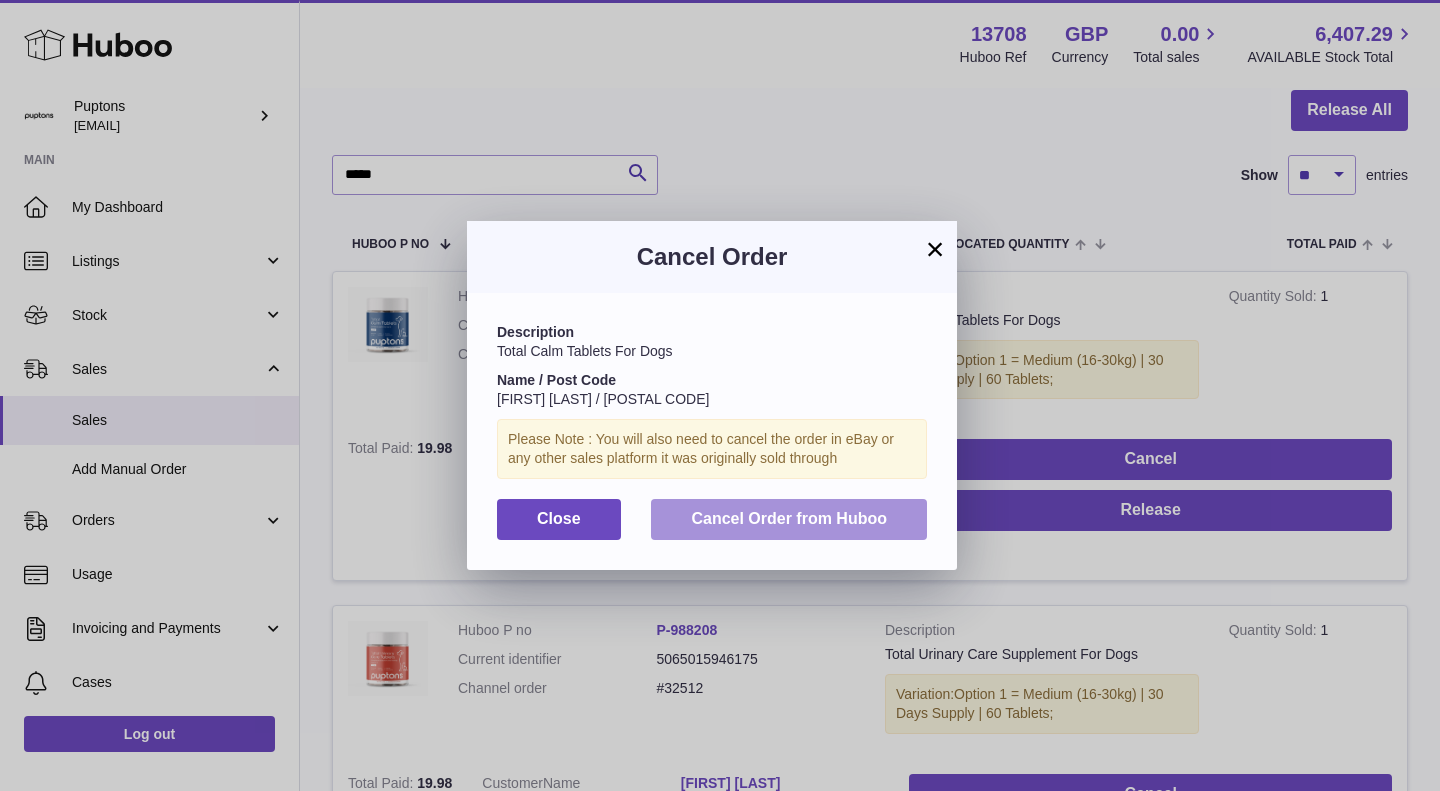 click on "Cancel Order from Huboo" at bounding box center (789, 518) 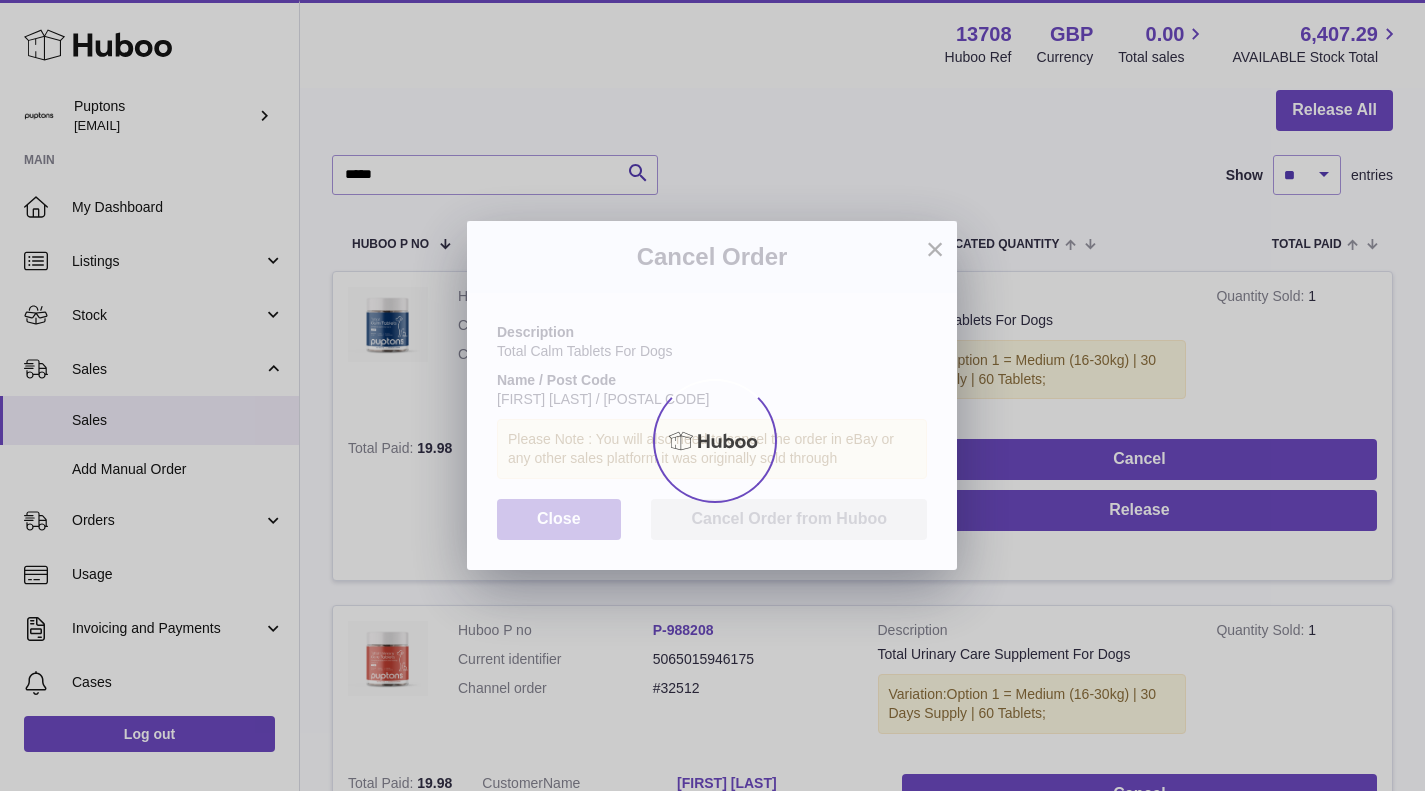scroll, scrollTop: 0, scrollLeft: 0, axis: both 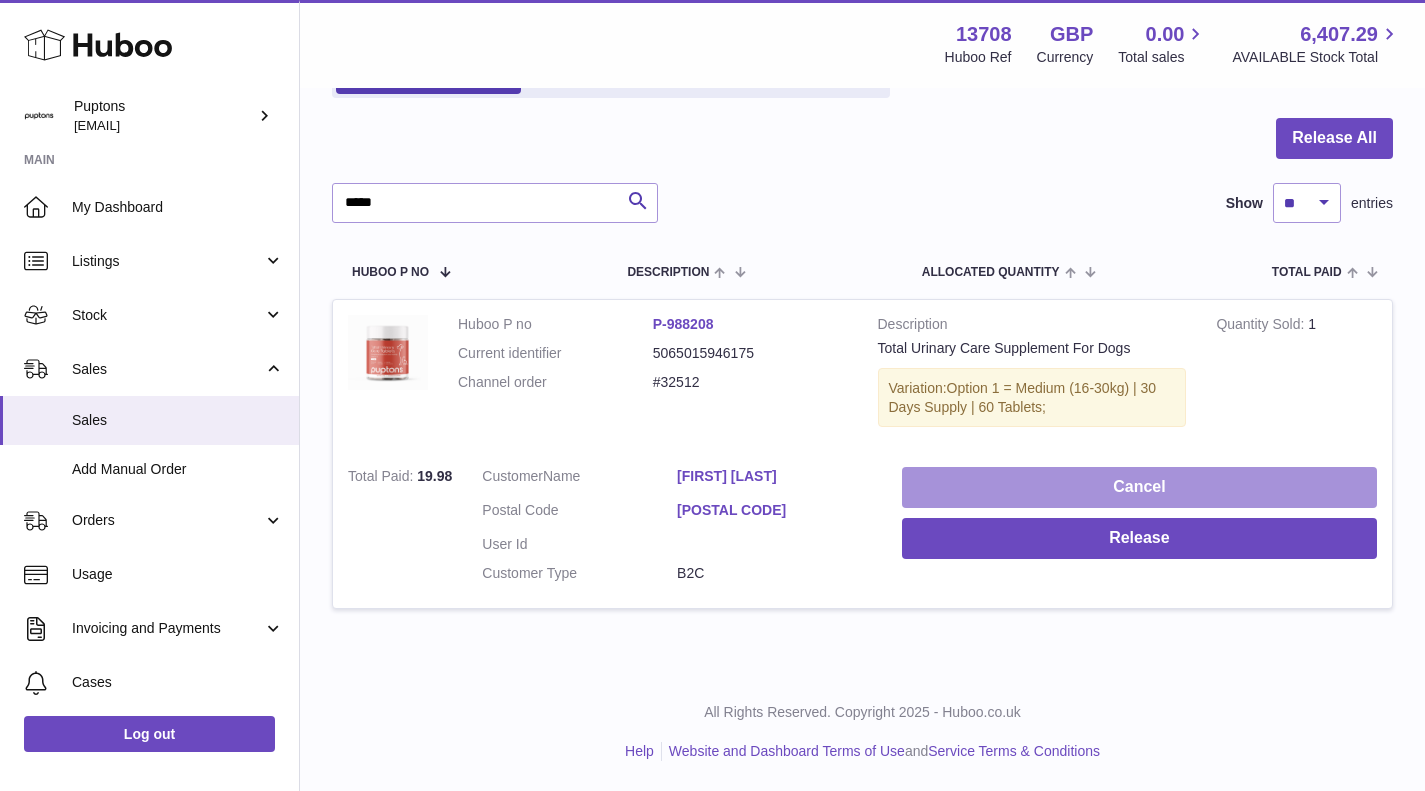 click on "Cancel" at bounding box center [1139, 487] 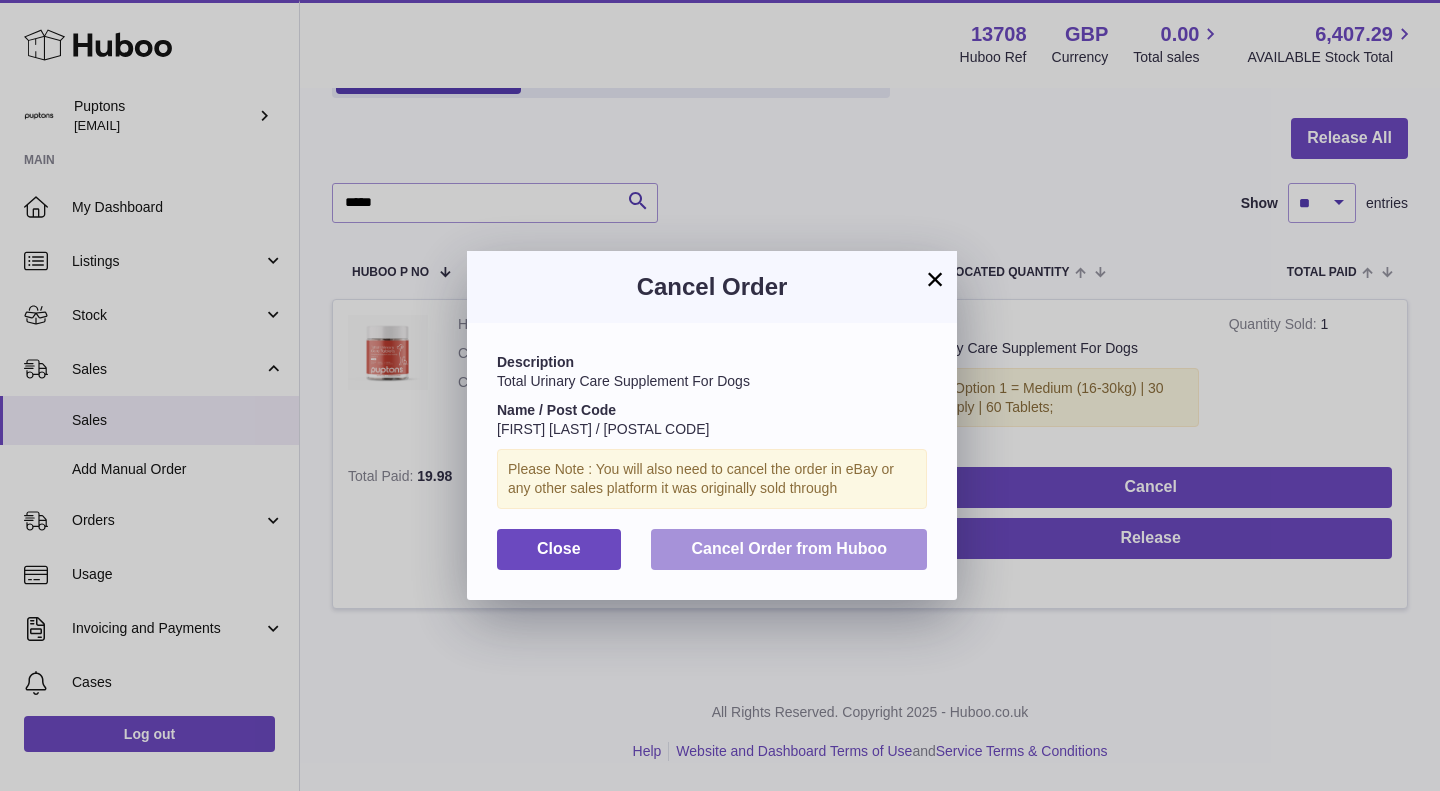 click on "Cancel Order from Huboo" at bounding box center [789, 548] 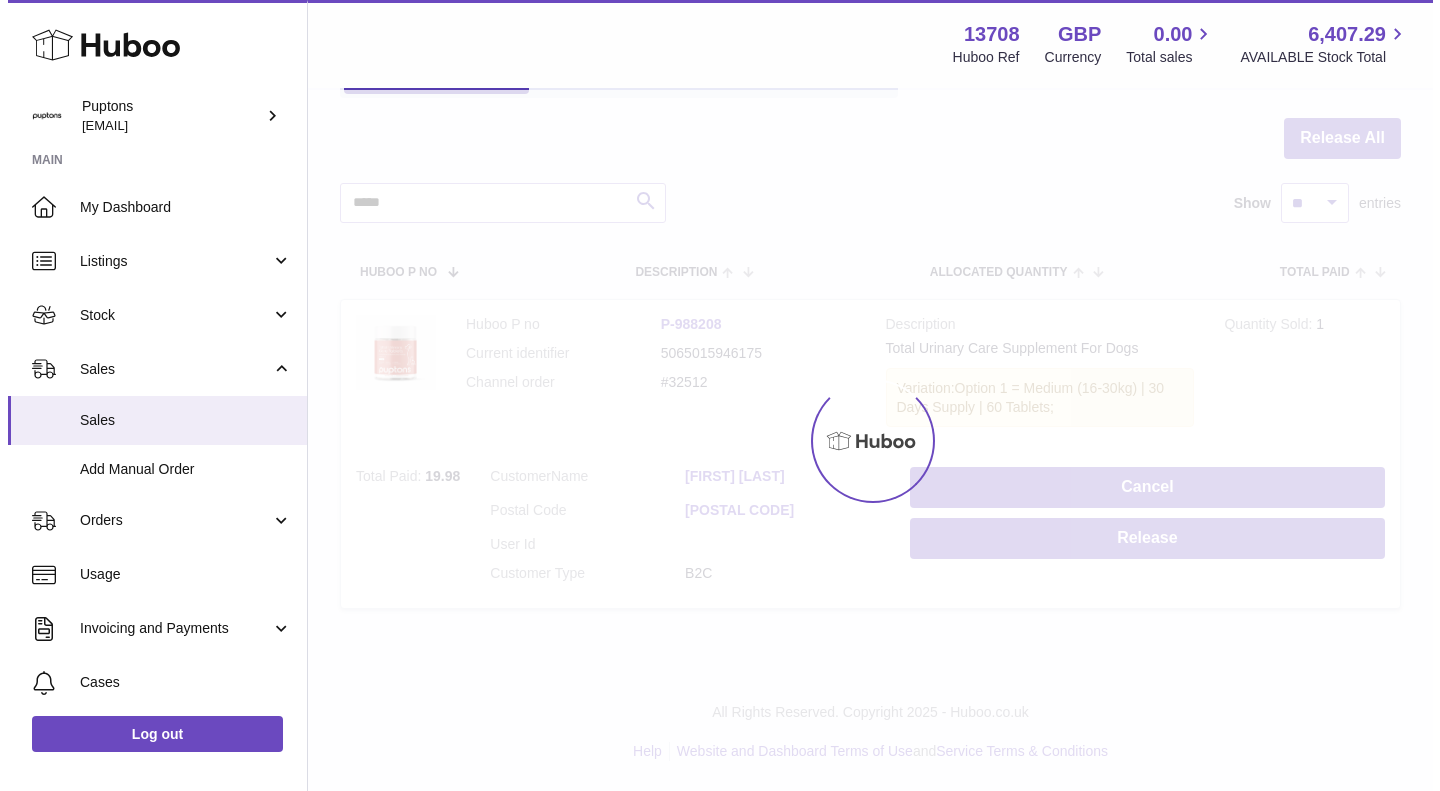 scroll, scrollTop: 0, scrollLeft: 0, axis: both 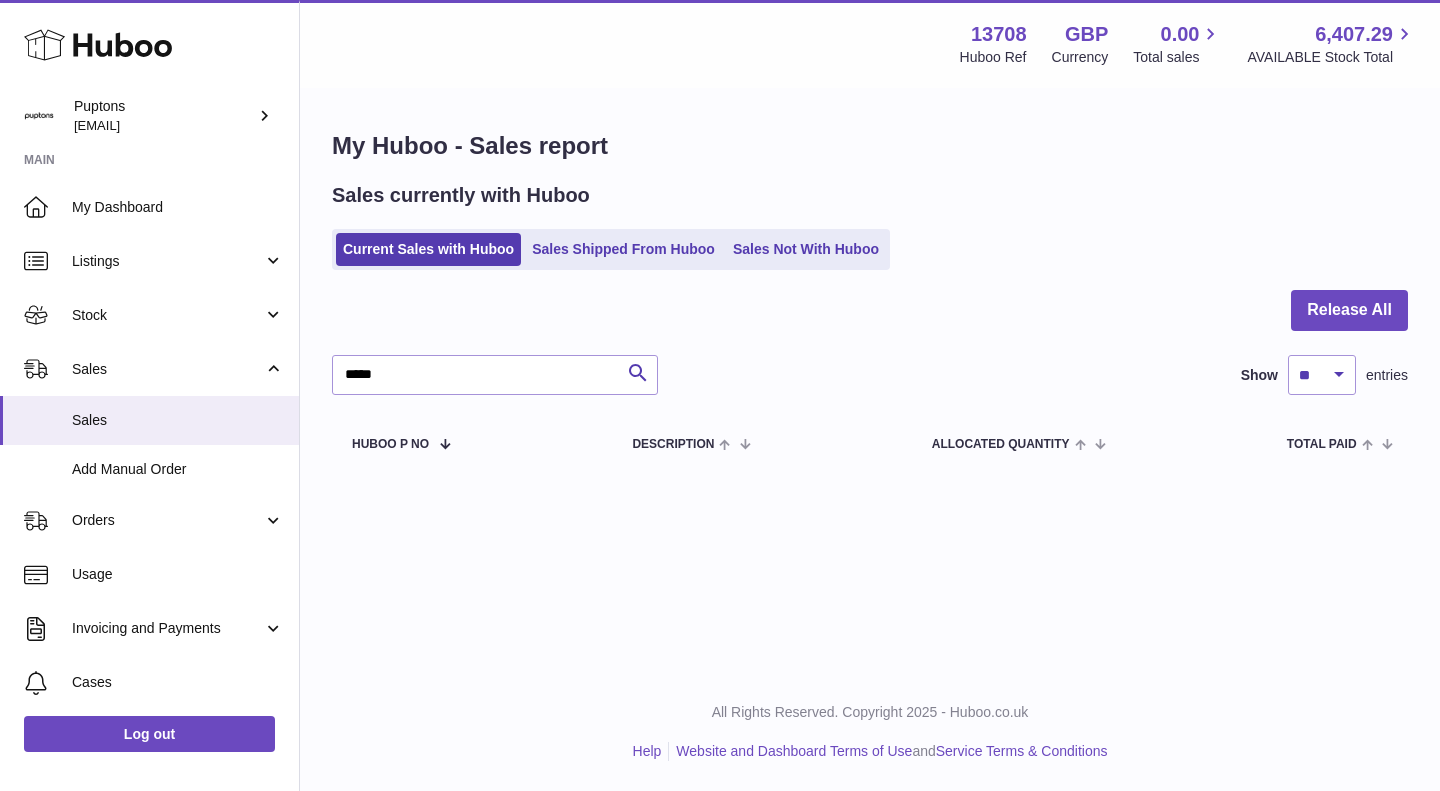 click on "Sales Not With Huboo" at bounding box center [806, 249] 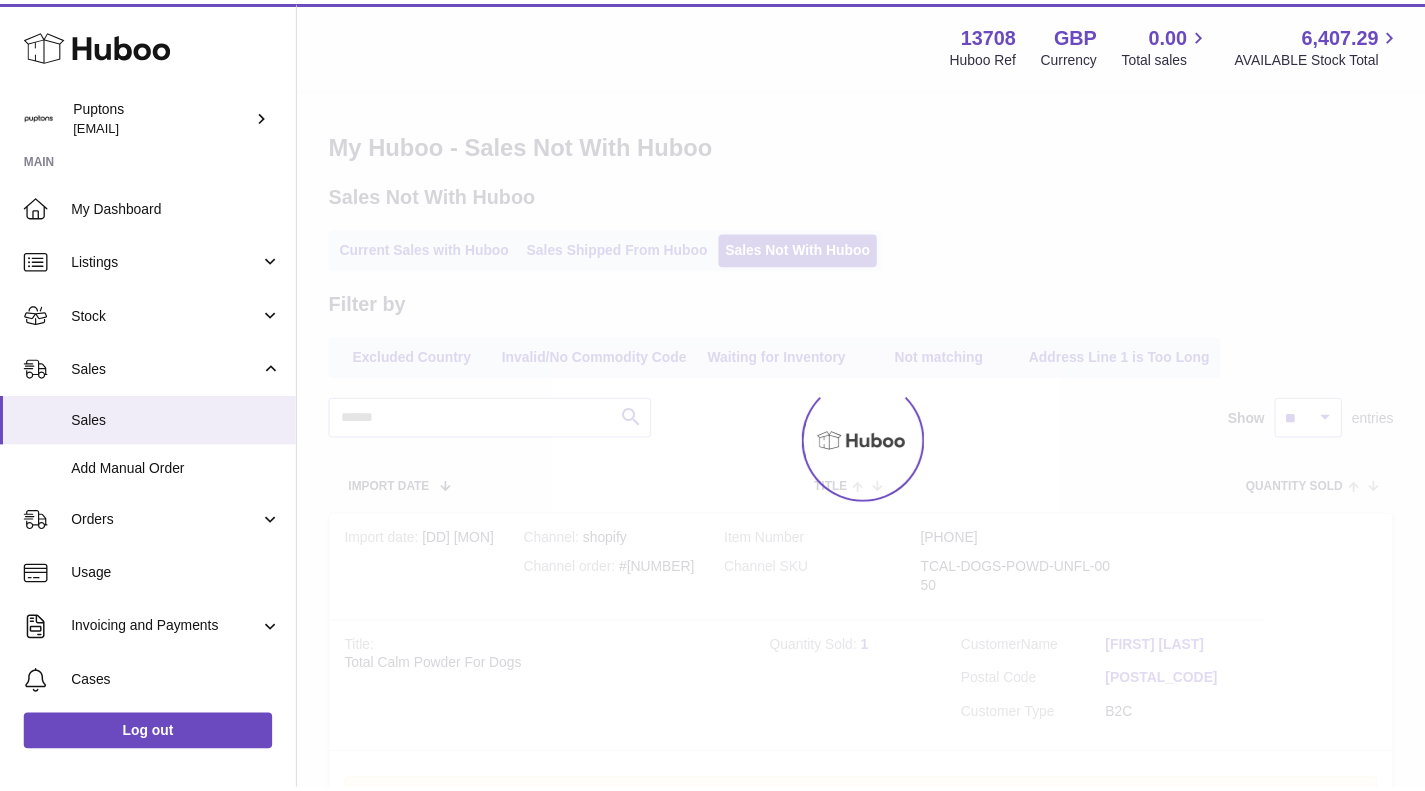 scroll, scrollTop: 0, scrollLeft: 0, axis: both 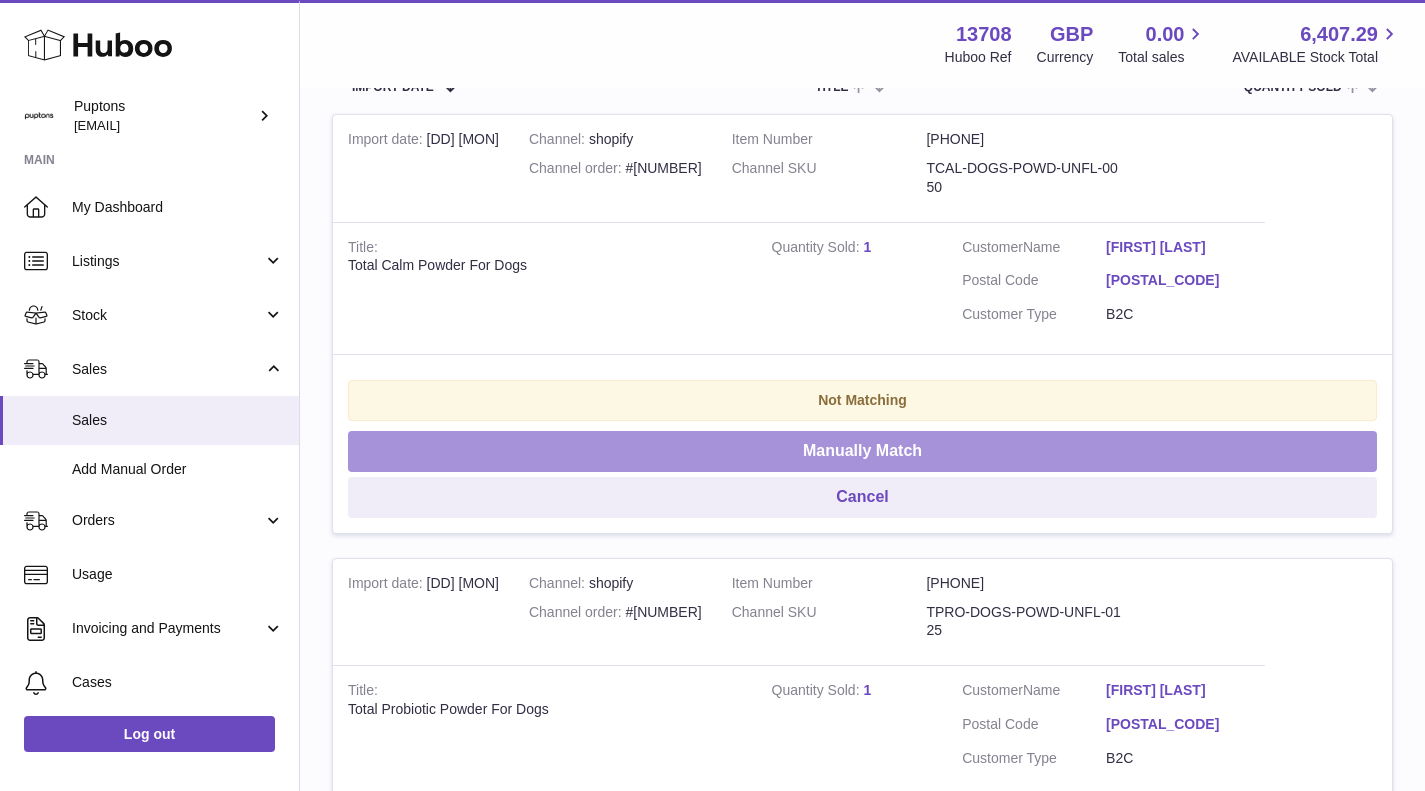 click on "Manually Match" at bounding box center (862, 451) 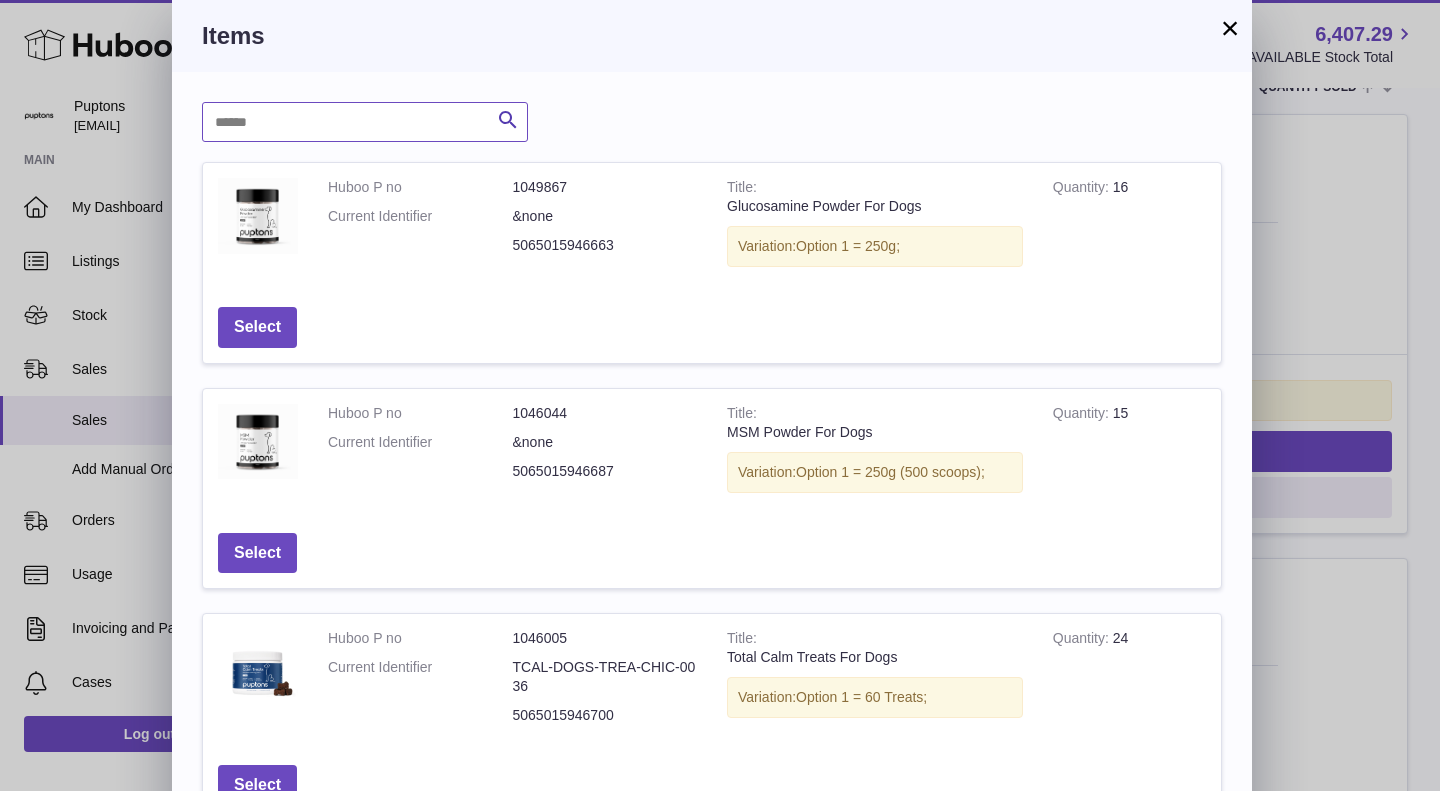 drag, startPoint x: 343, startPoint y: 124, endPoint x: 333, endPoint y: 122, distance: 10.198039 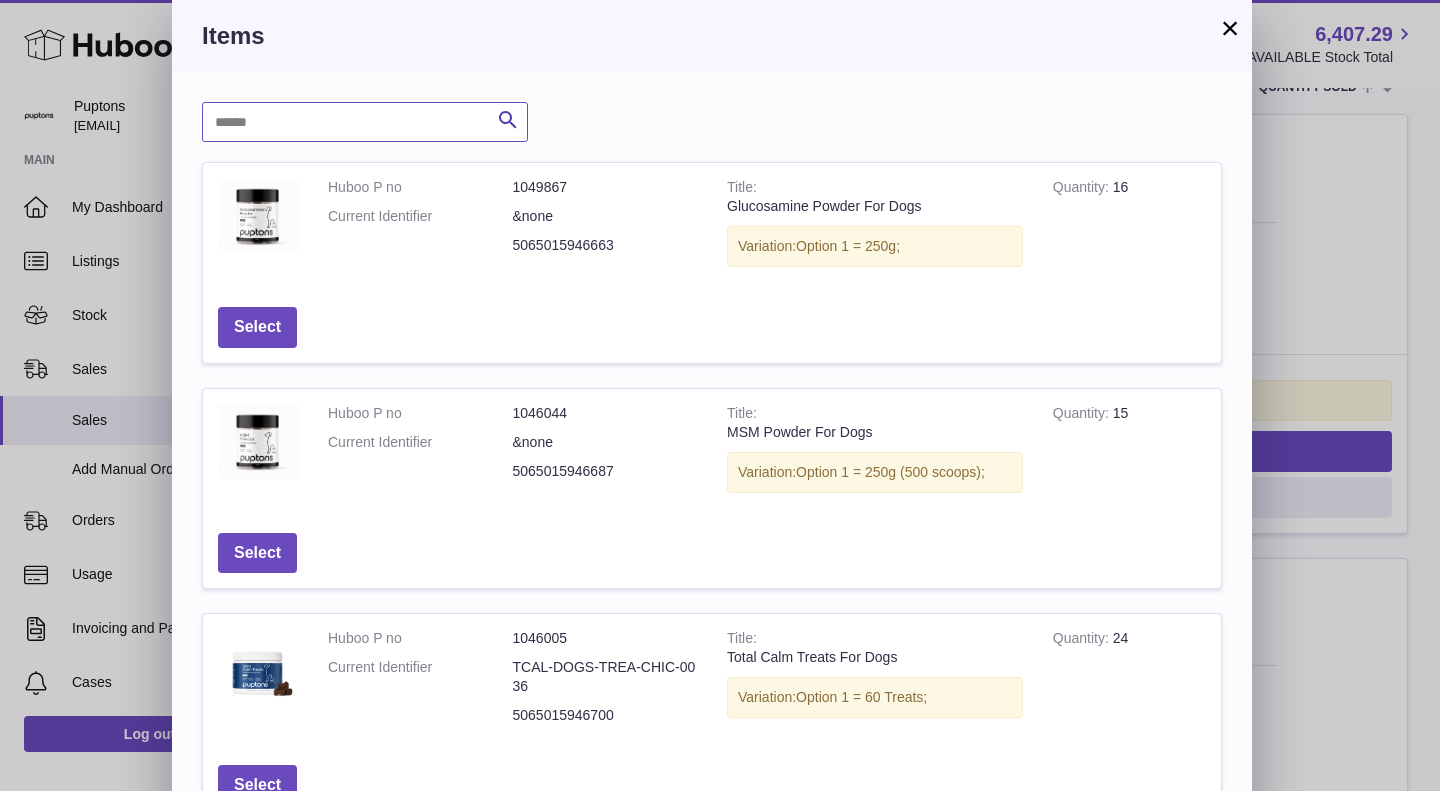 click at bounding box center [365, 122] 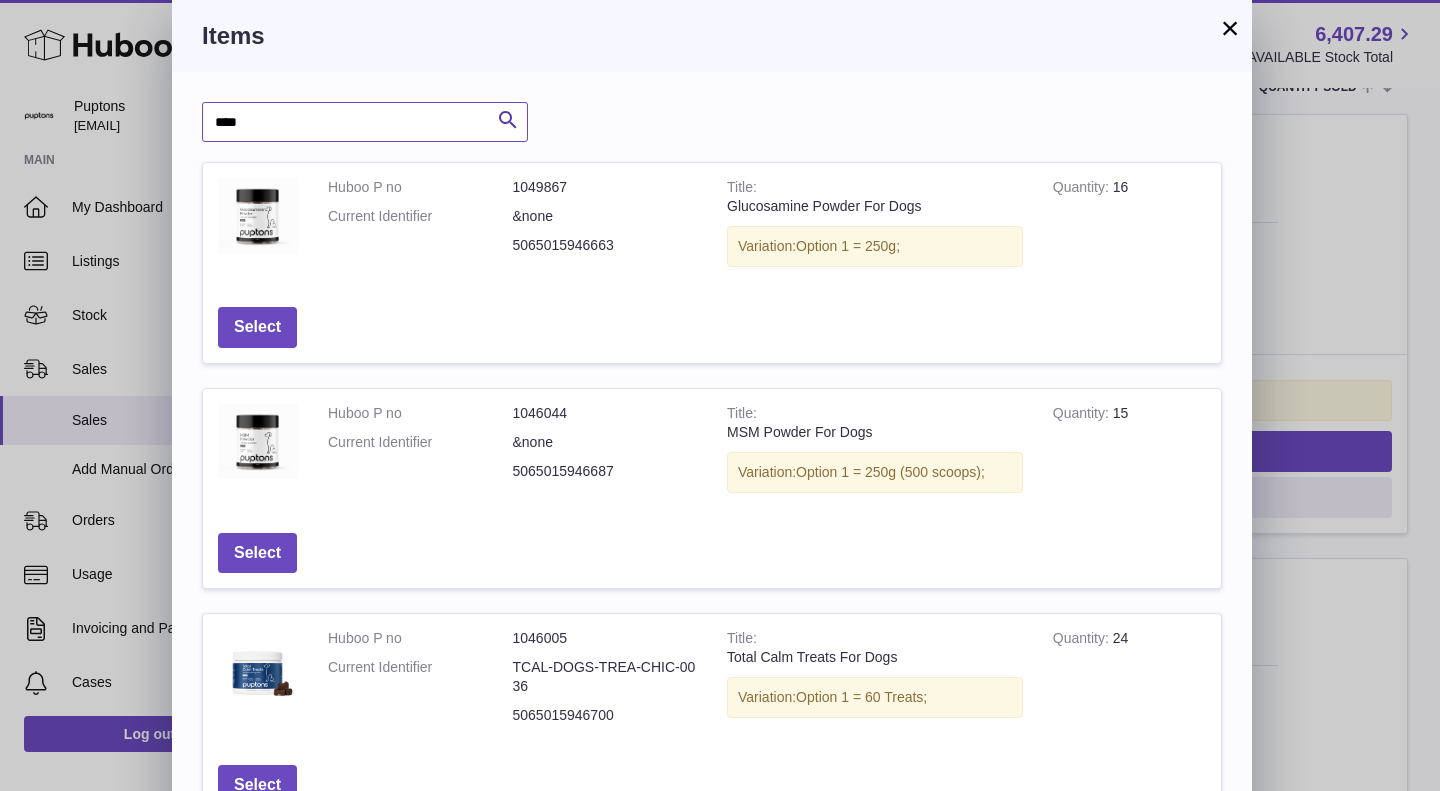 type on "****" 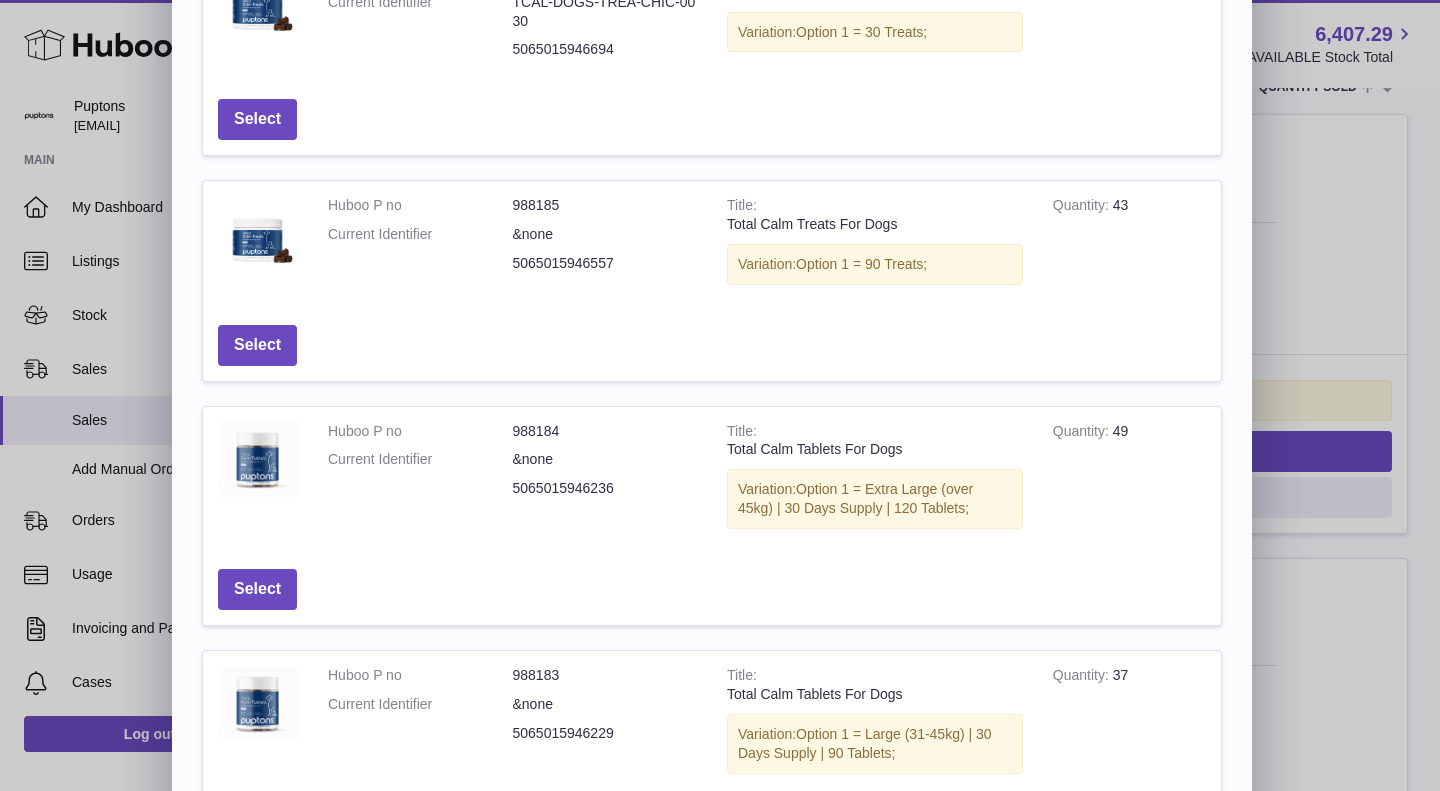 scroll, scrollTop: 679, scrollLeft: 0, axis: vertical 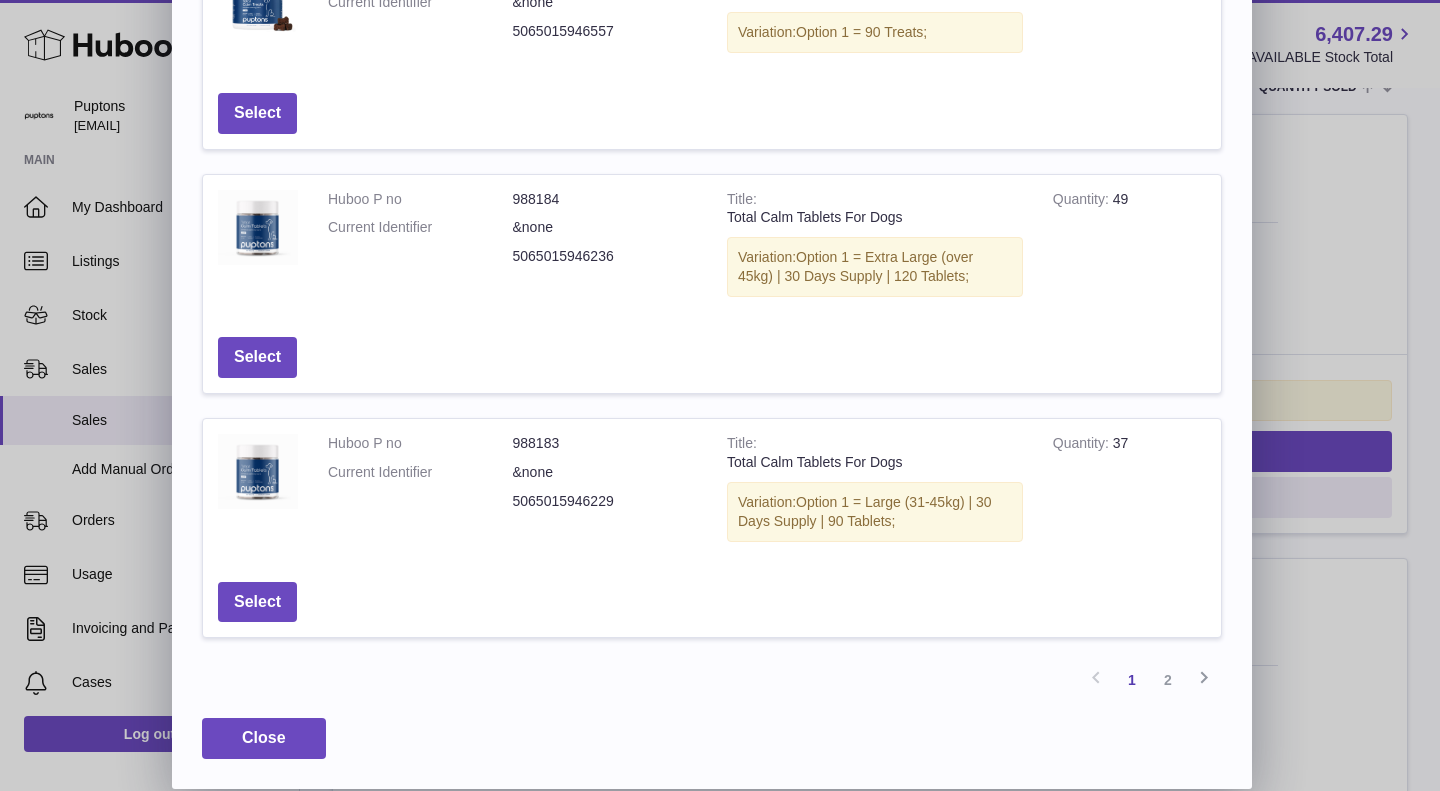 click on "2" at bounding box center [1168, 680] 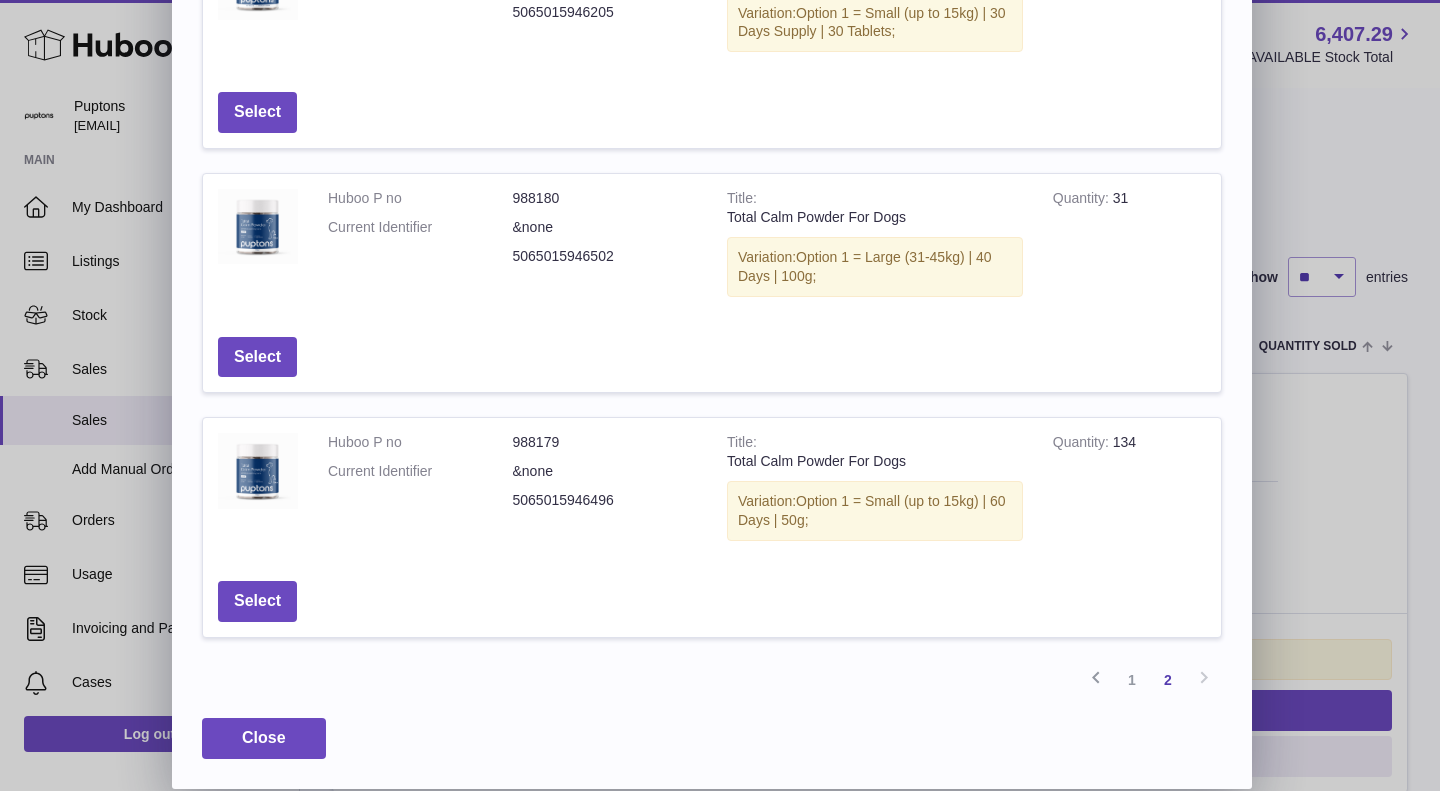 scroll, scrollTop: 90, scrollLeft: 0, axis: vertical 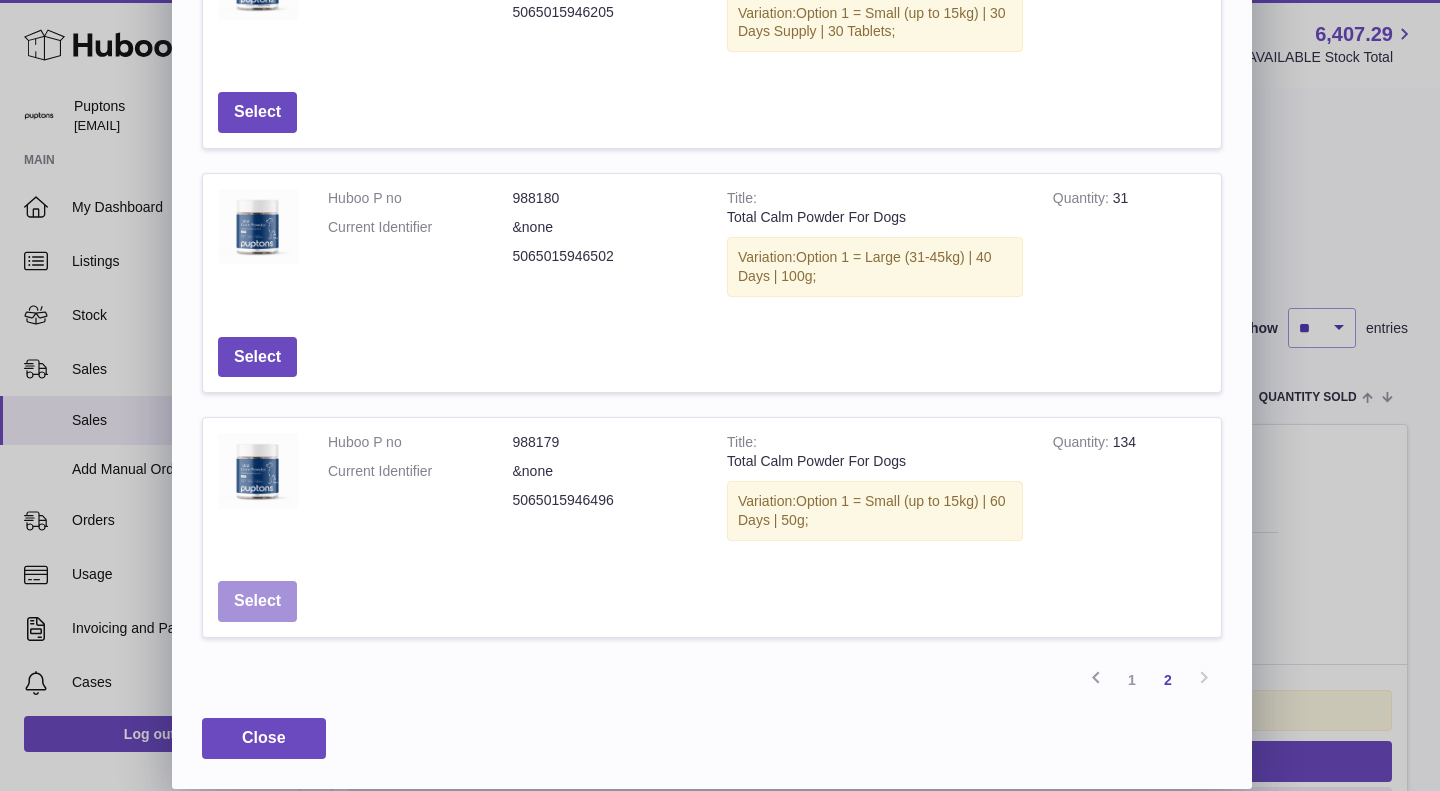 click on "Select" at bounding box center (257, 601) 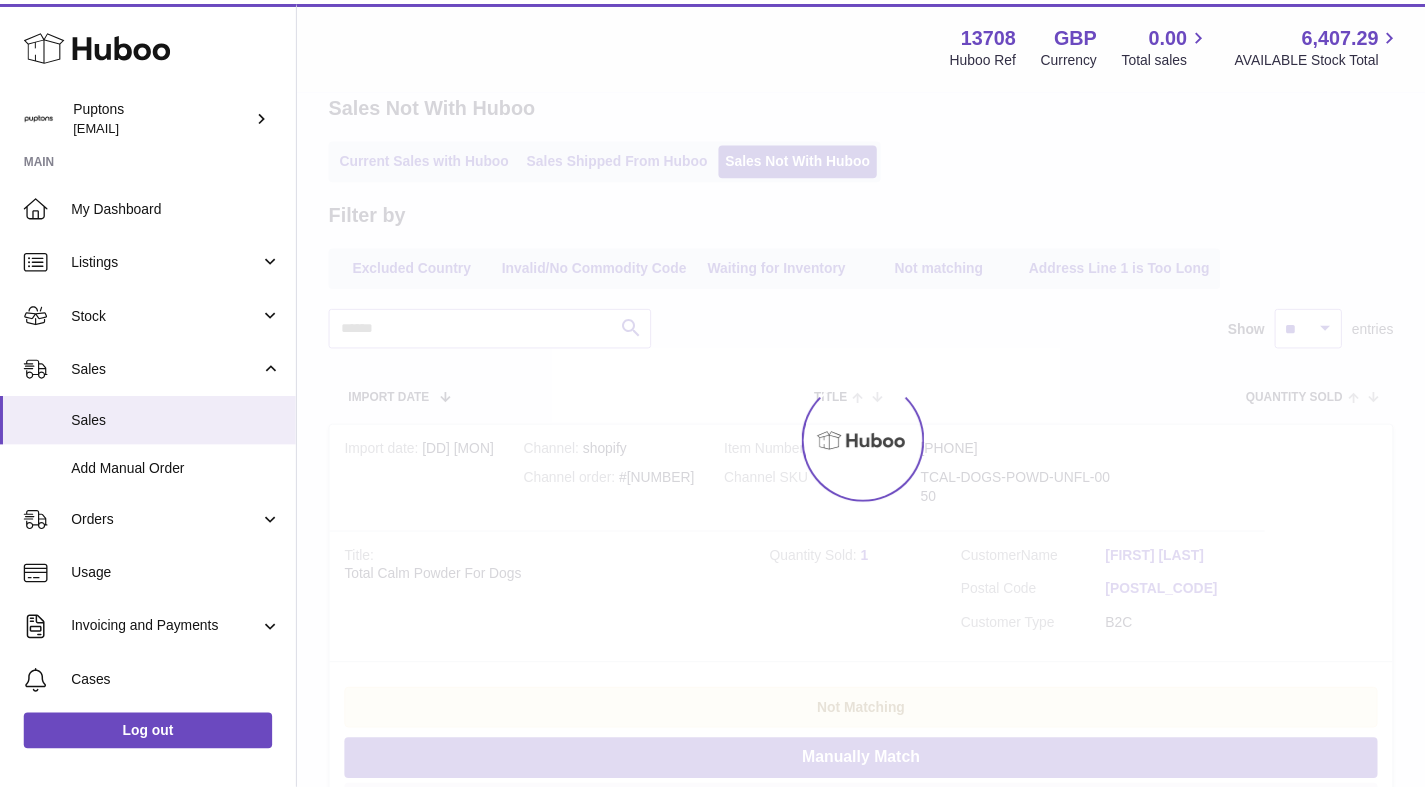 scroll, scrollTop: 0, scrollLeft: 0, axis: both 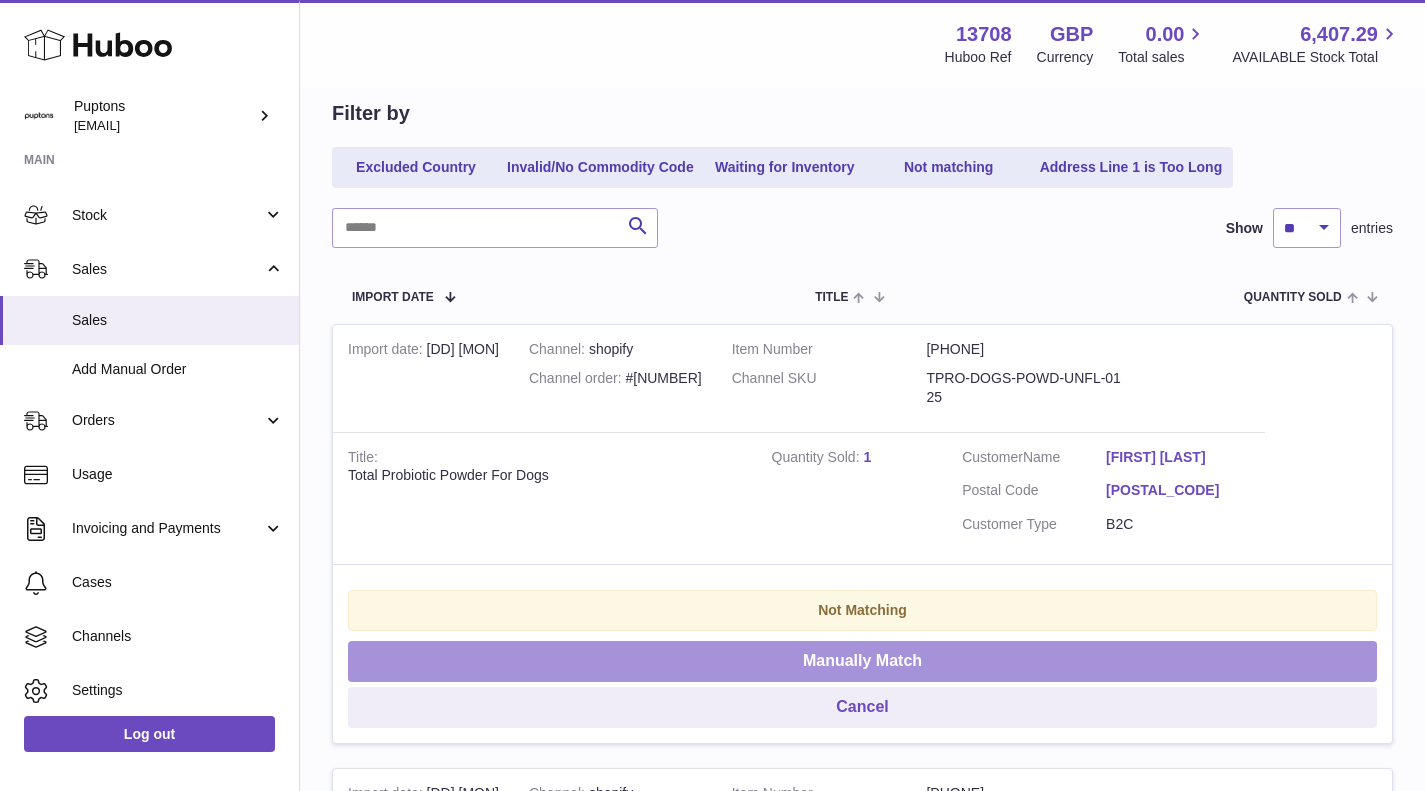 click on "Manually Match" at bounding box center (862, 661) 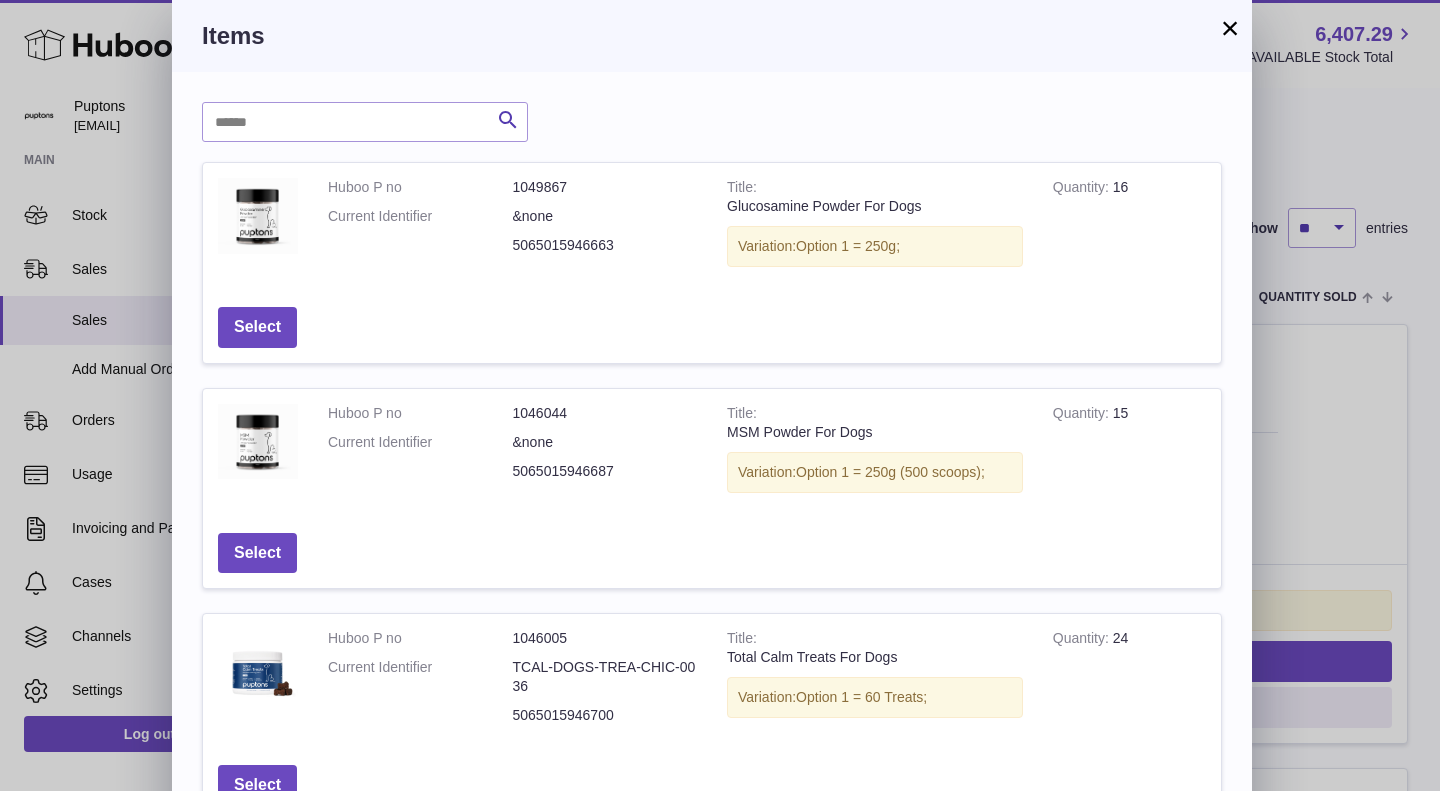click on "×" at bounding box center [1230, 28] 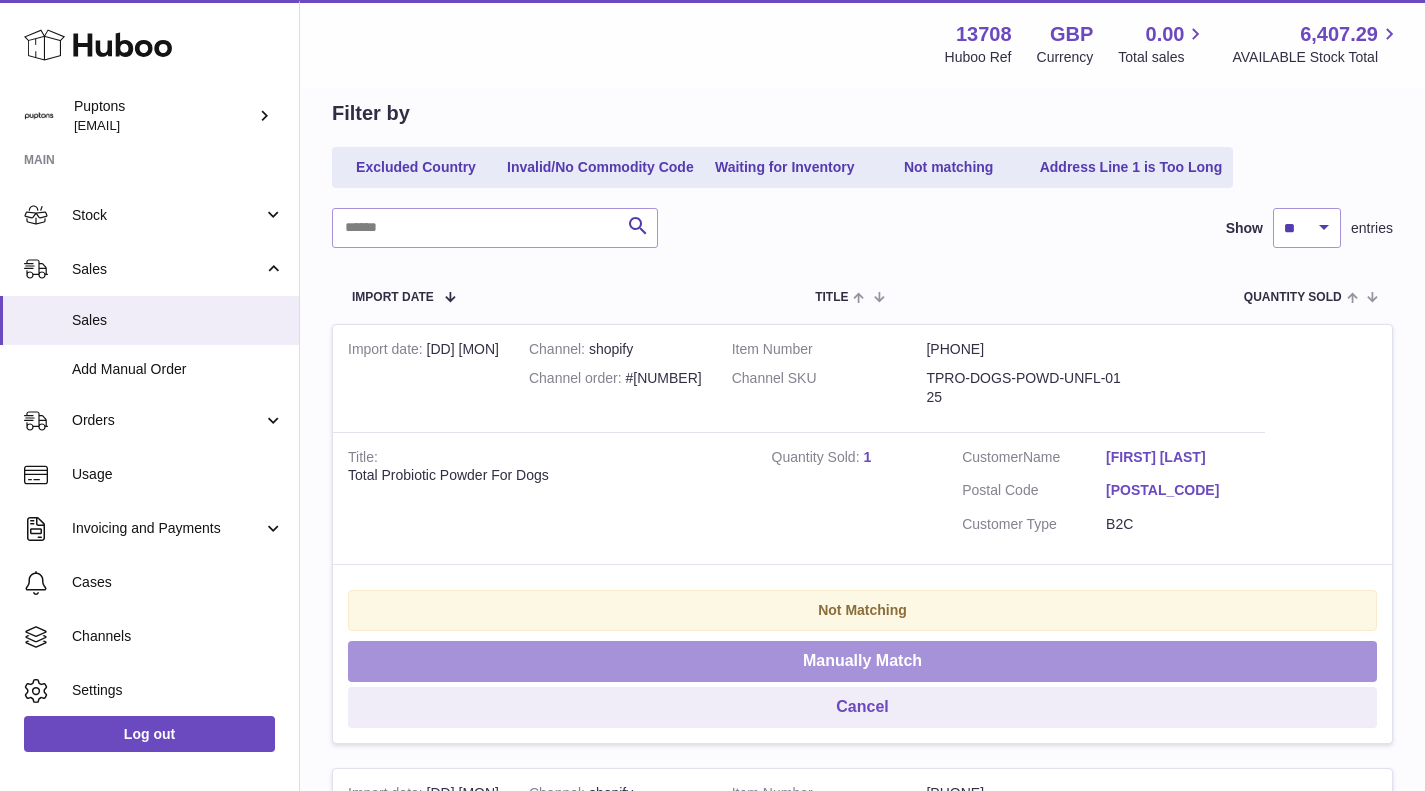 click on "Manually Match" at bounding box center [862, 661] 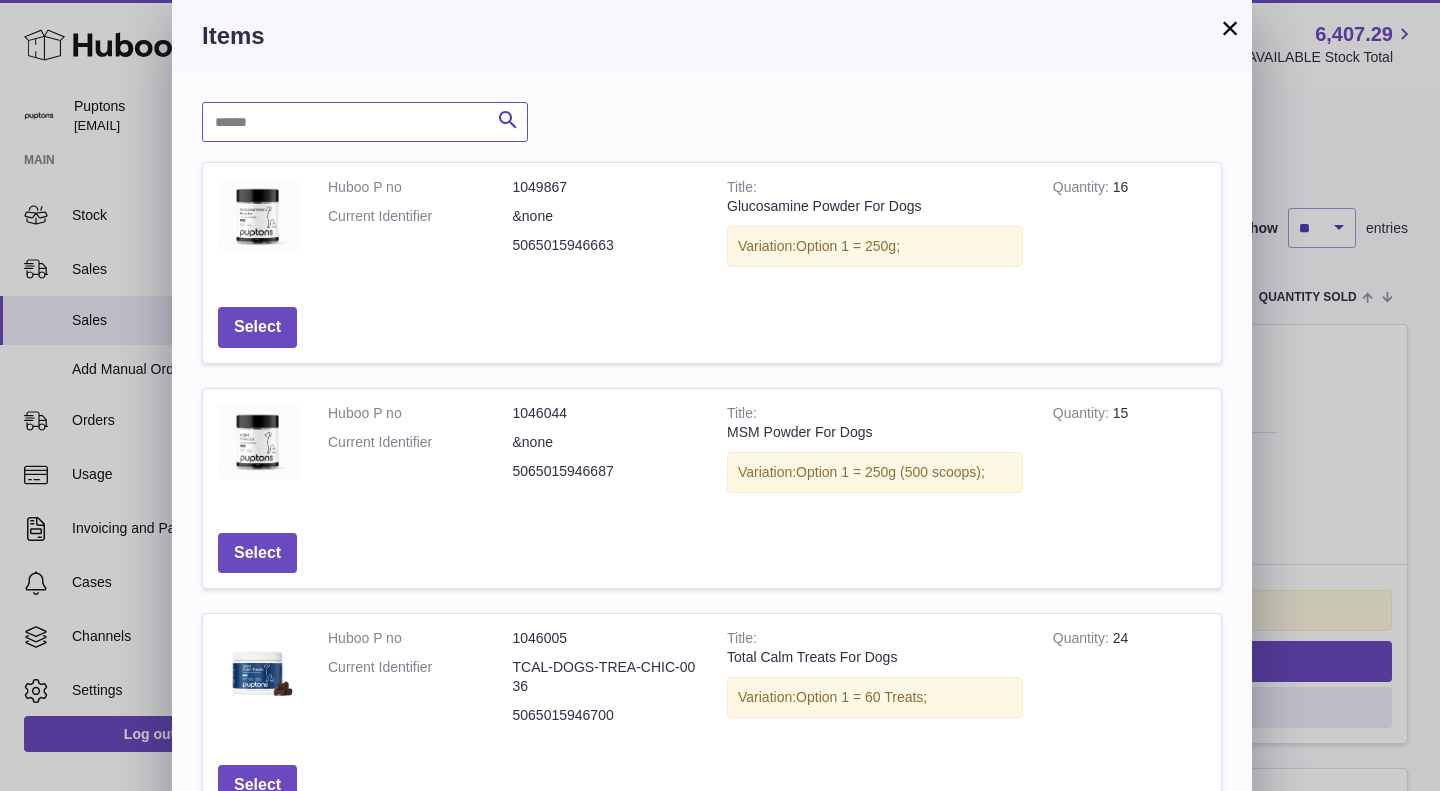 click at bounding box center (365, 122) 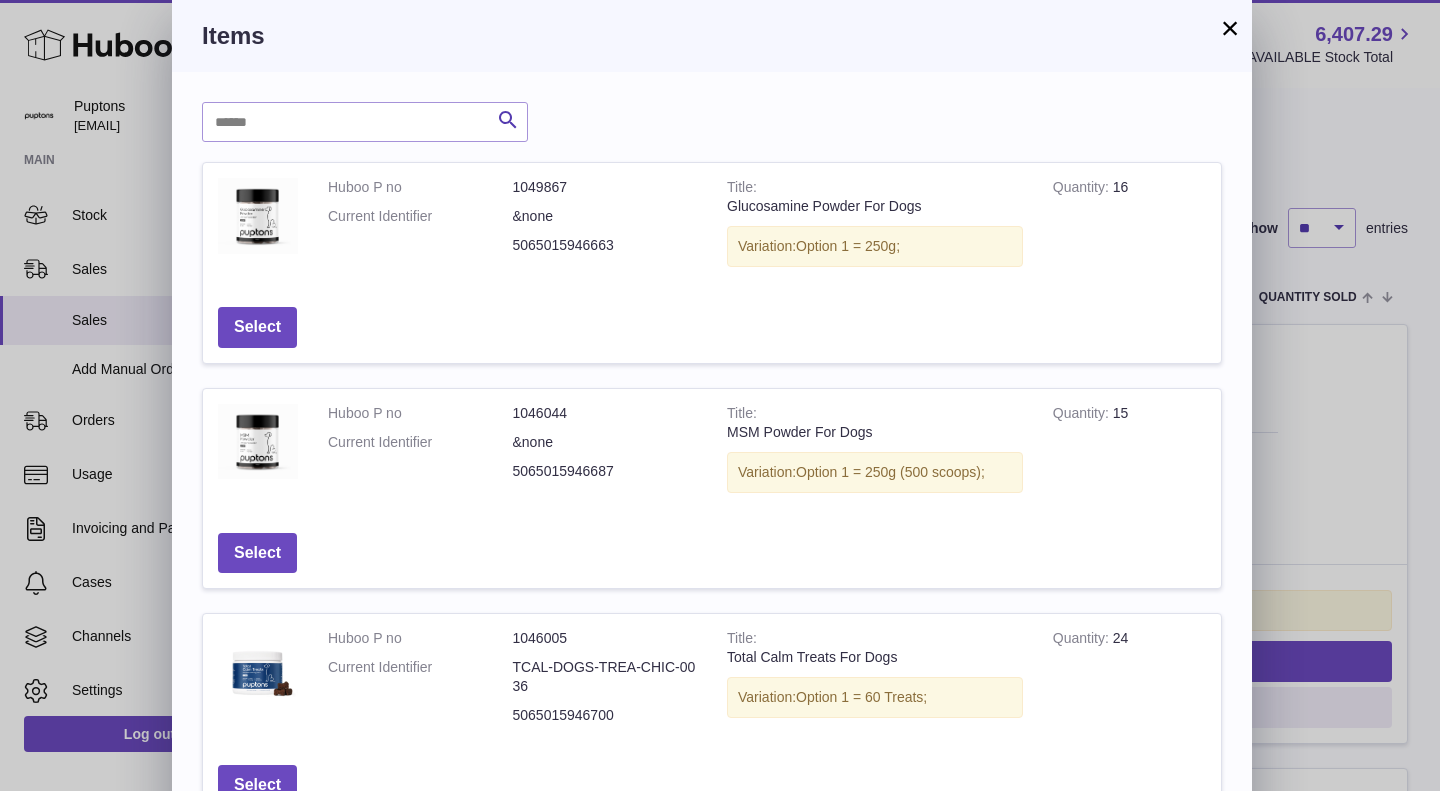 click on "×" at bounding box center (1230, 28) 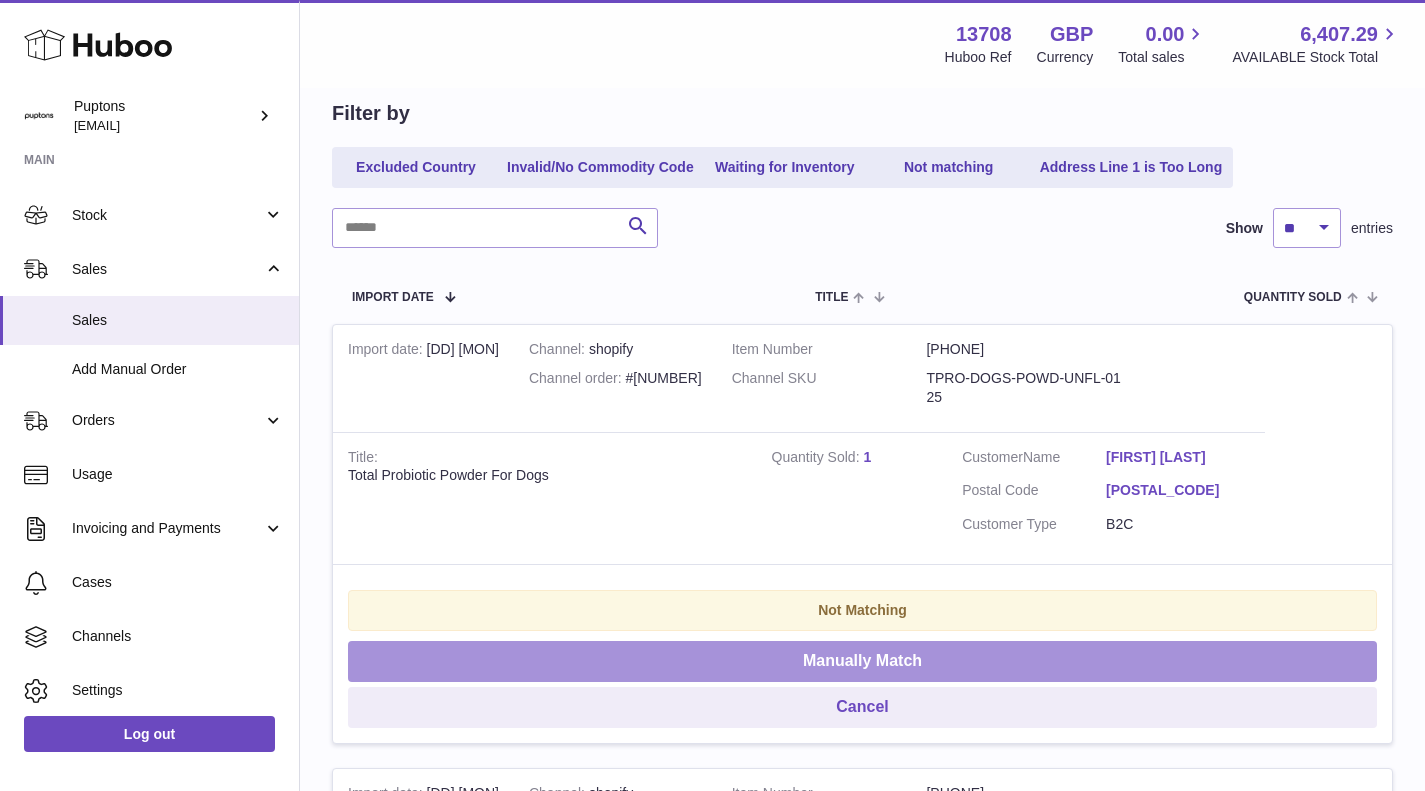 click on "Manually Match" at bounding box center [862, 661] 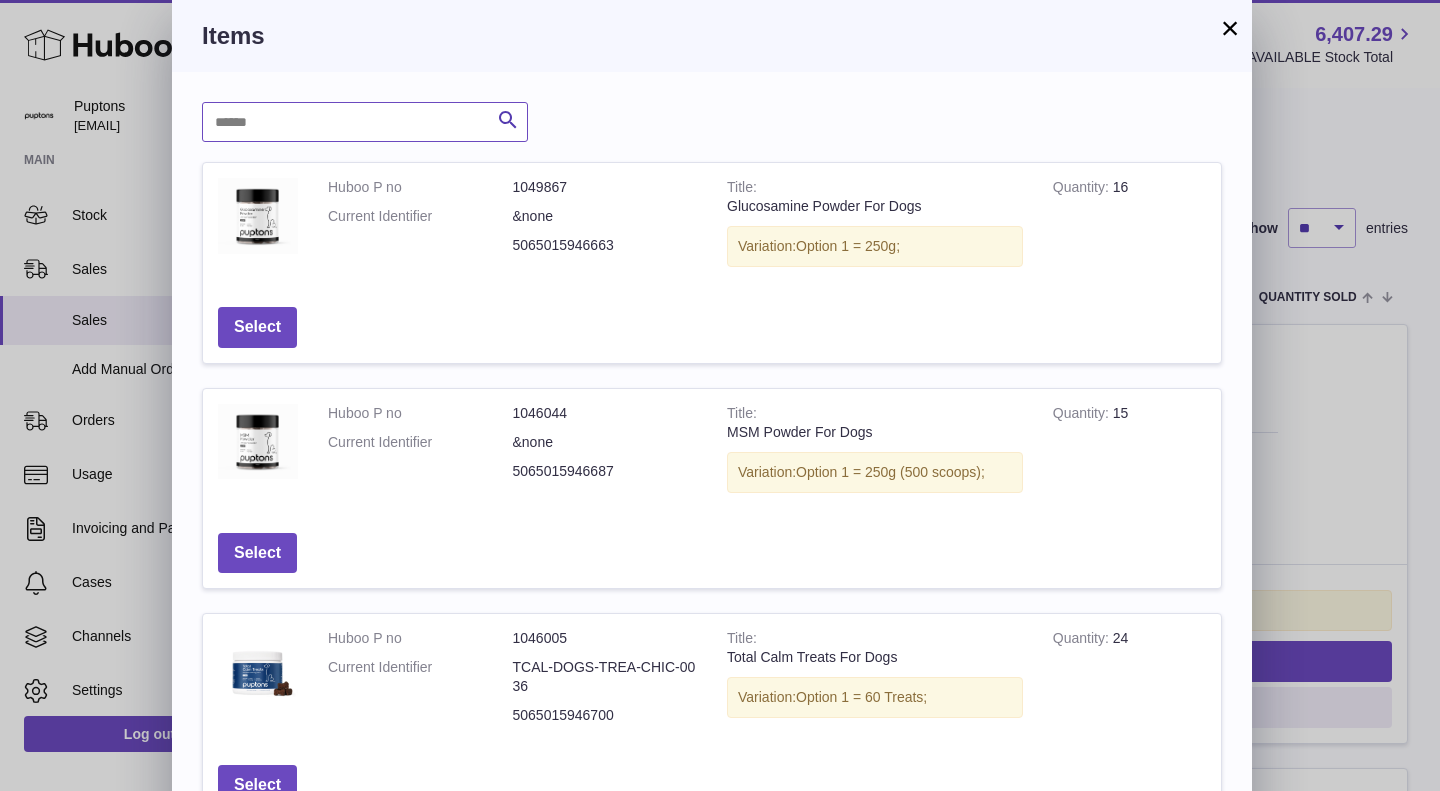 drag, startPoint x: 251, startPoint y: 109, endPoint x: 286, endPoint y: 100, distance: 36.138622 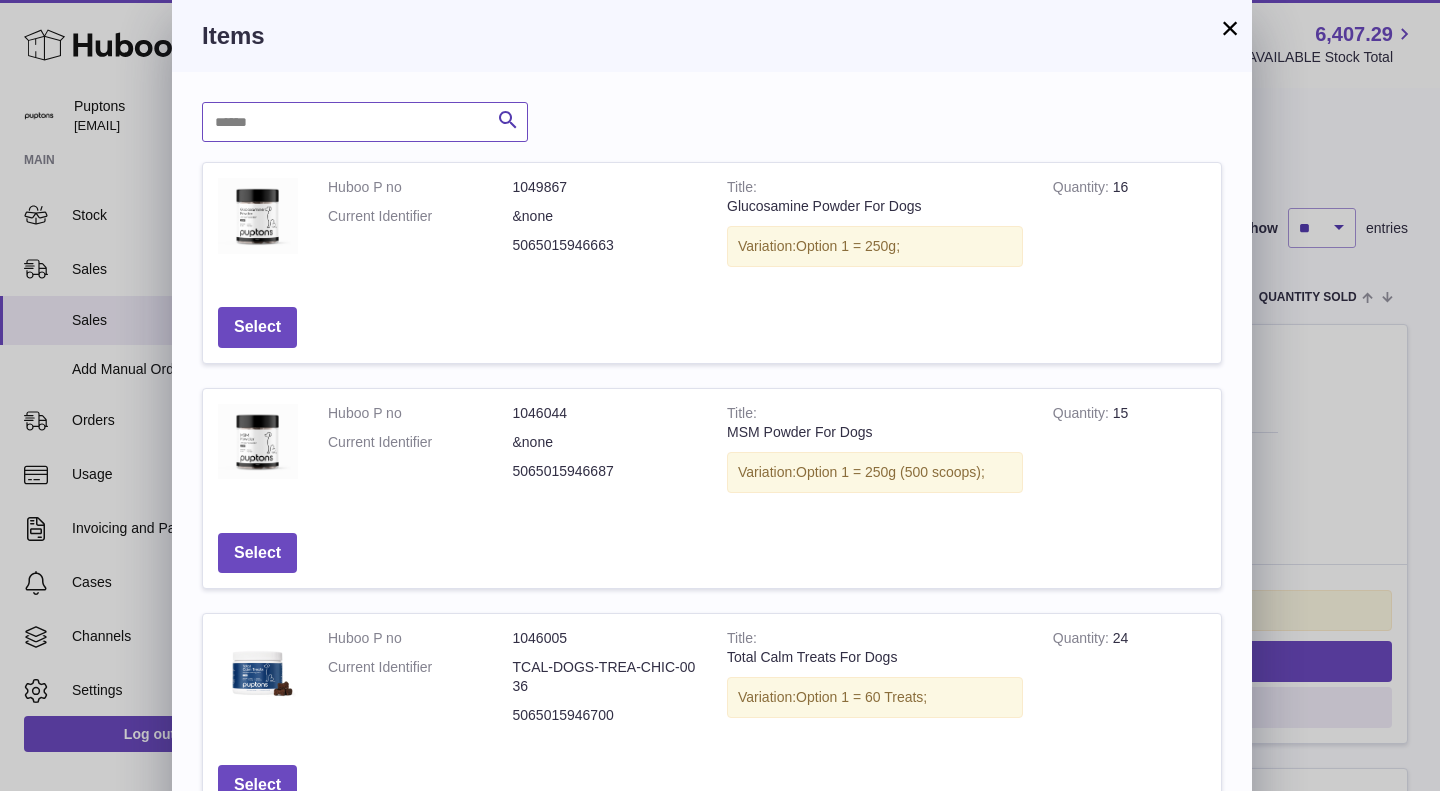 click at bounding box center [365, 122] 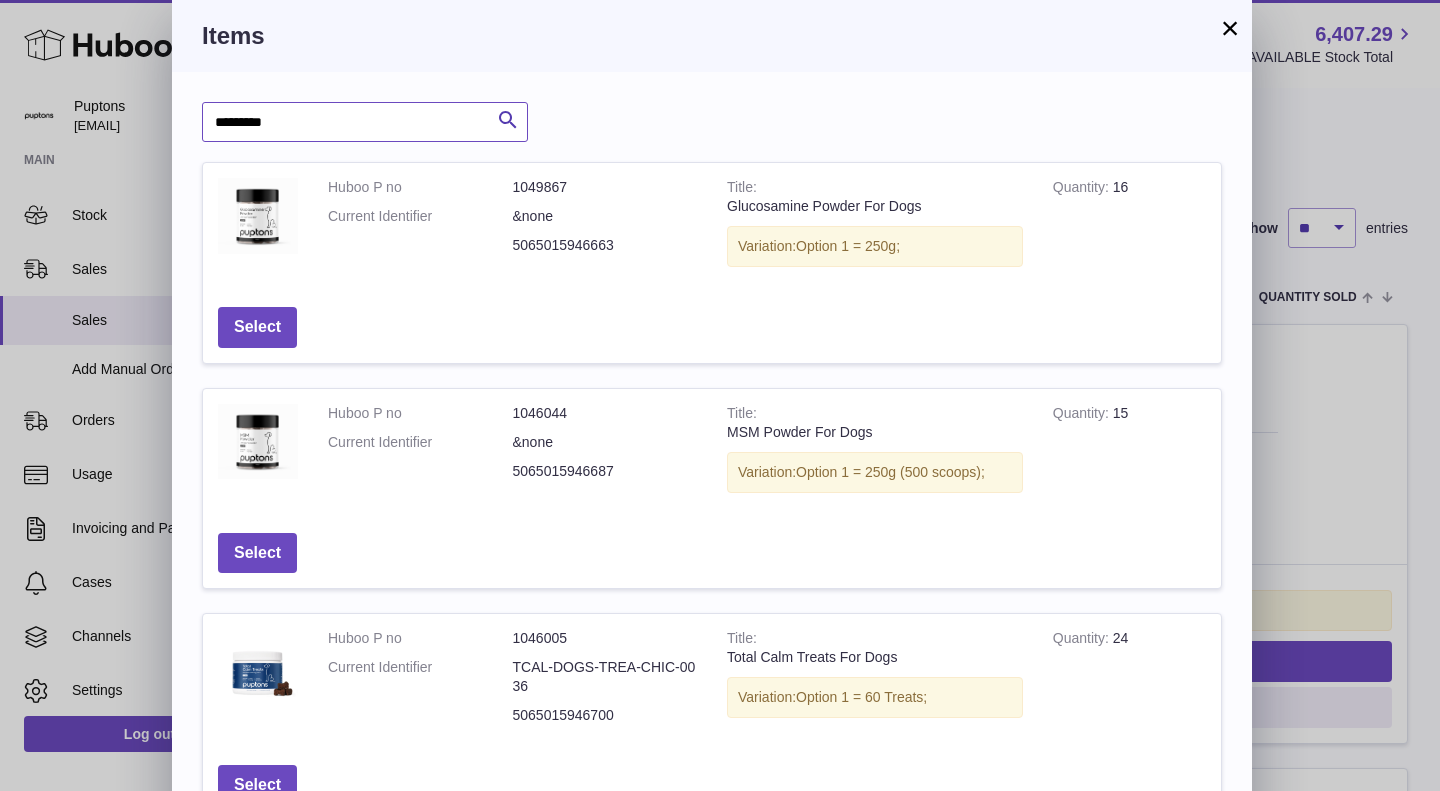 type on "*********" 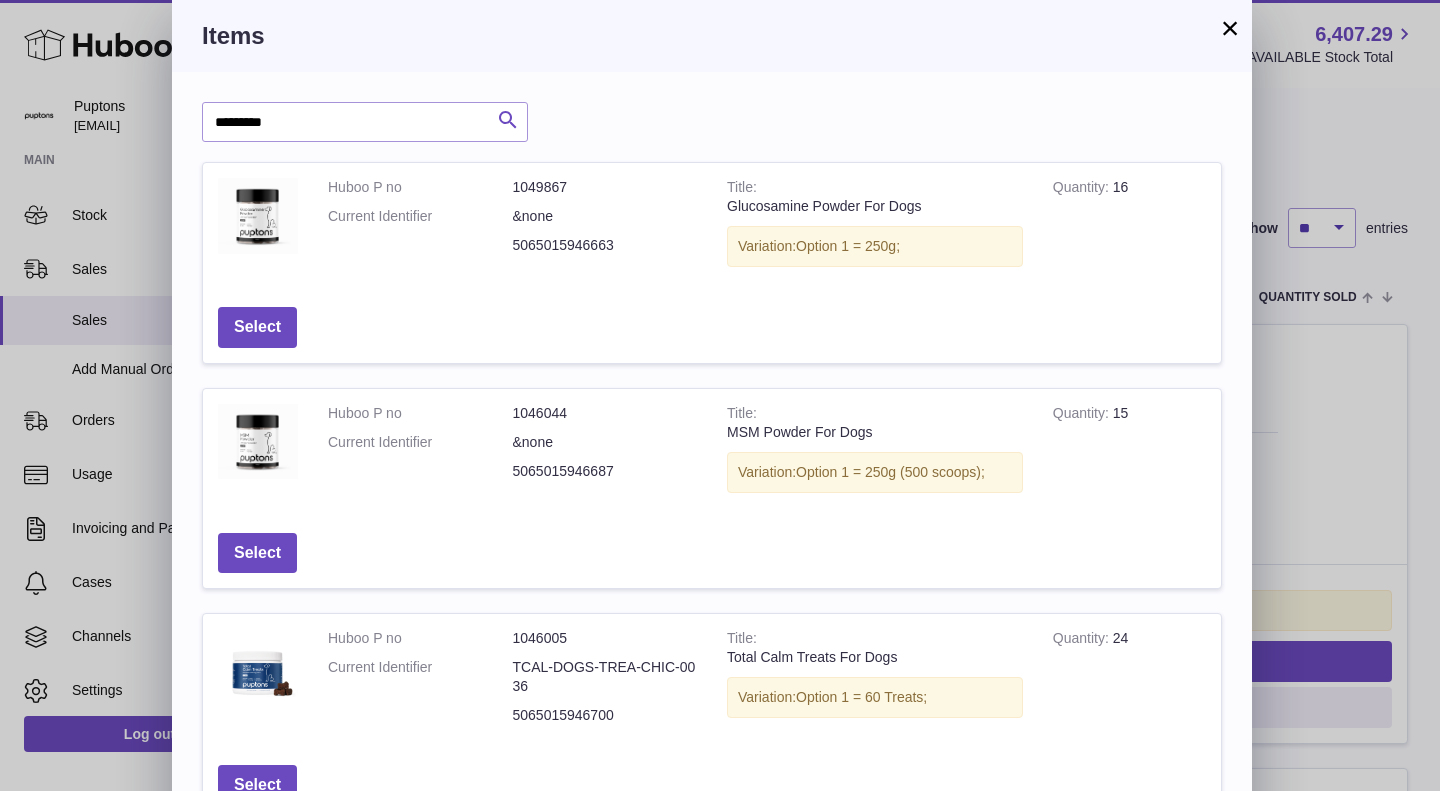 click at bounding box center [508, 120] 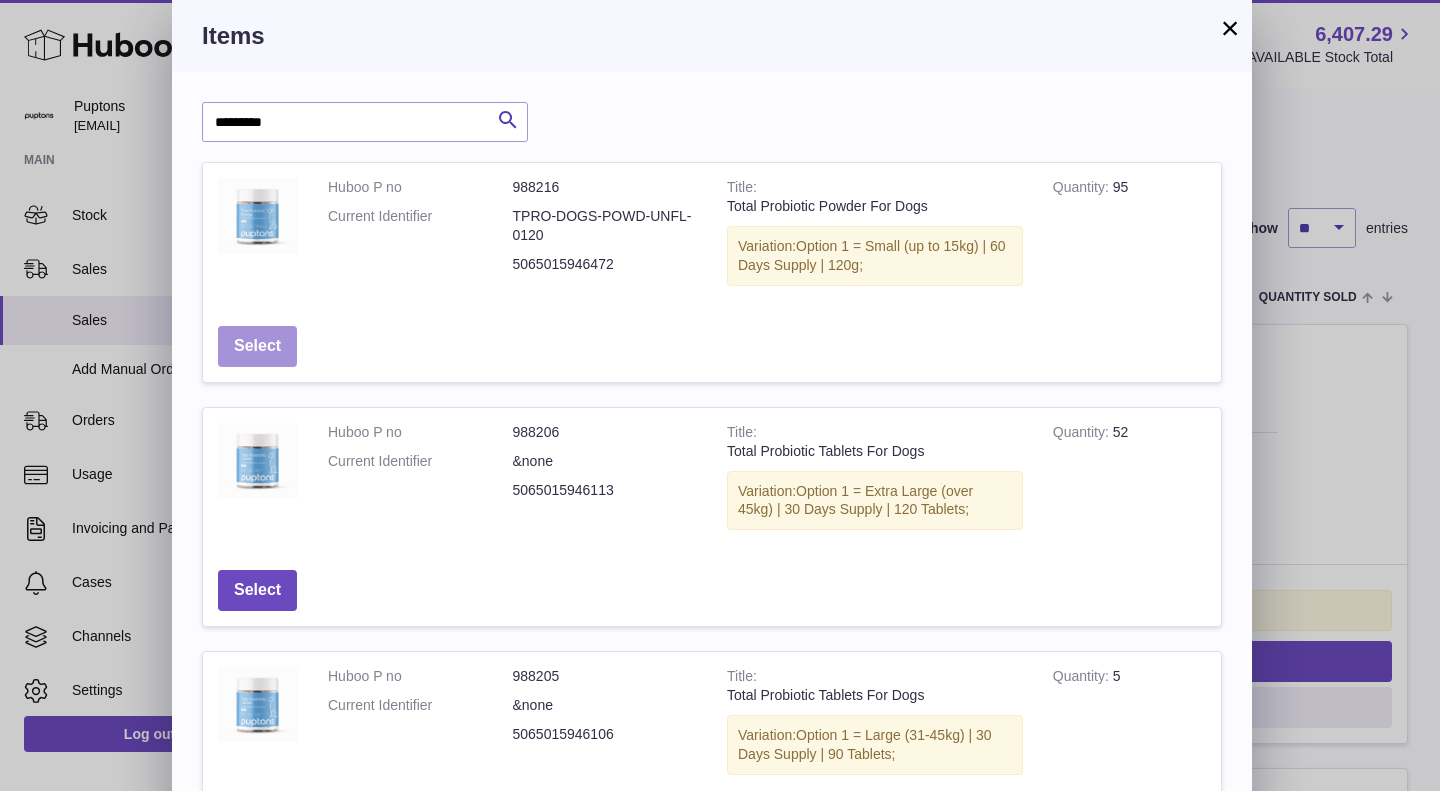 click on "Select" at bounding box center (257, 346) 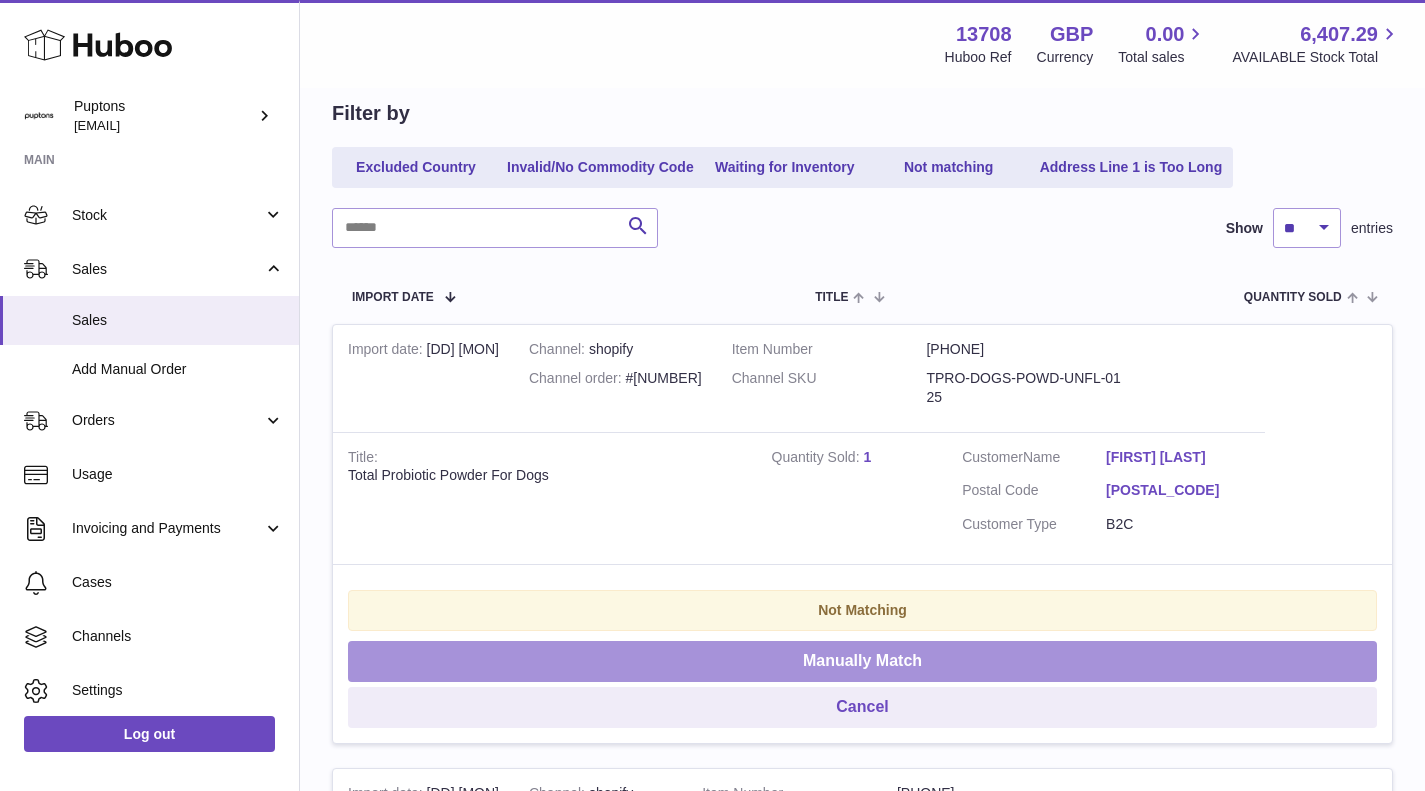 click on "Manually Match" at bounding box center (862, 661) 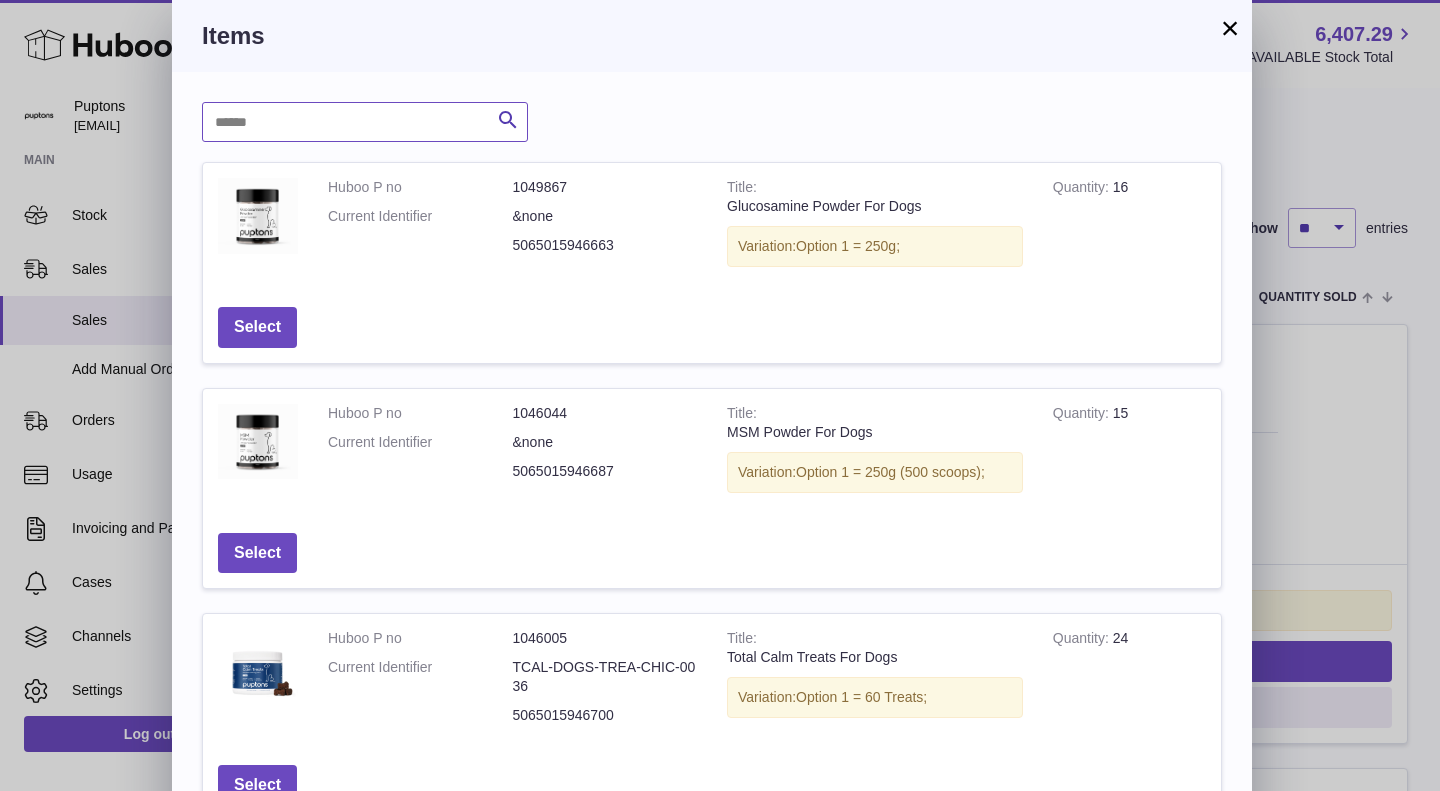 click at bounding box center [365, 122] 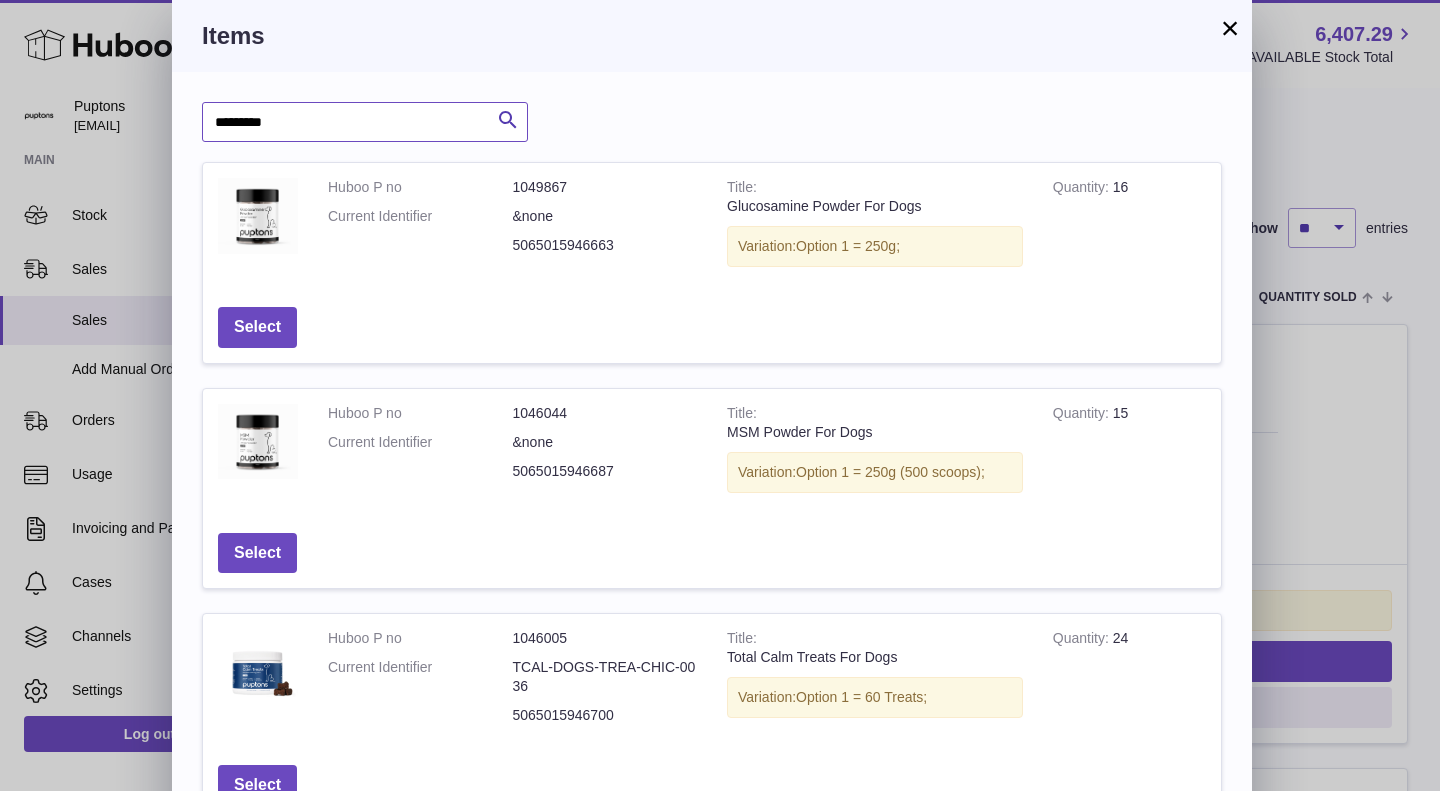 type on "*********" 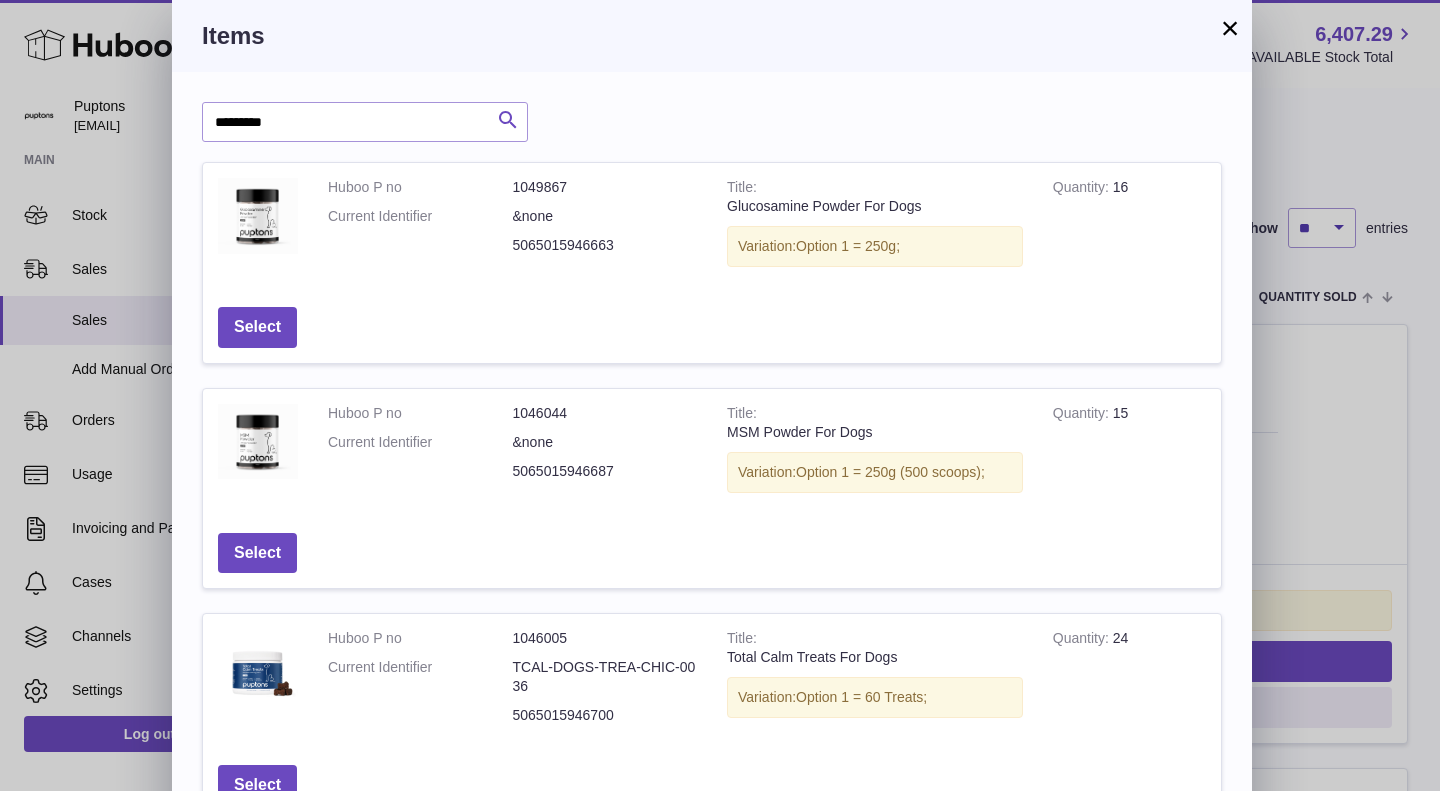 click on "Search" at bounding box center (508, 122) 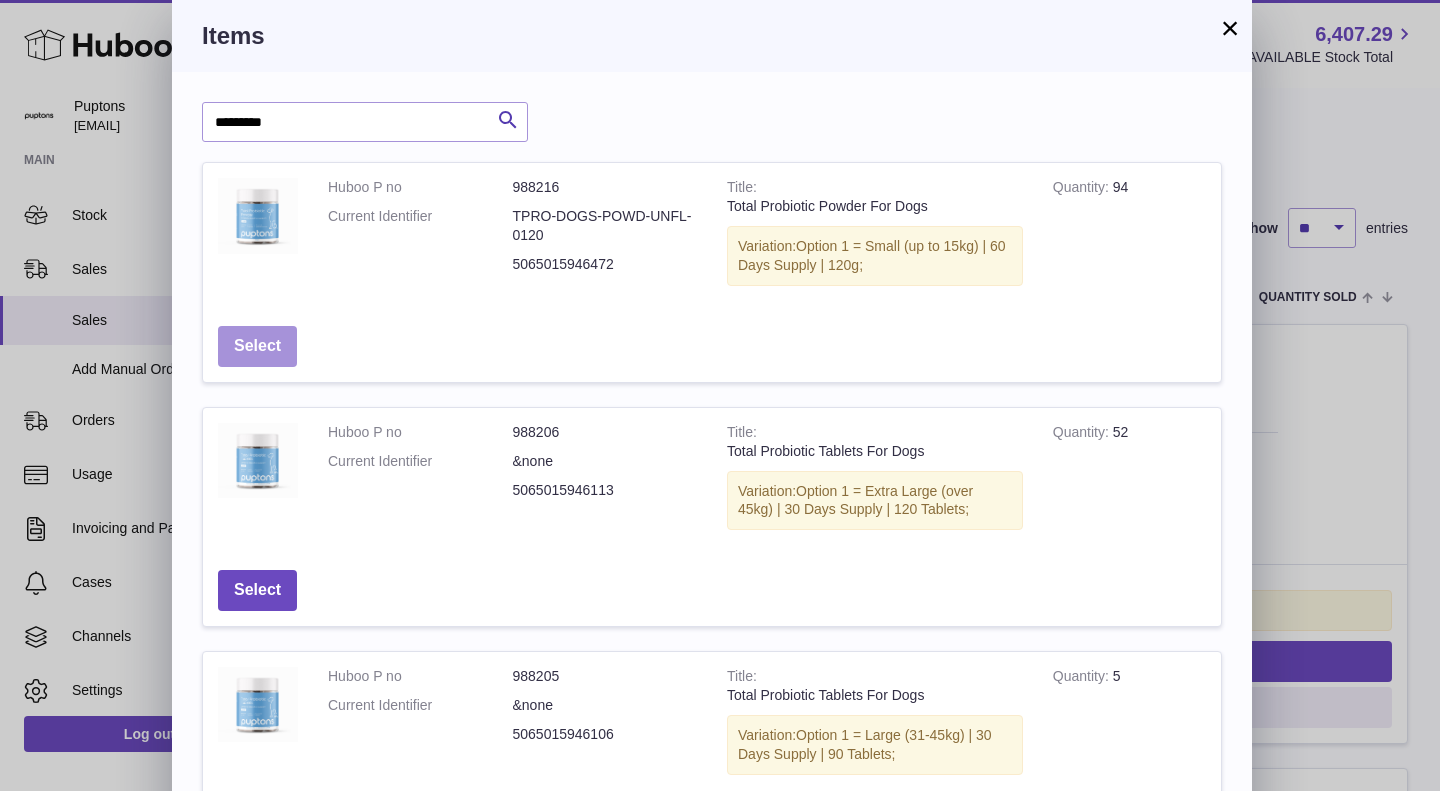 click on "Select" at bounding box center [257, 346] 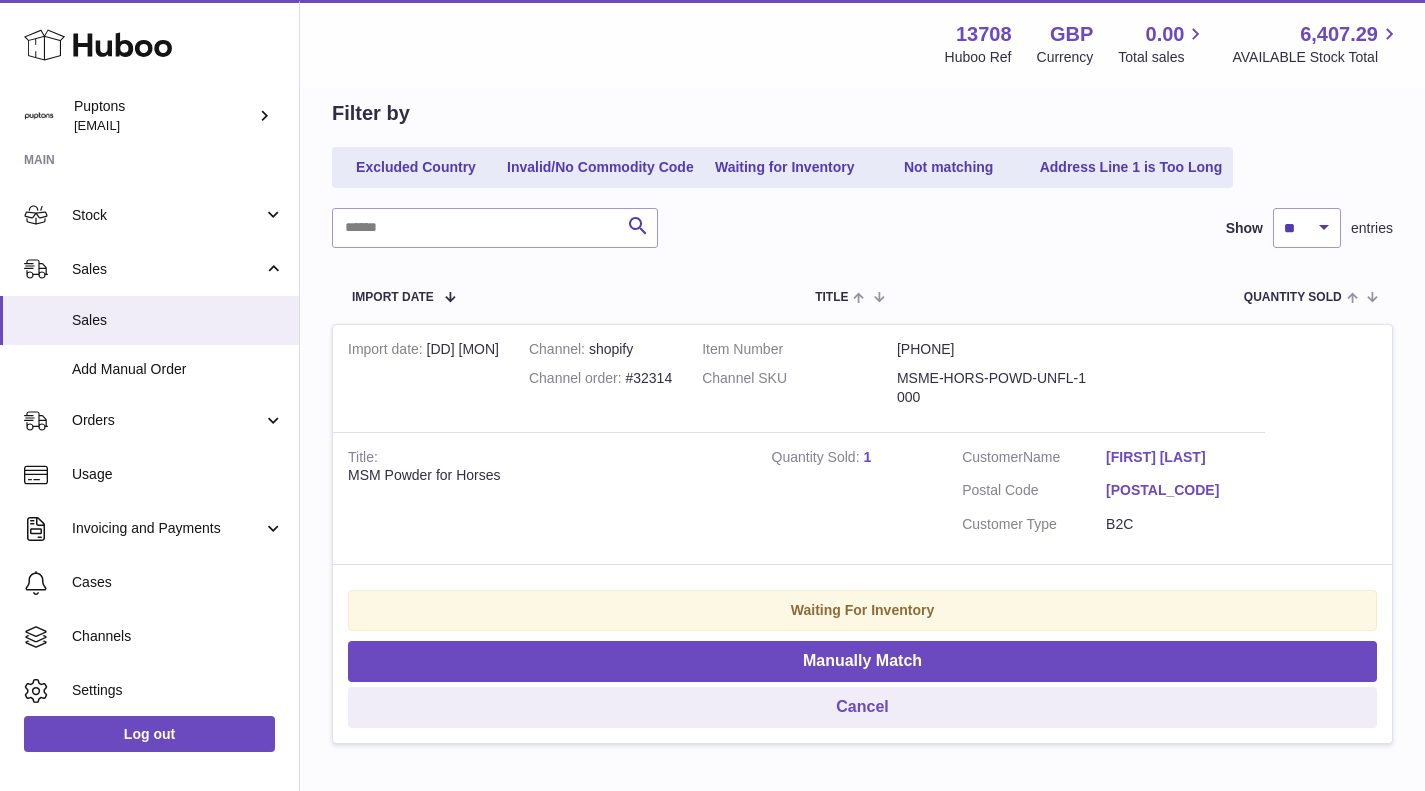 click on "Sales" at bounding box center [149, 320] 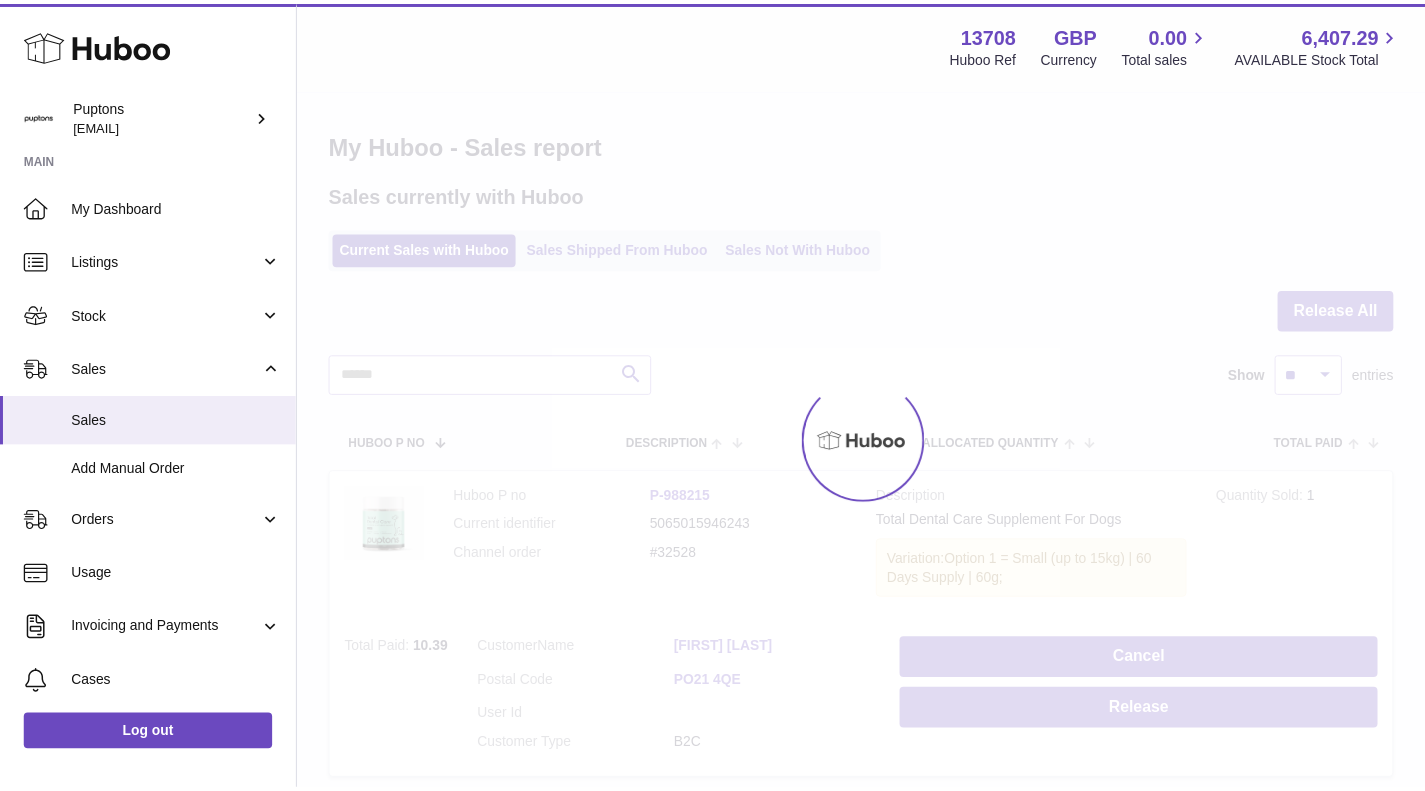 scroll, scrollTop: 0, scrollLeft: 0, axis: both 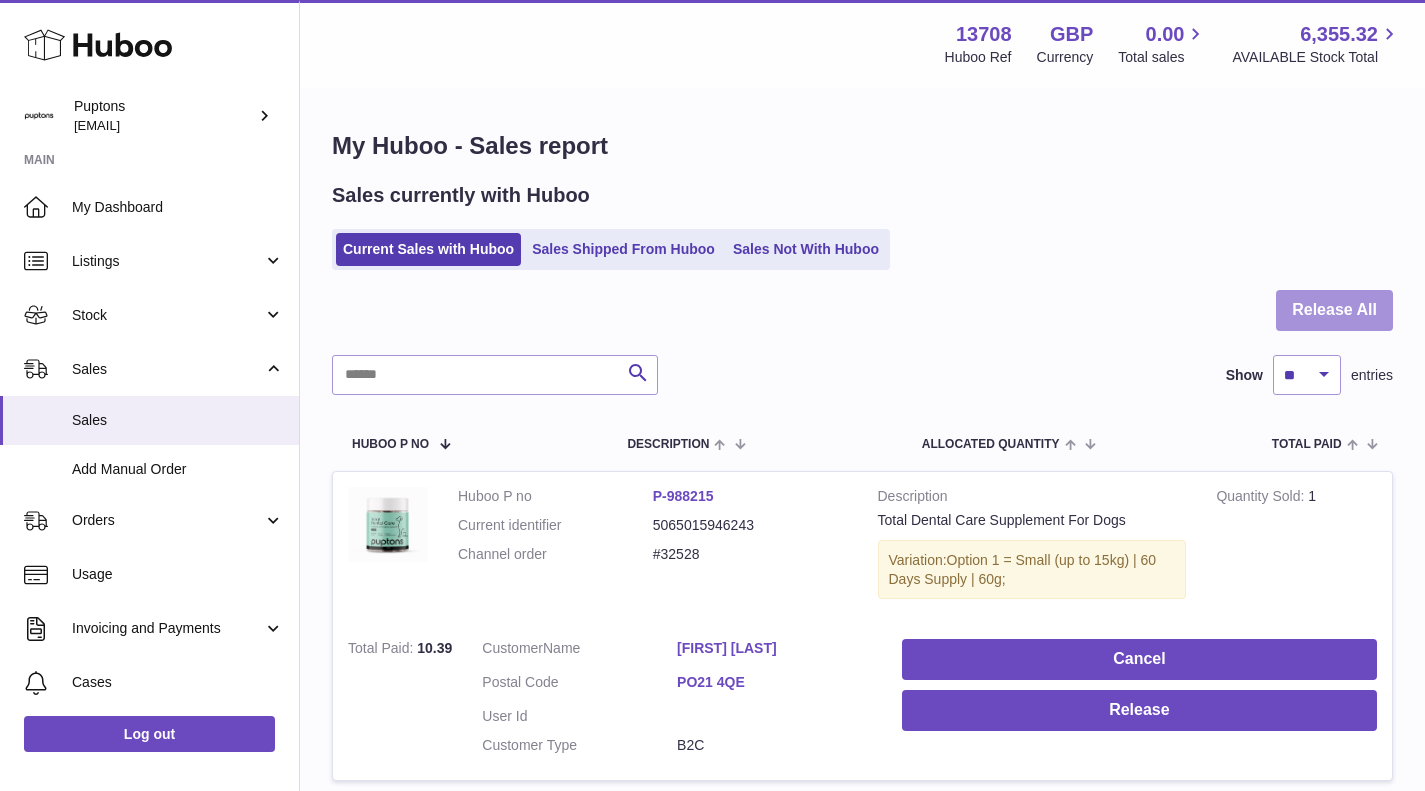click on "Release All" at bounding box center (1334, 310) 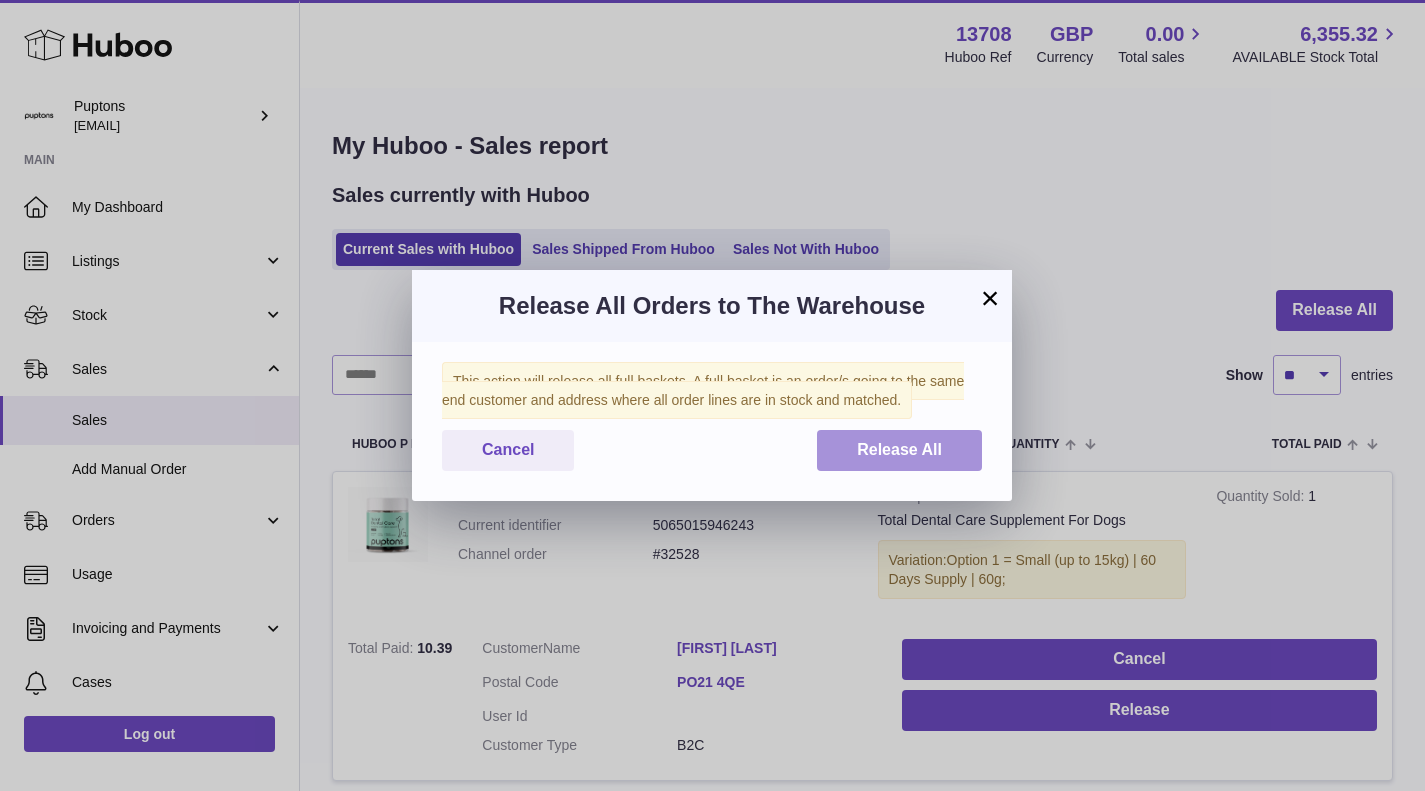 click on "Release All" at bounding box center [899, 449] 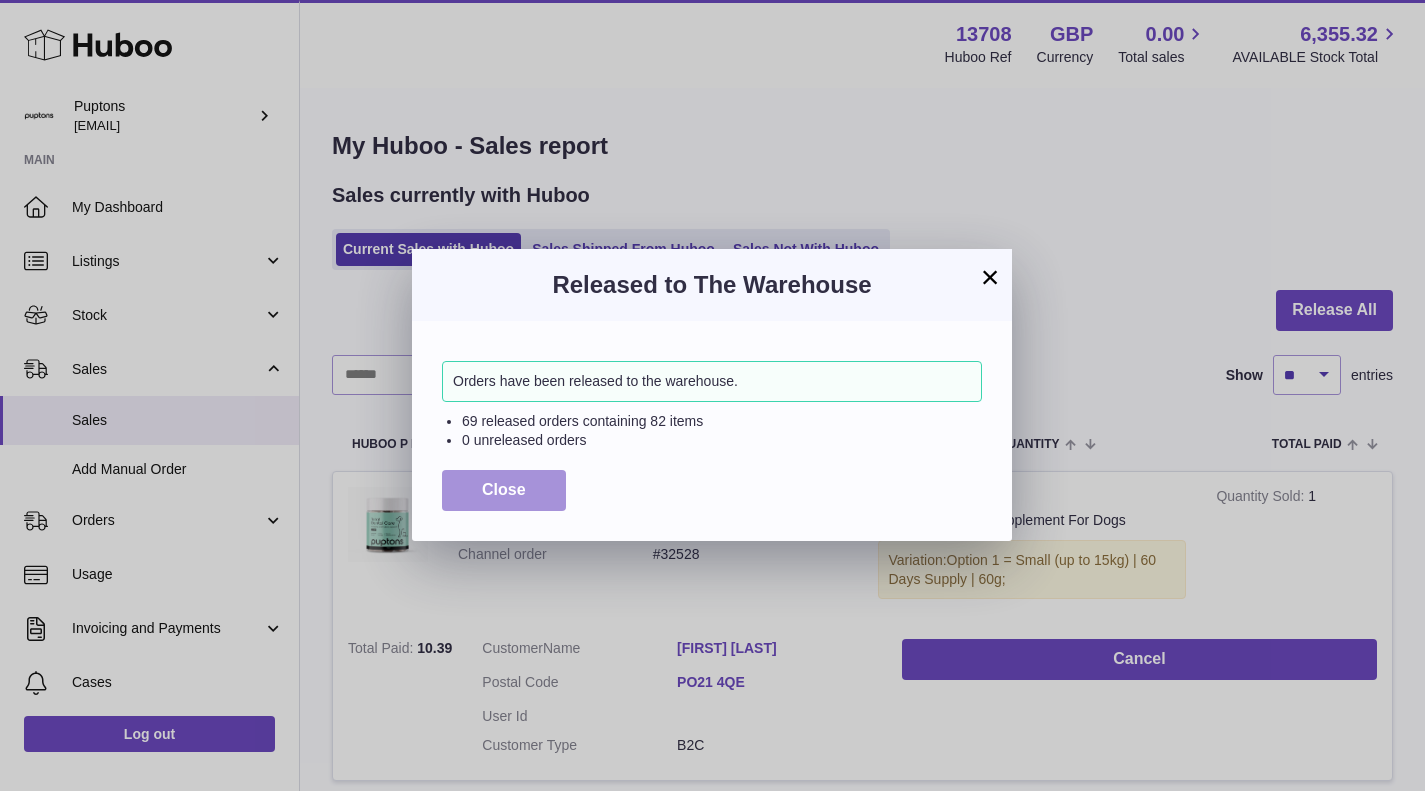 click on "Close" at bounding box center [504, 489] 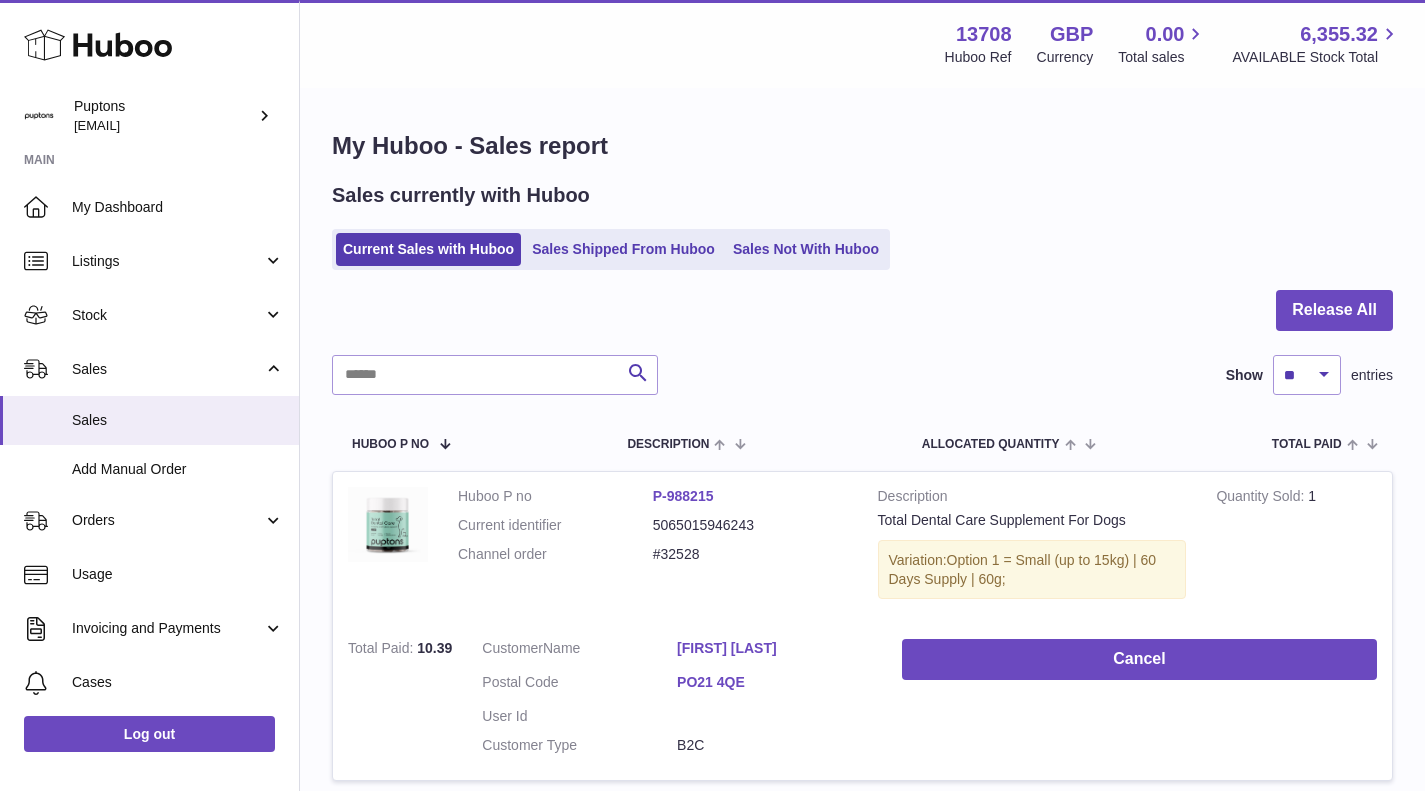 click on "Stock" at bounding box center (167, 315) 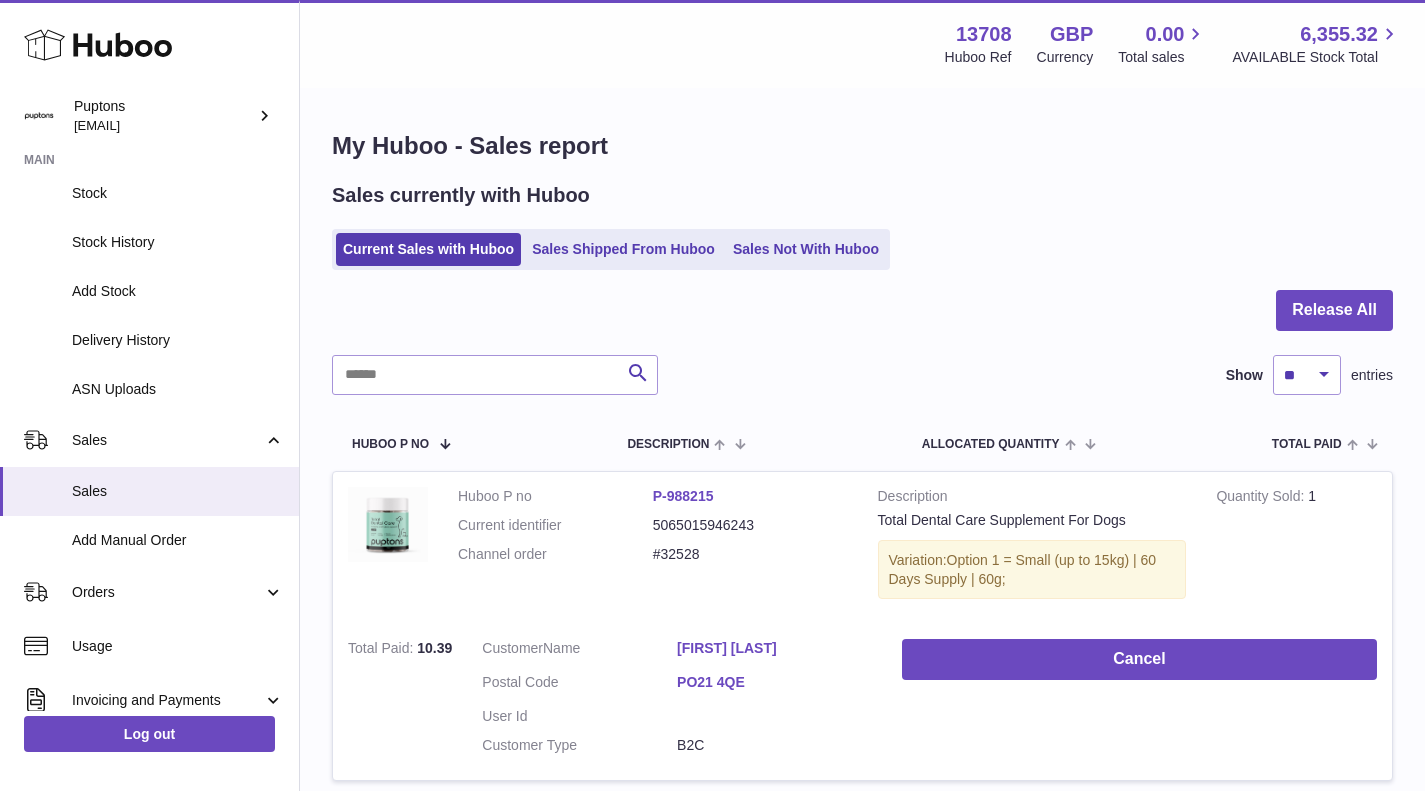 scroll, scrollTop: 200, scrollLeft: 0, axis: vertical 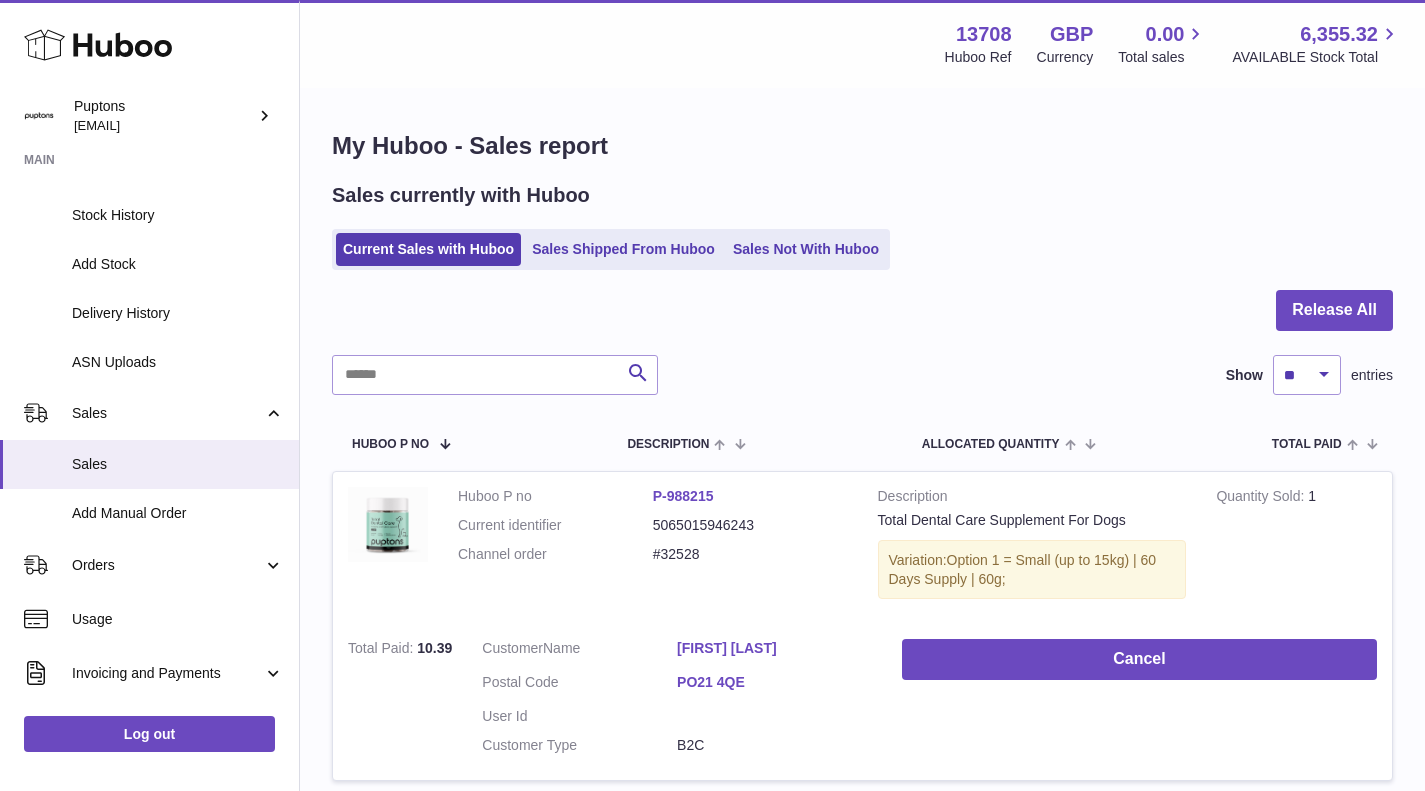 click on "Sales" at bounding box center (178, 464) 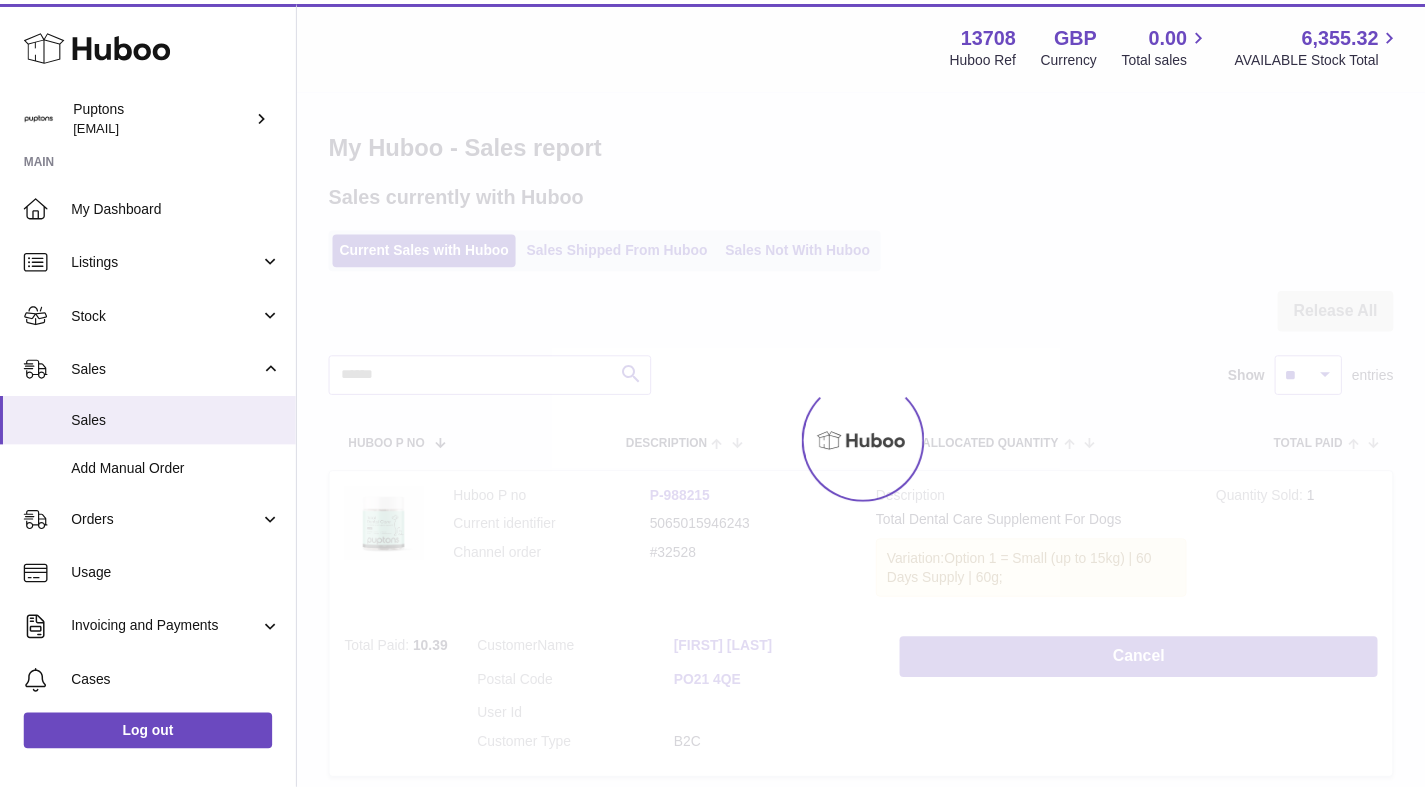 scroll, scrollTop: 0, scrollLeft: 0, axis: both 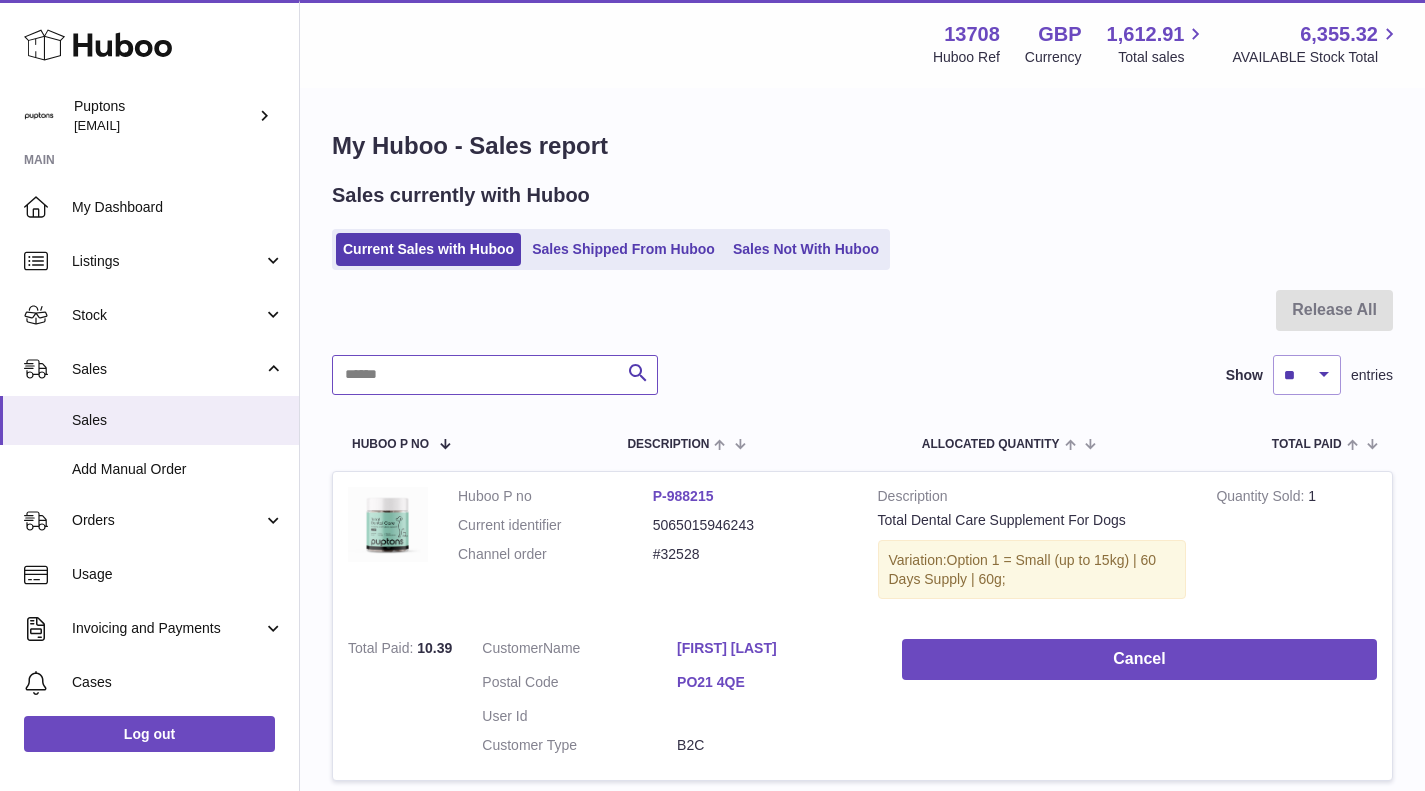 click at bounding box center (495, 375) 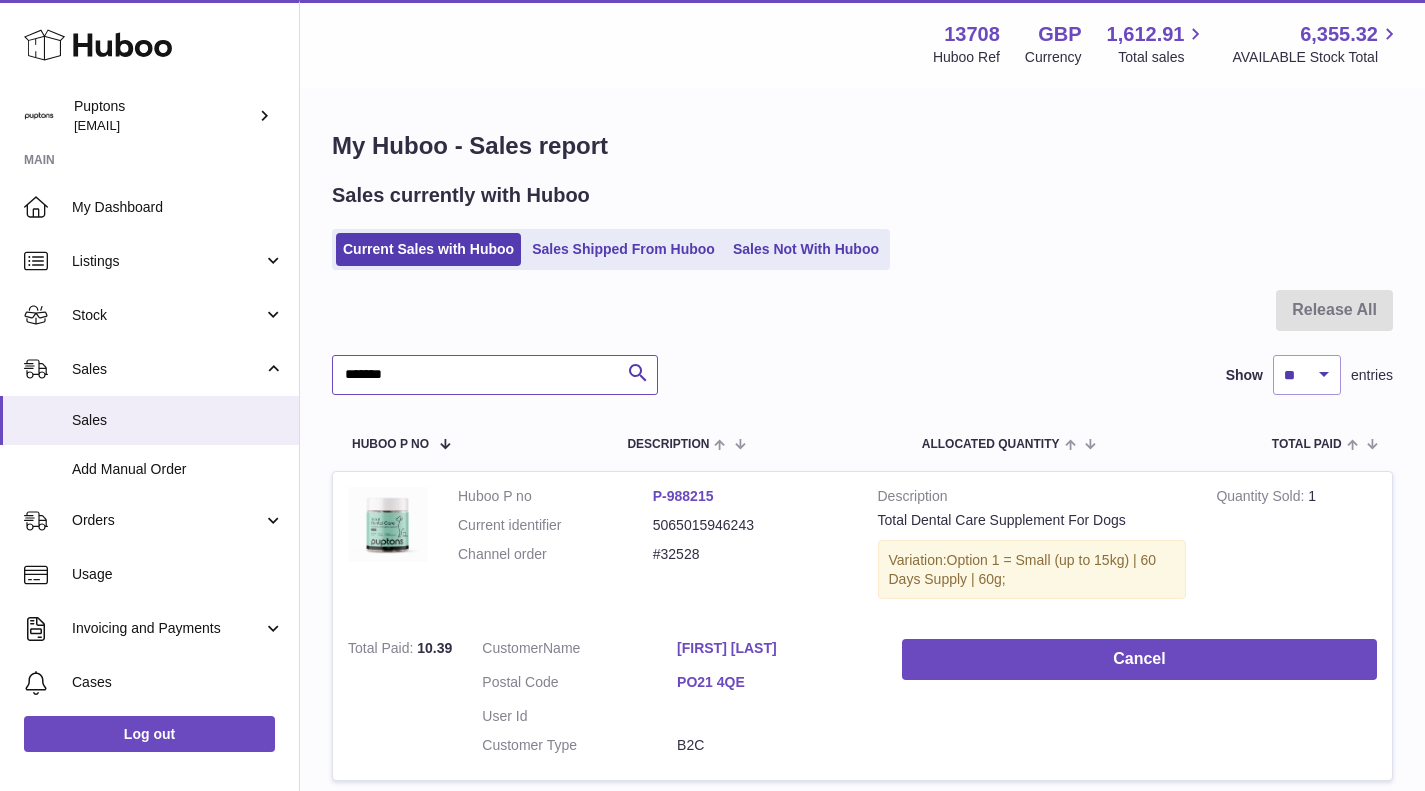 type on "*******" 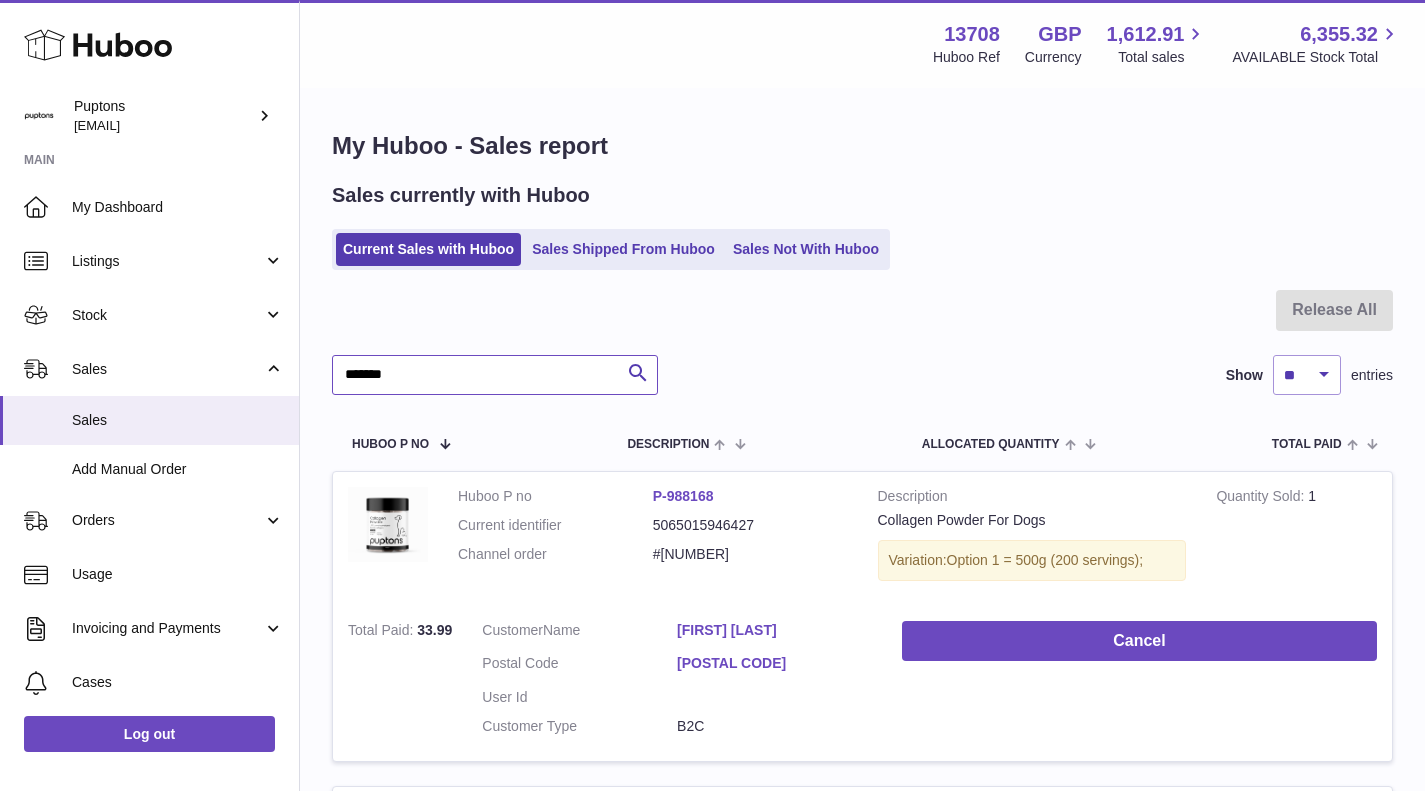 click on "*******" at bounding box center (495, 375) 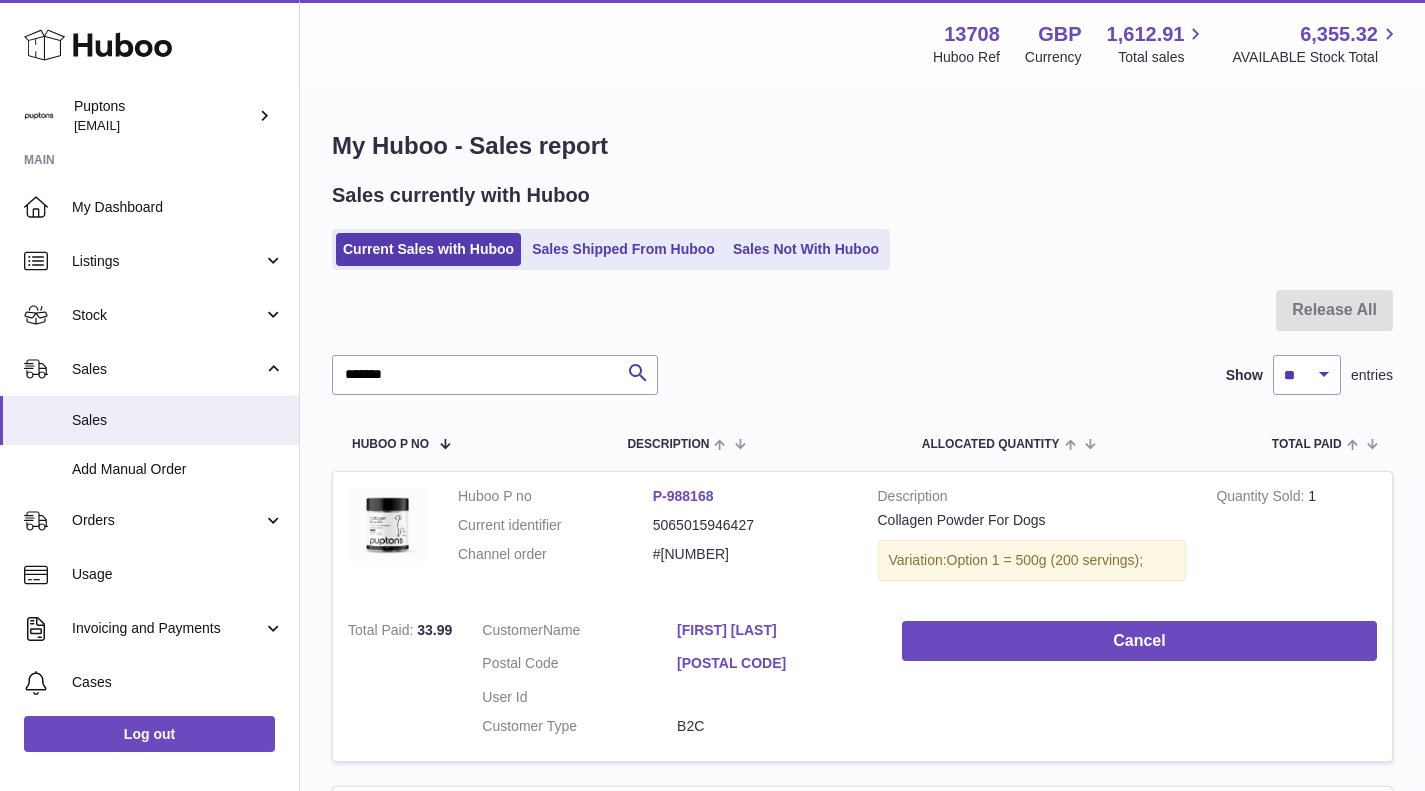 click on "Stock" at bounding box center (167, 315) 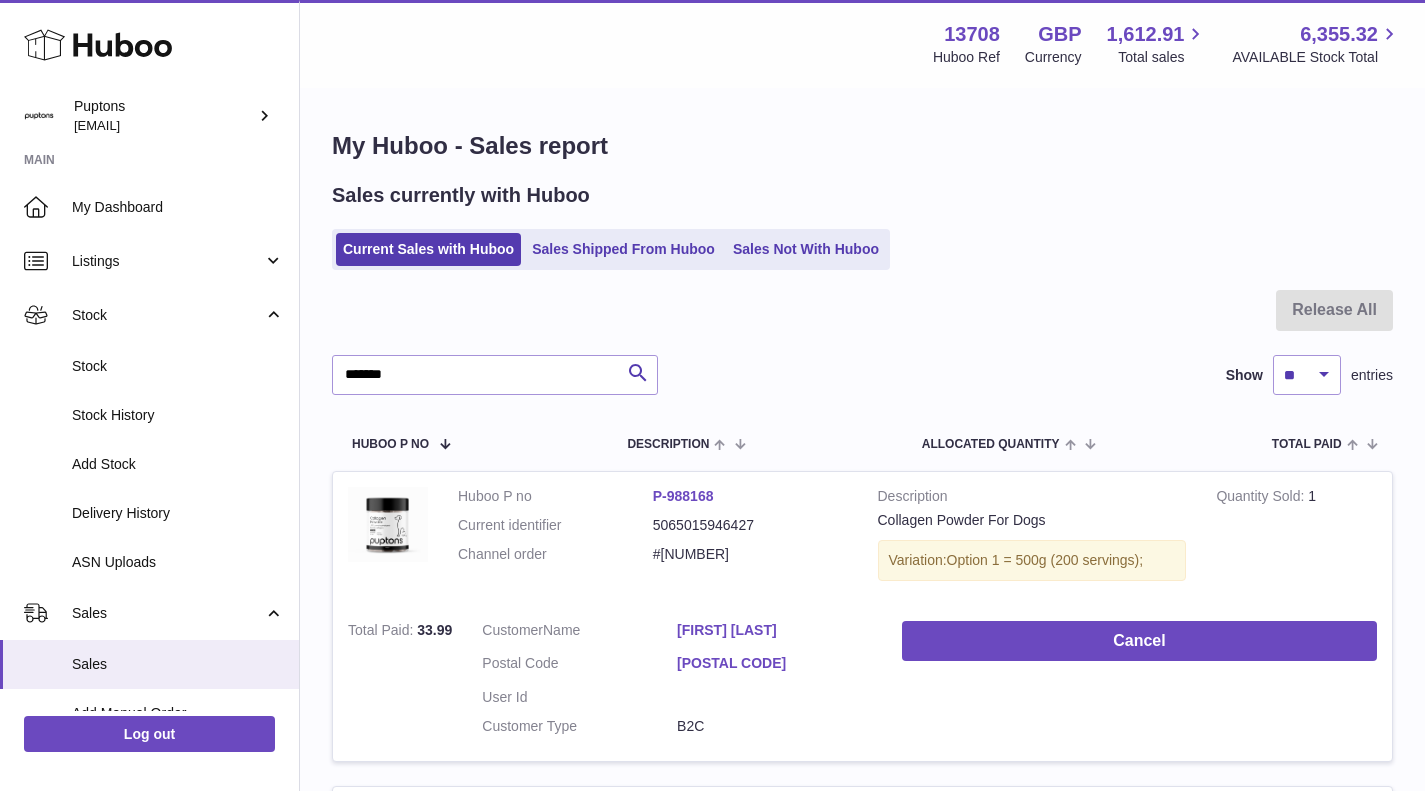 click on "Stock" at bounding box center [178, 366] 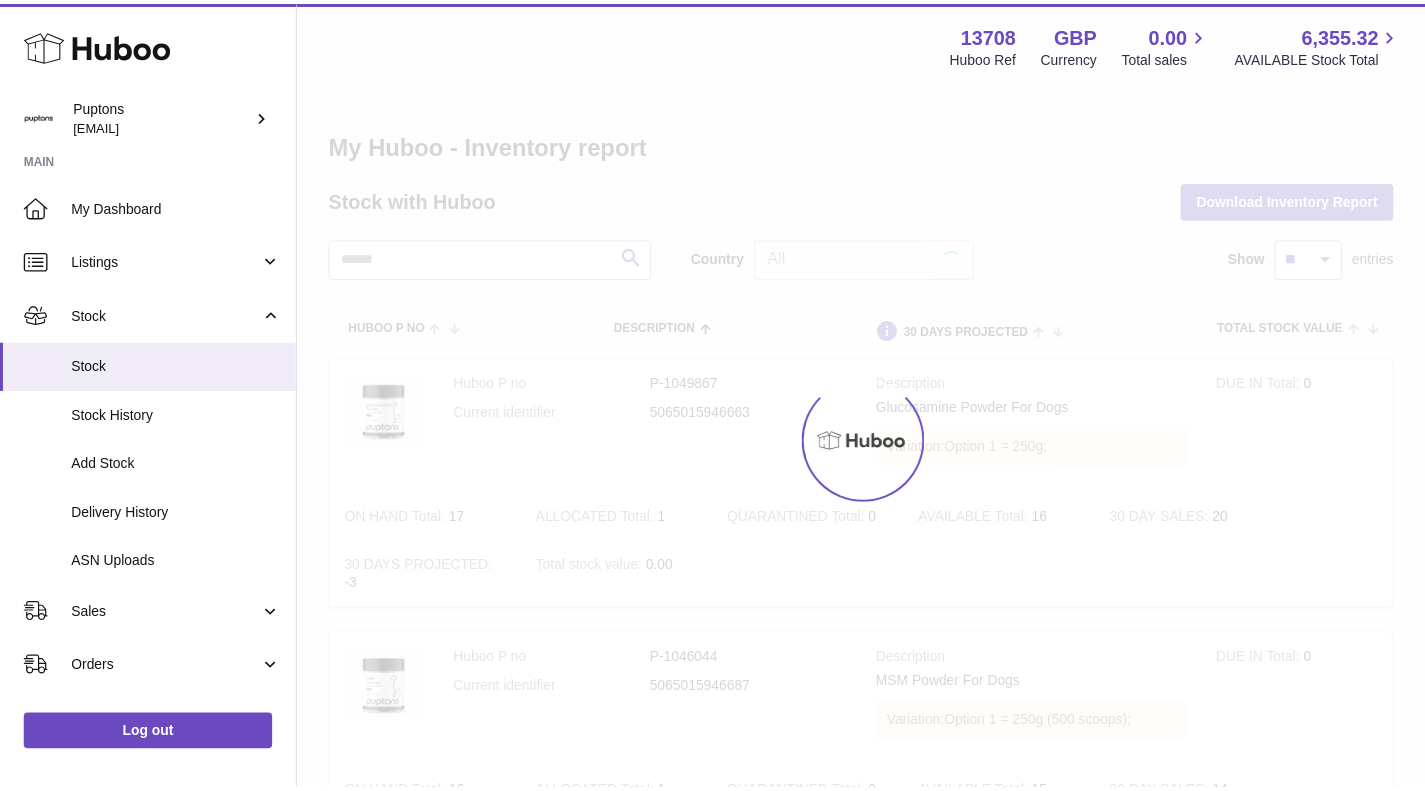 scroll, scrollTop: 0, scrollLeft: 0, axis: both 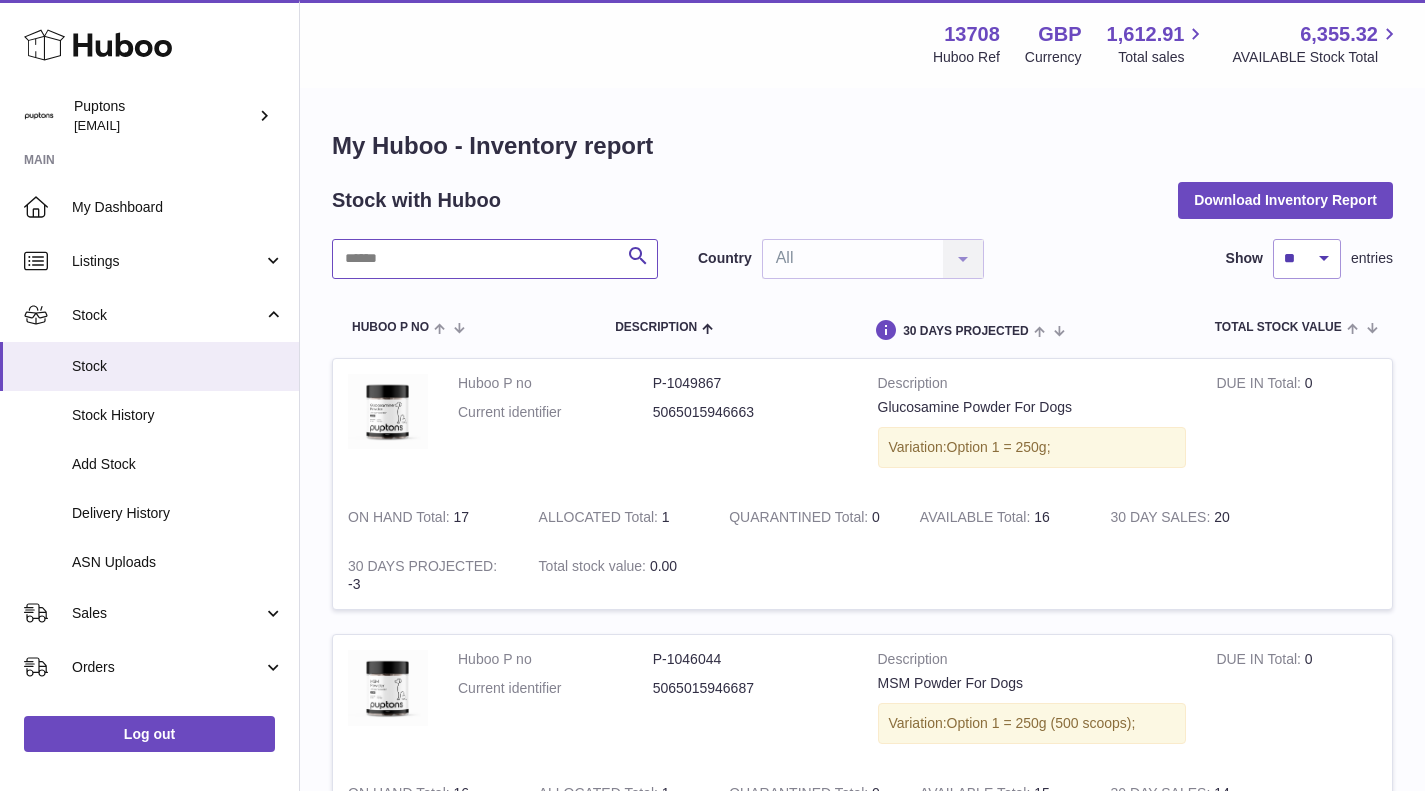 click at bounding box center [495, 259] 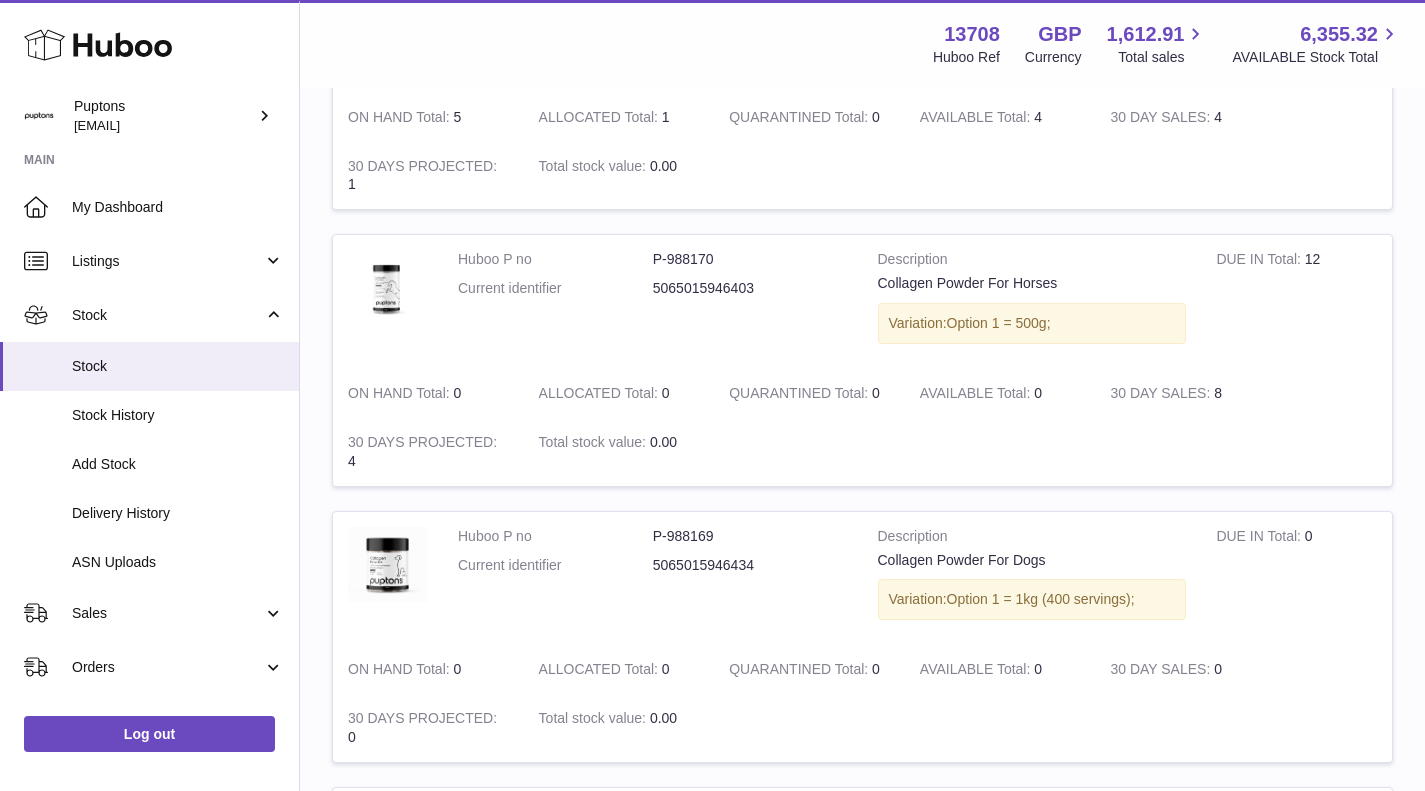 scroll, scrollTop: 0, scrollLeft: 0, axis: both 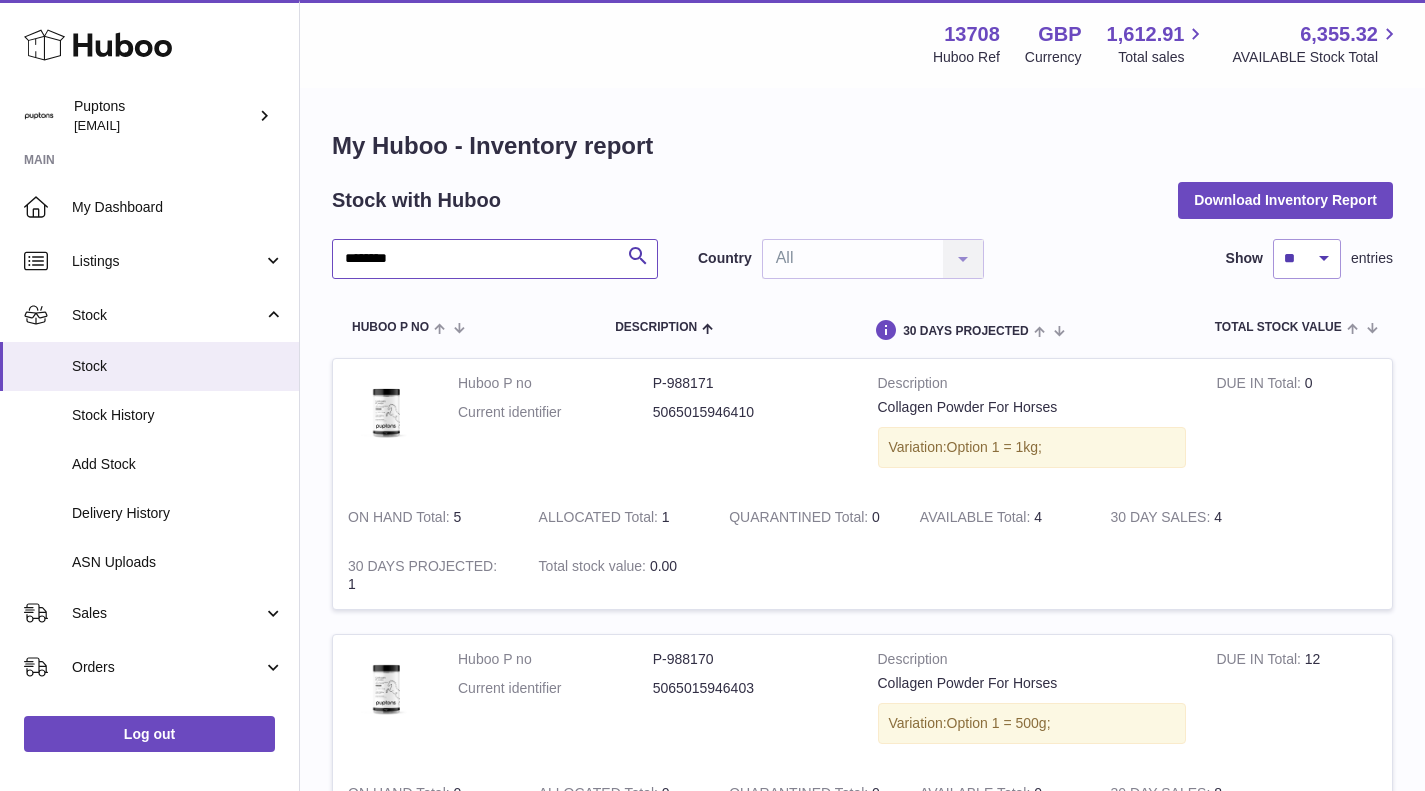 click on "********" at bounding box center [495, 259] 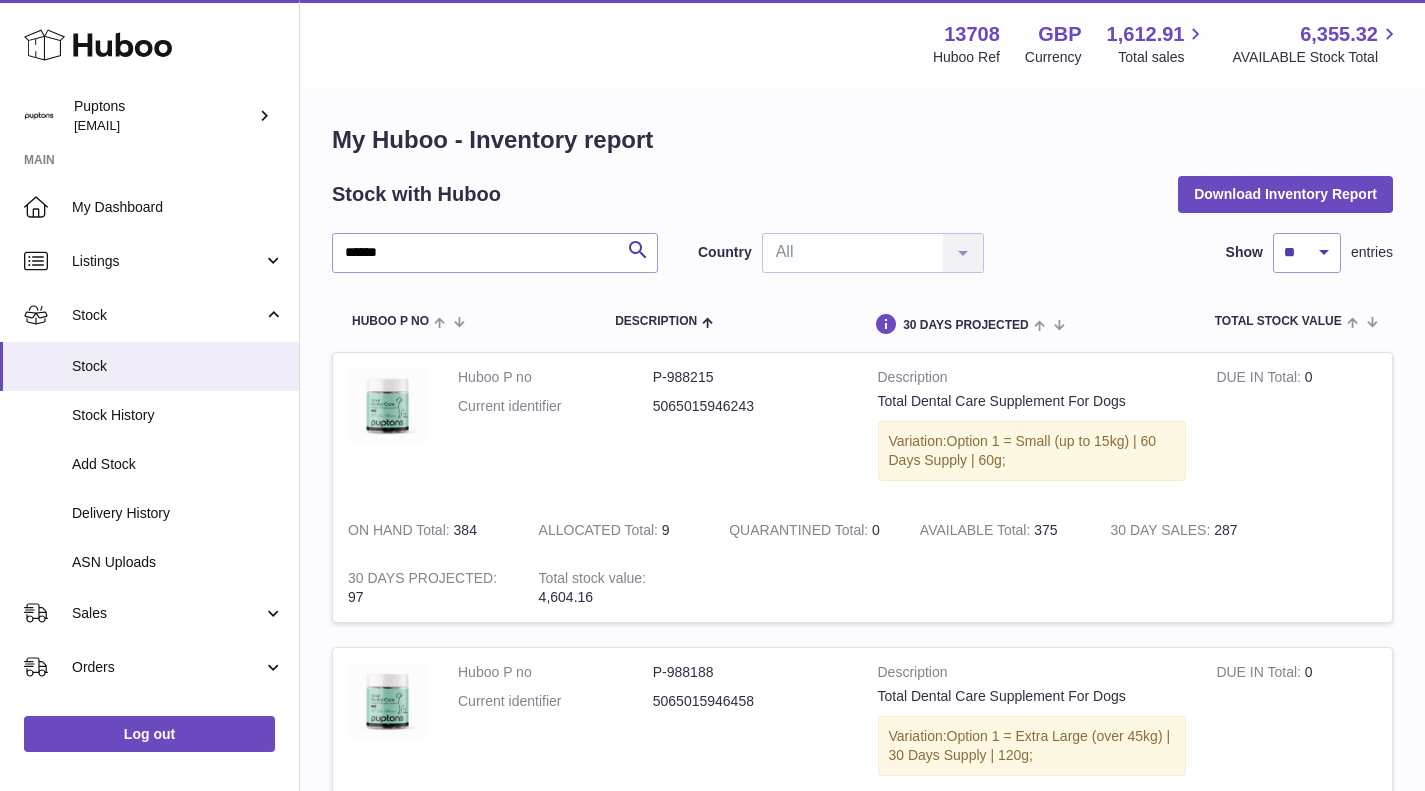 scroll, scrollTop: 0, scrollLeft: 0, axis: both 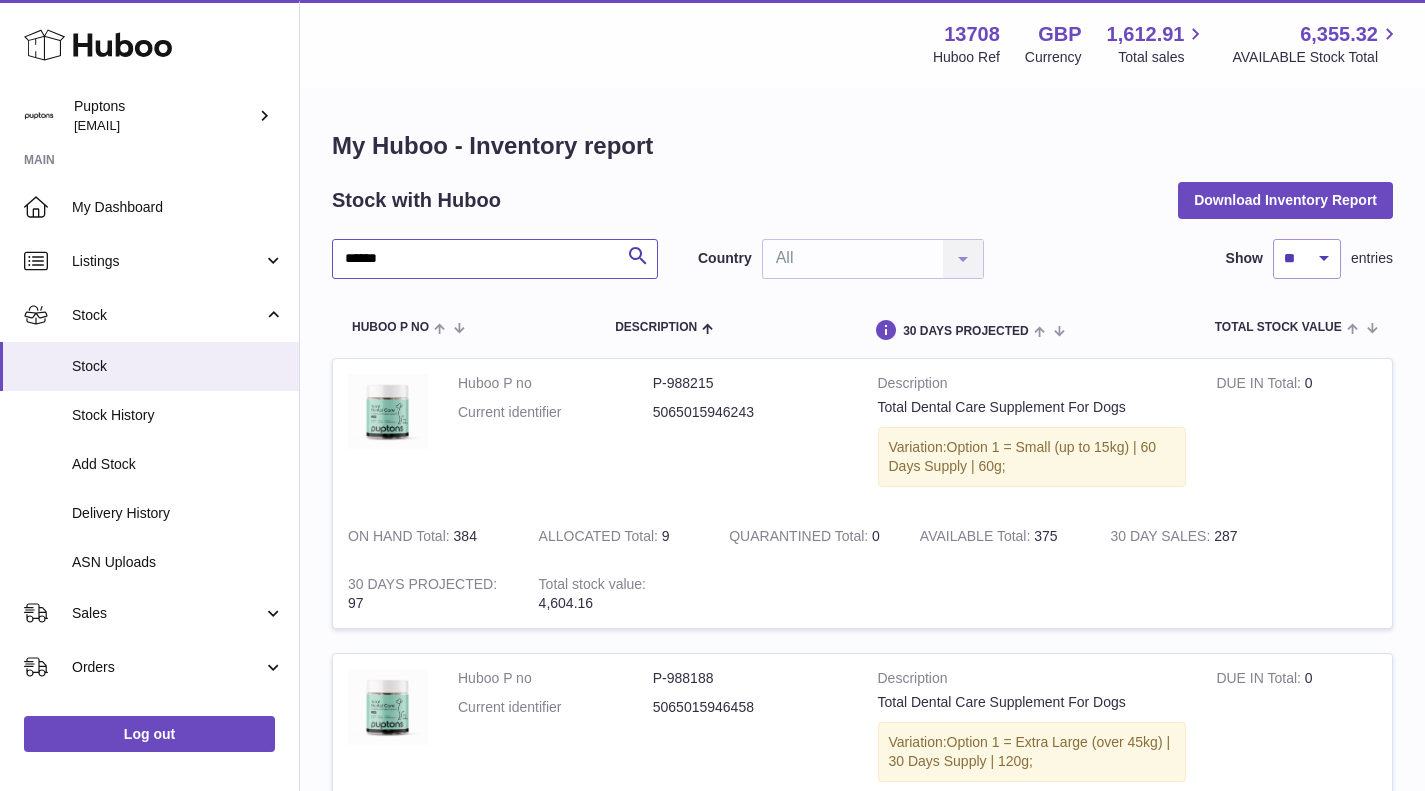 drag, startPoint x: 457, startPoint y: 248, endPoint x: 223, endPoint y: 261, distance: 234.36084 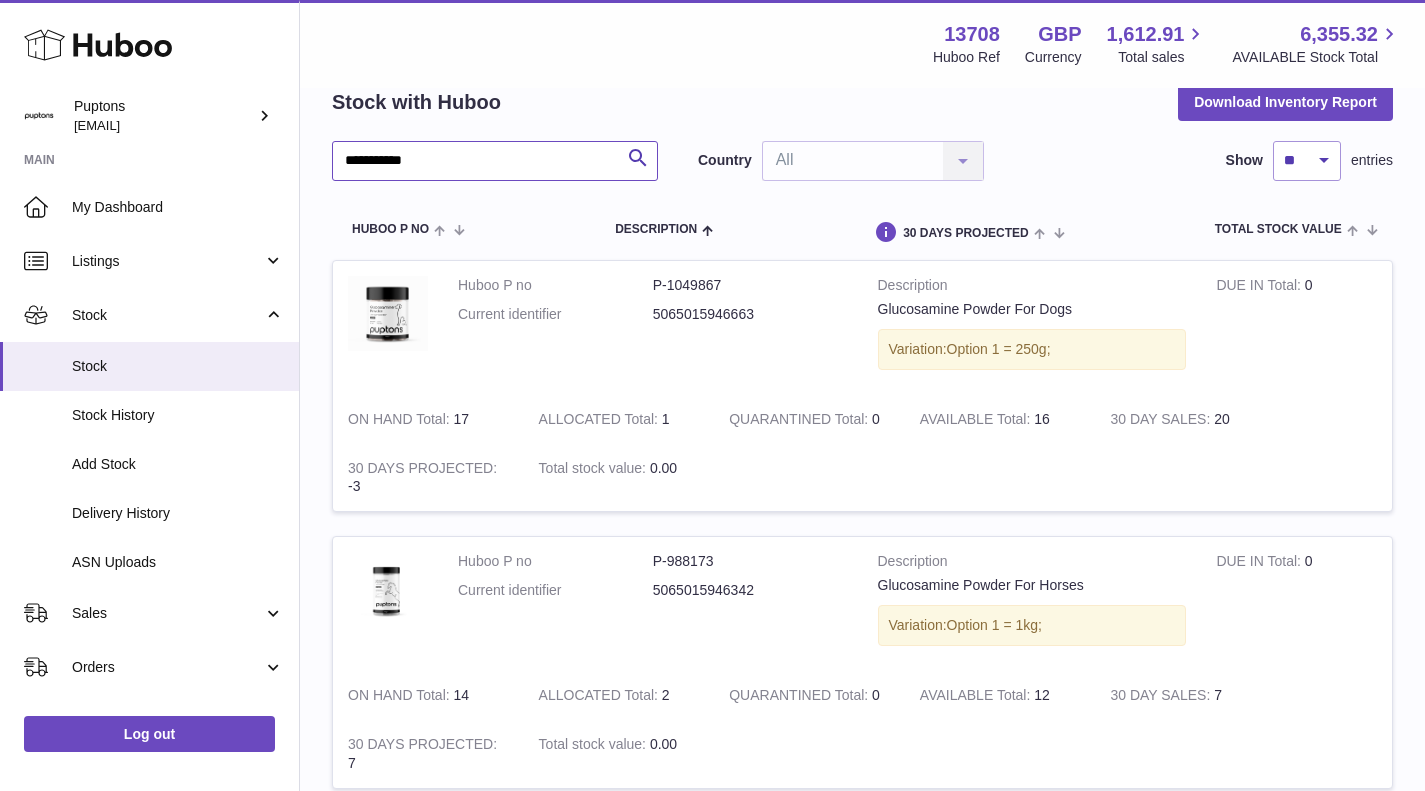scroll, scrollTop: 0, scrollLeft: 0, axis: both 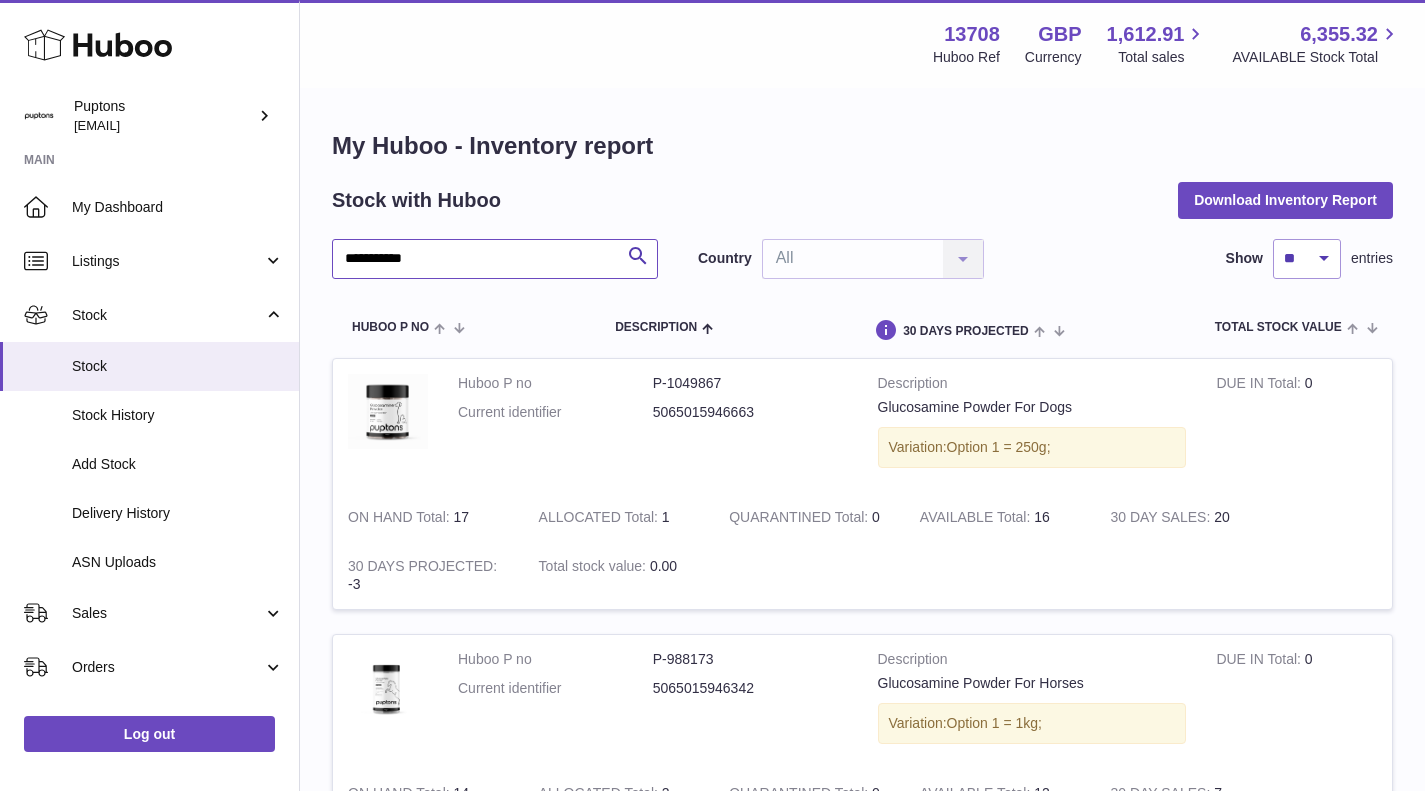 click on "**********" at bounding box center [495, 259] 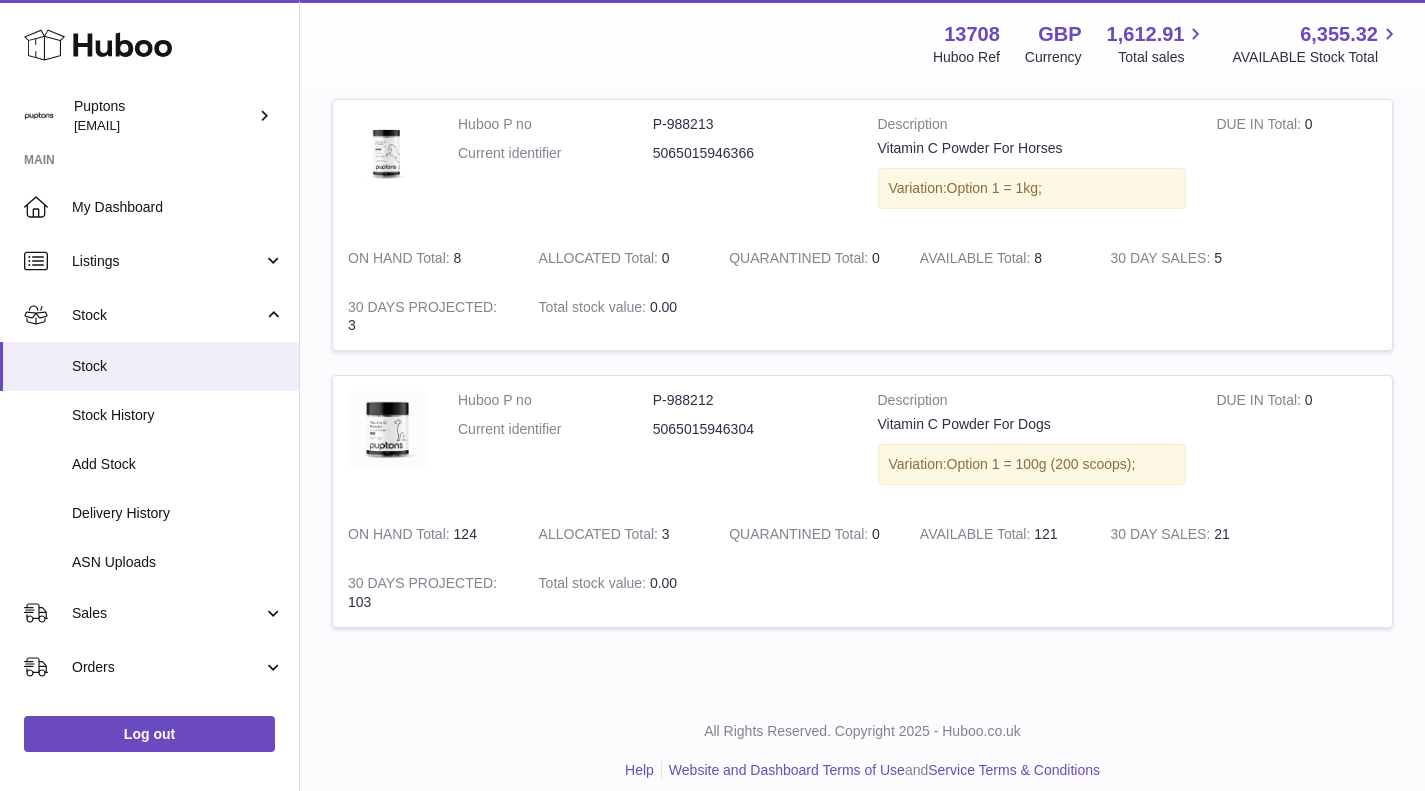 scroll, scrollTop: 0, scrollLeft: 0, axis: both 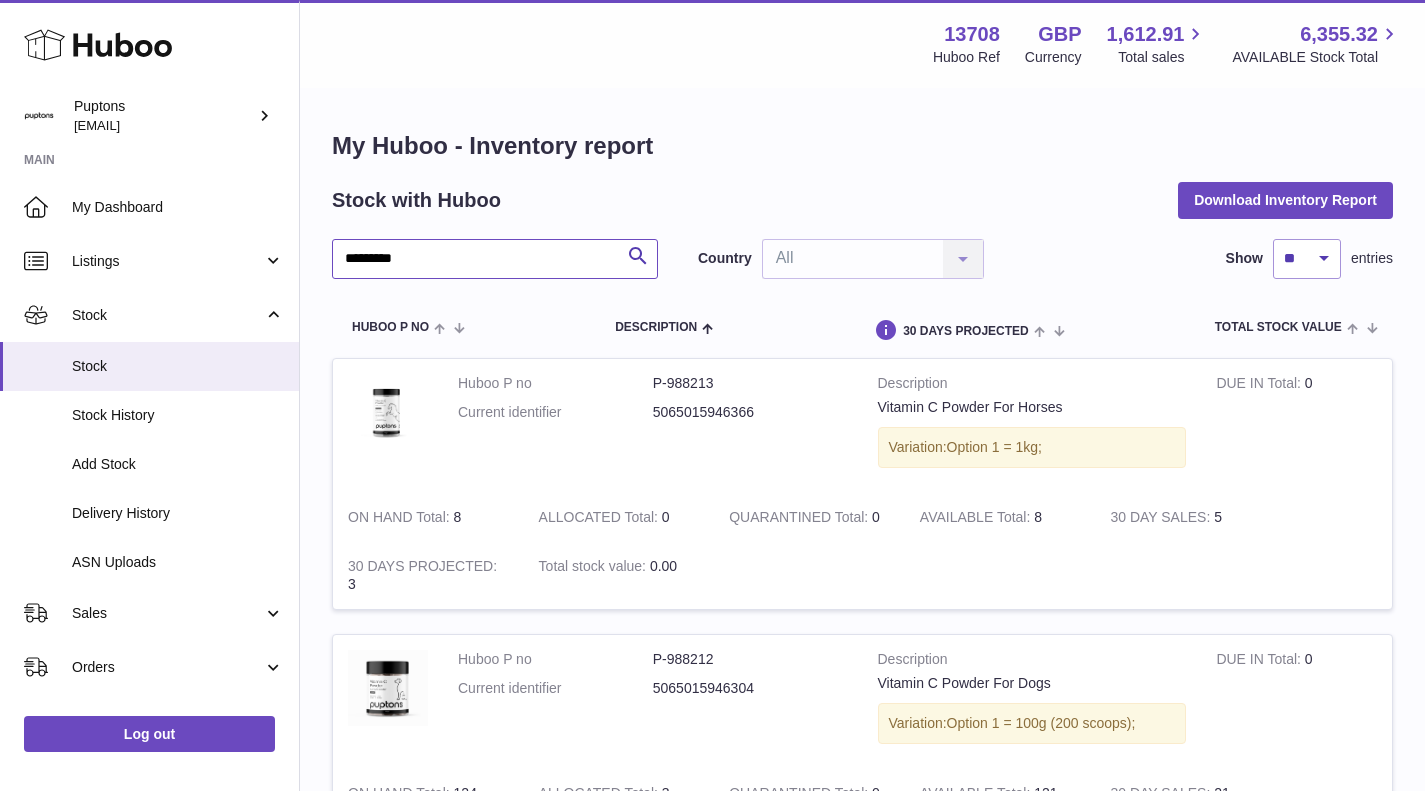 click on "*********" at bounding box center (495, 259) 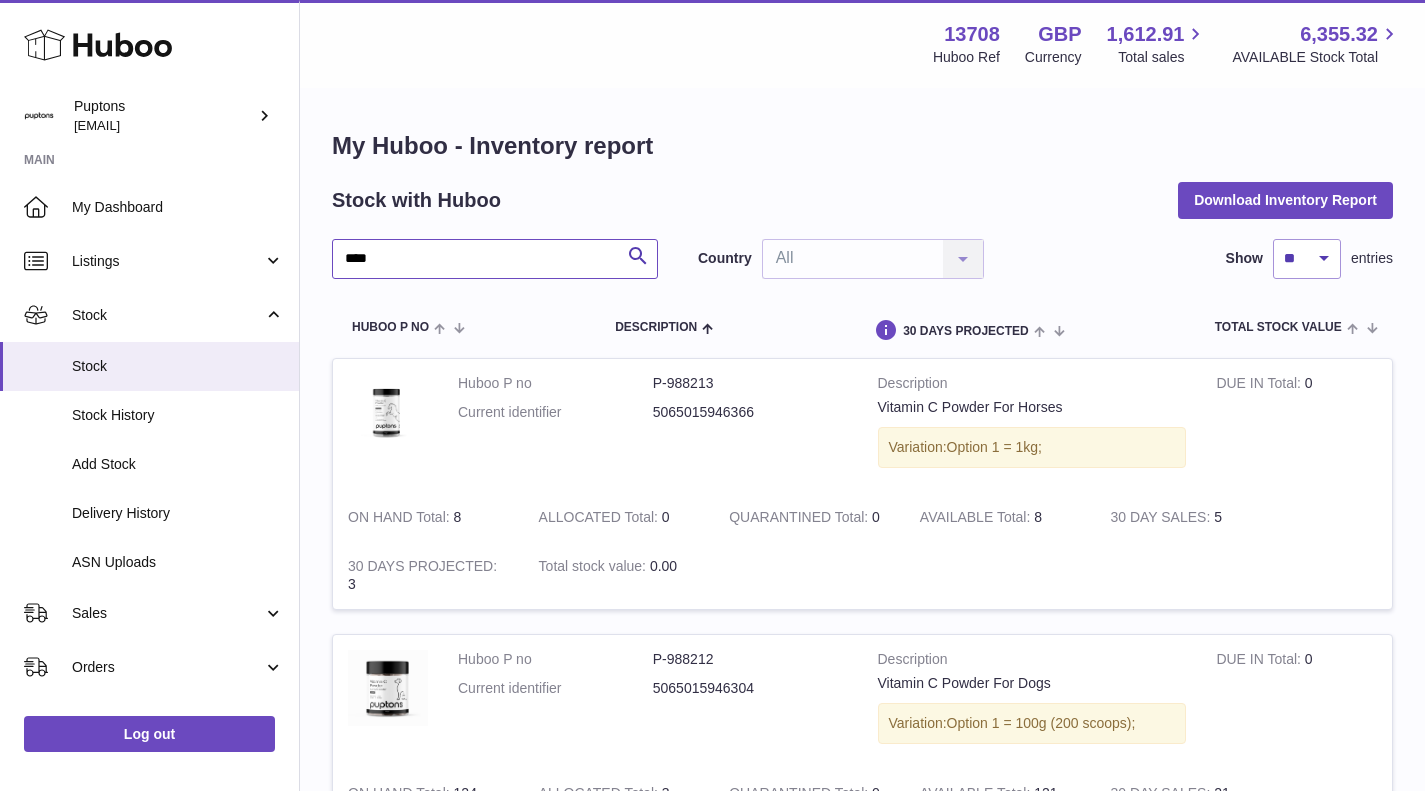 type on "****" 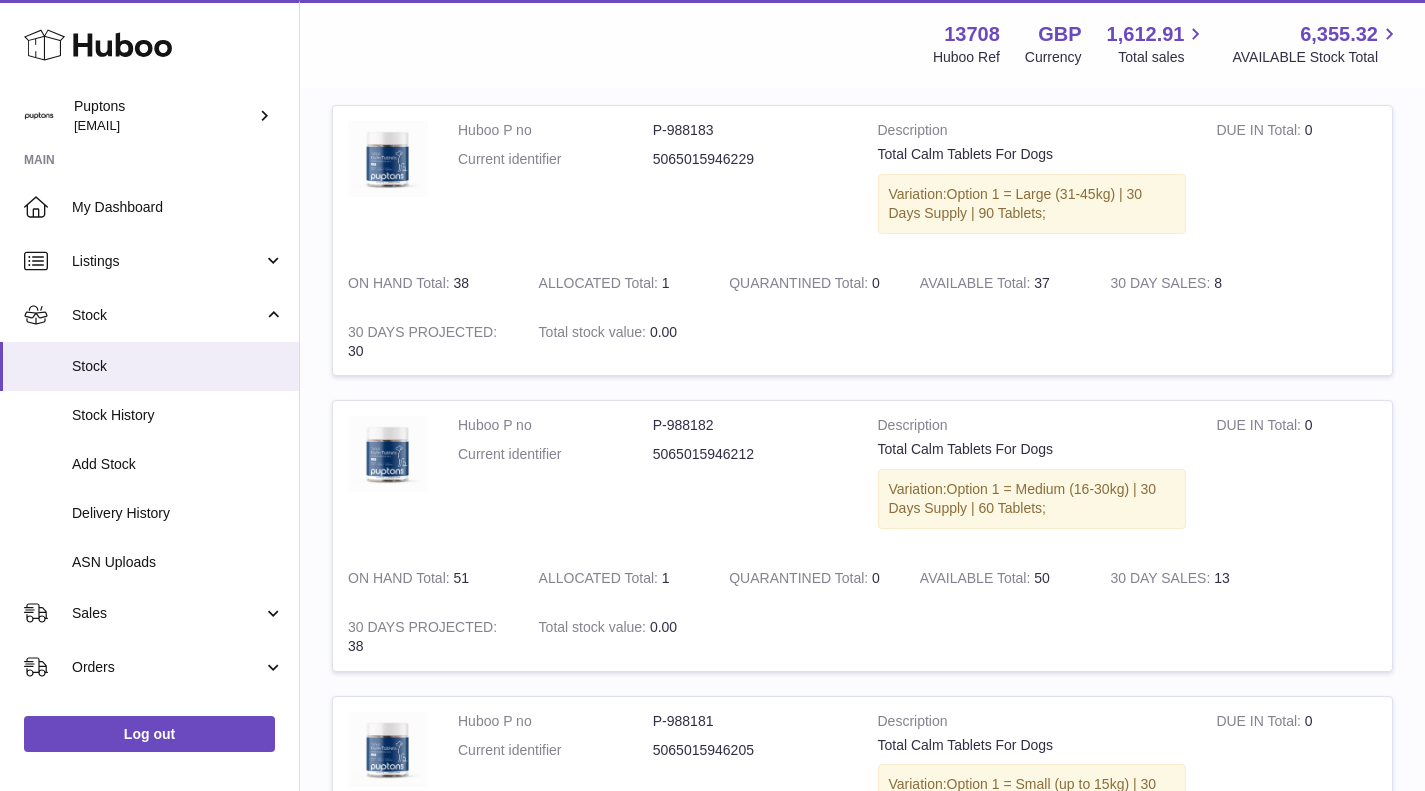 scroll, scrollTop: 1369, scrollLeft: 0, axis: vertical 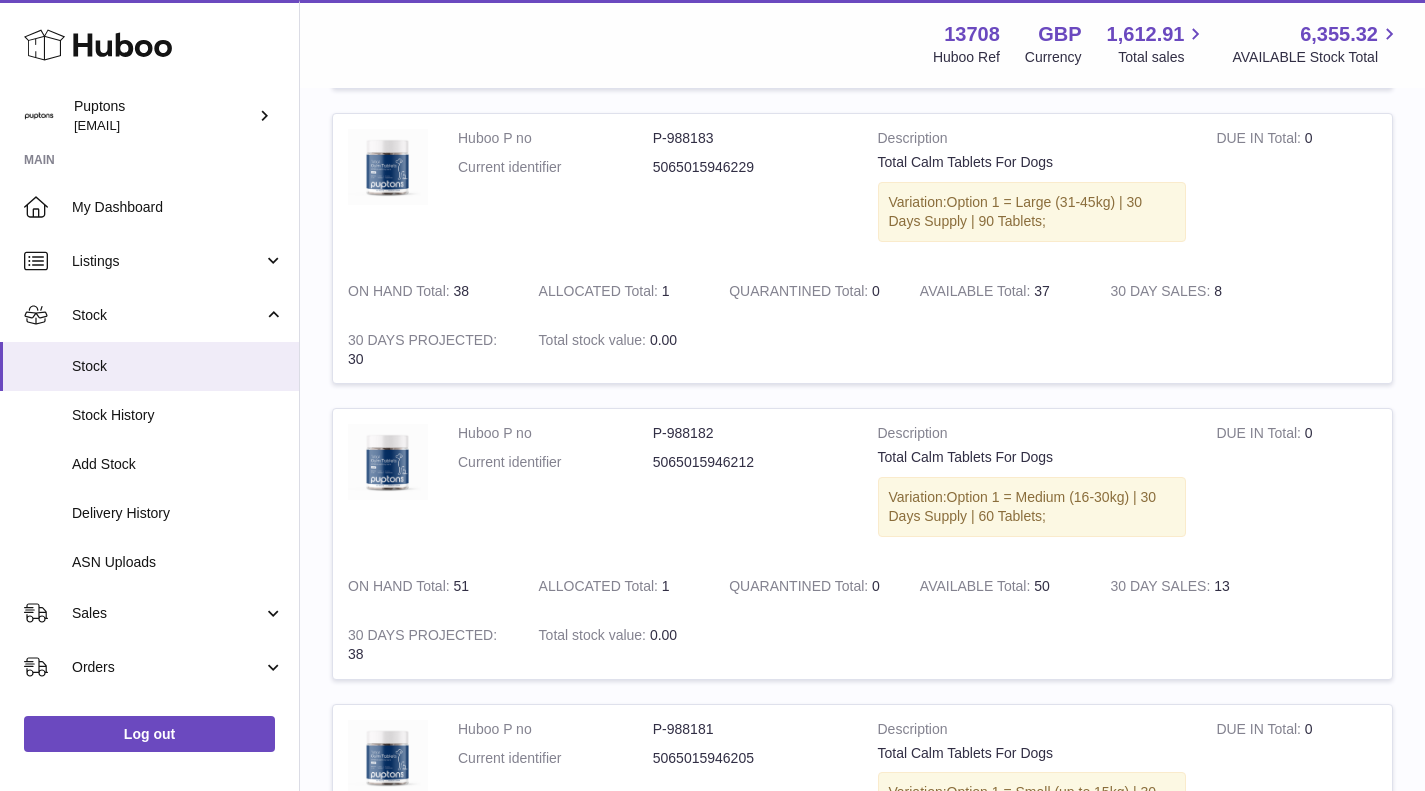 click on "Delivery History" at bounding box center [178, 513] 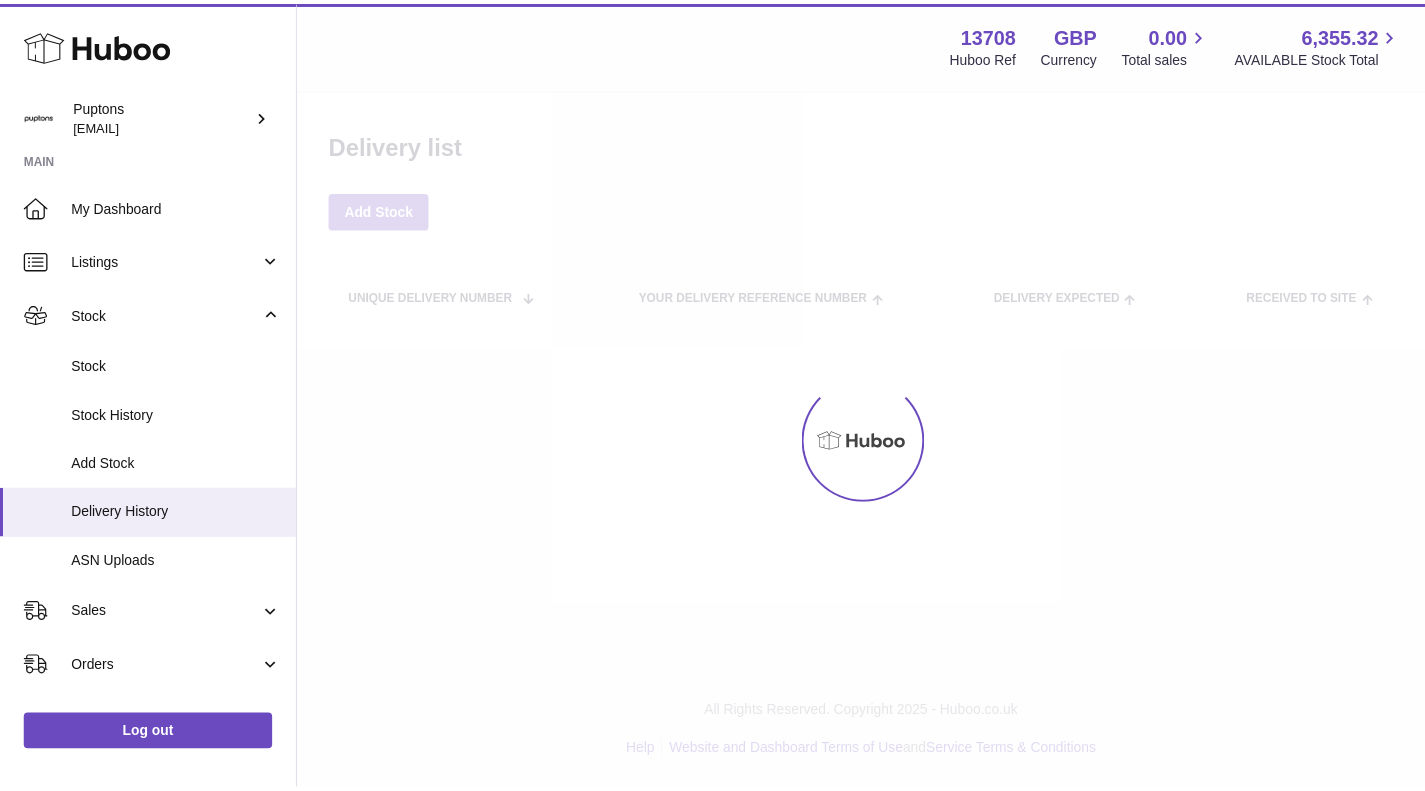 scroll, scrollTop: 0, scrollLeft: 0, axis: both 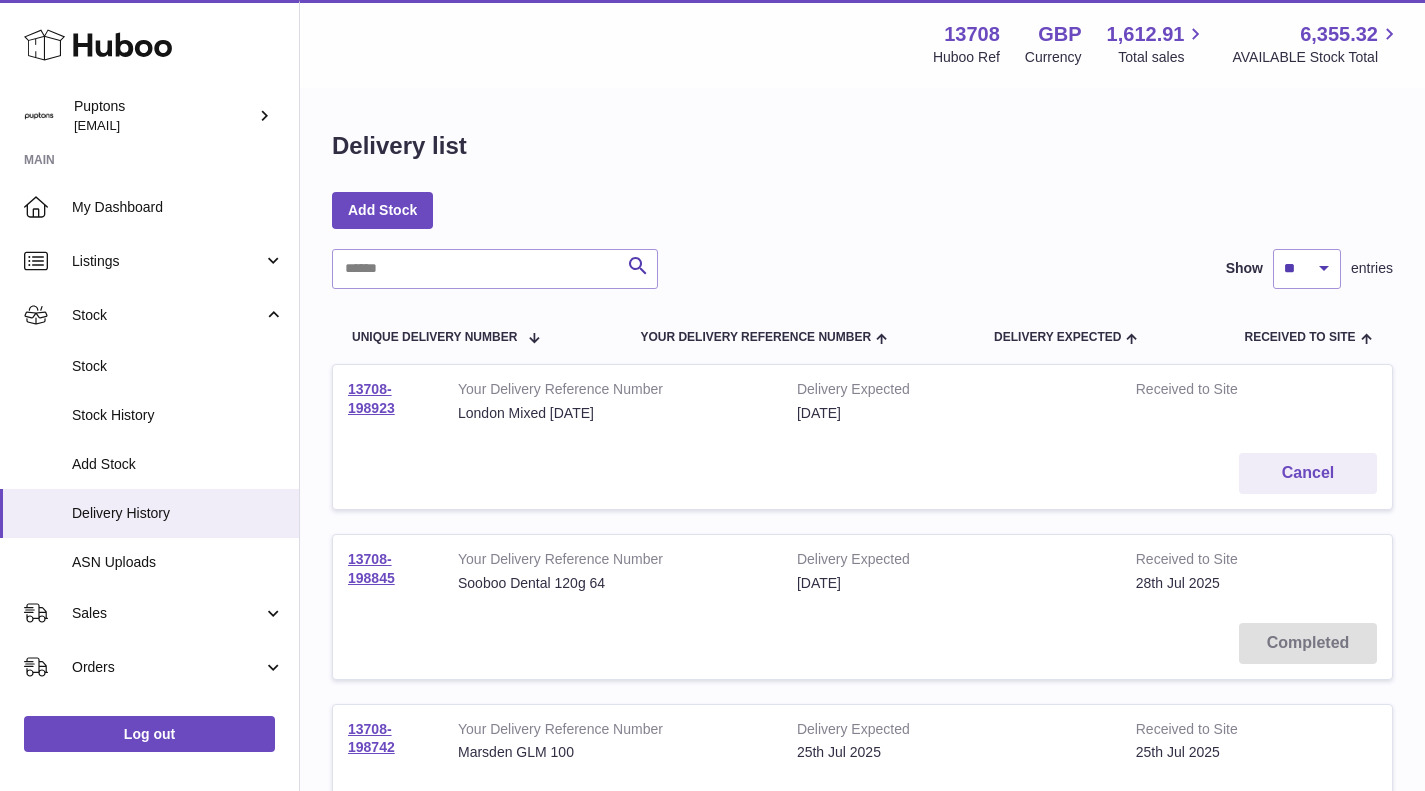 click on "Add Stock" at bounding box center [149, 464] 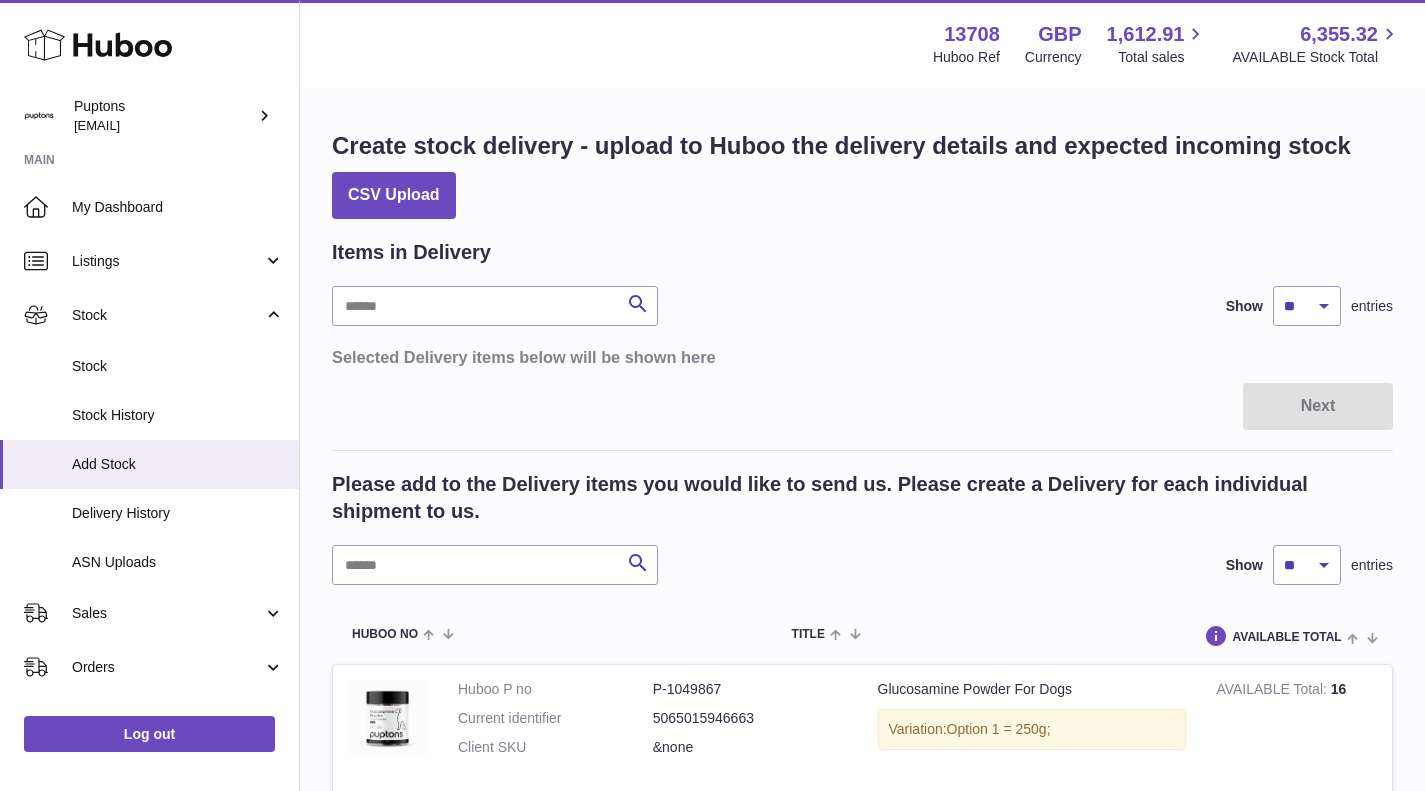 scroll, scrollTop: 0, scrollLeft: 0, axis: both 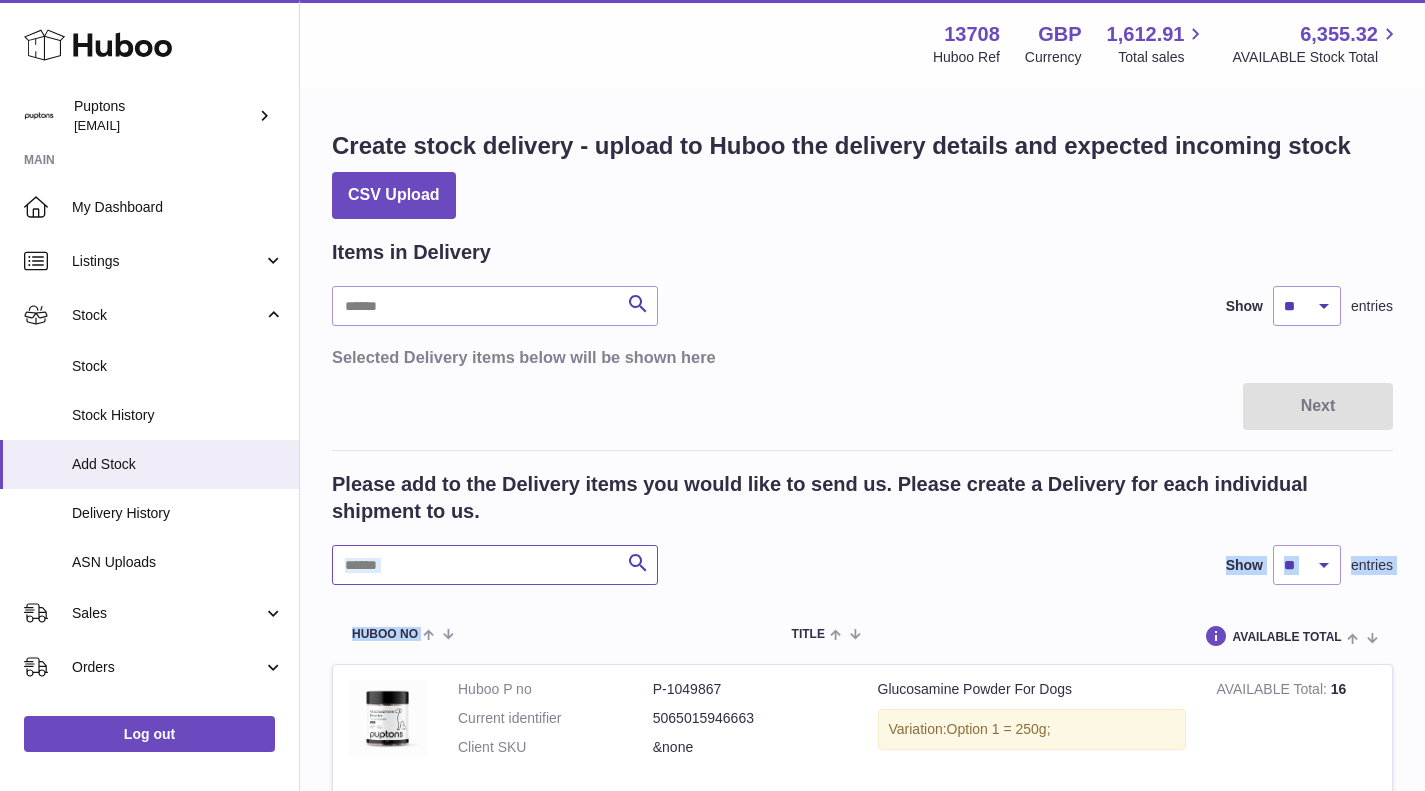 click at bounding box center [495, 565] 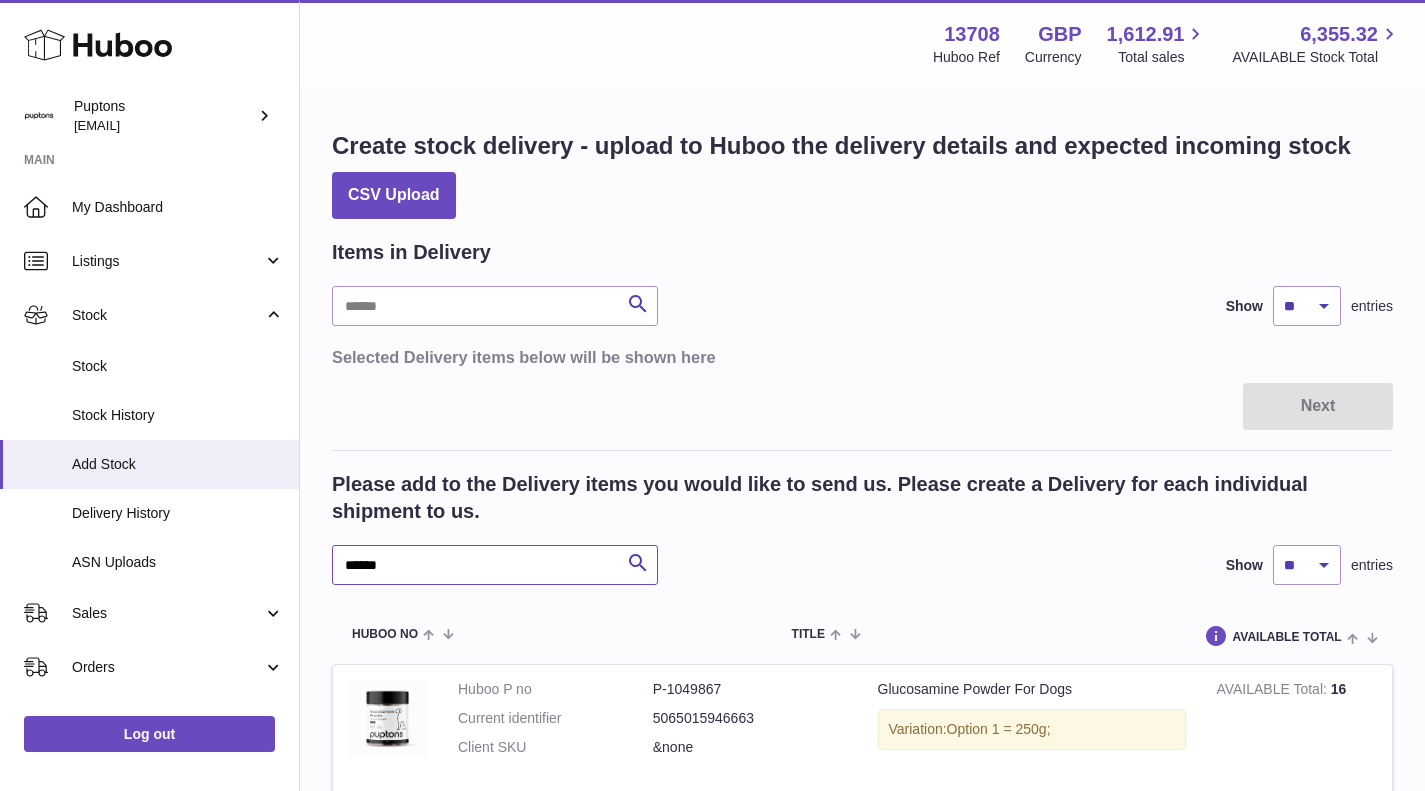 type on "******" 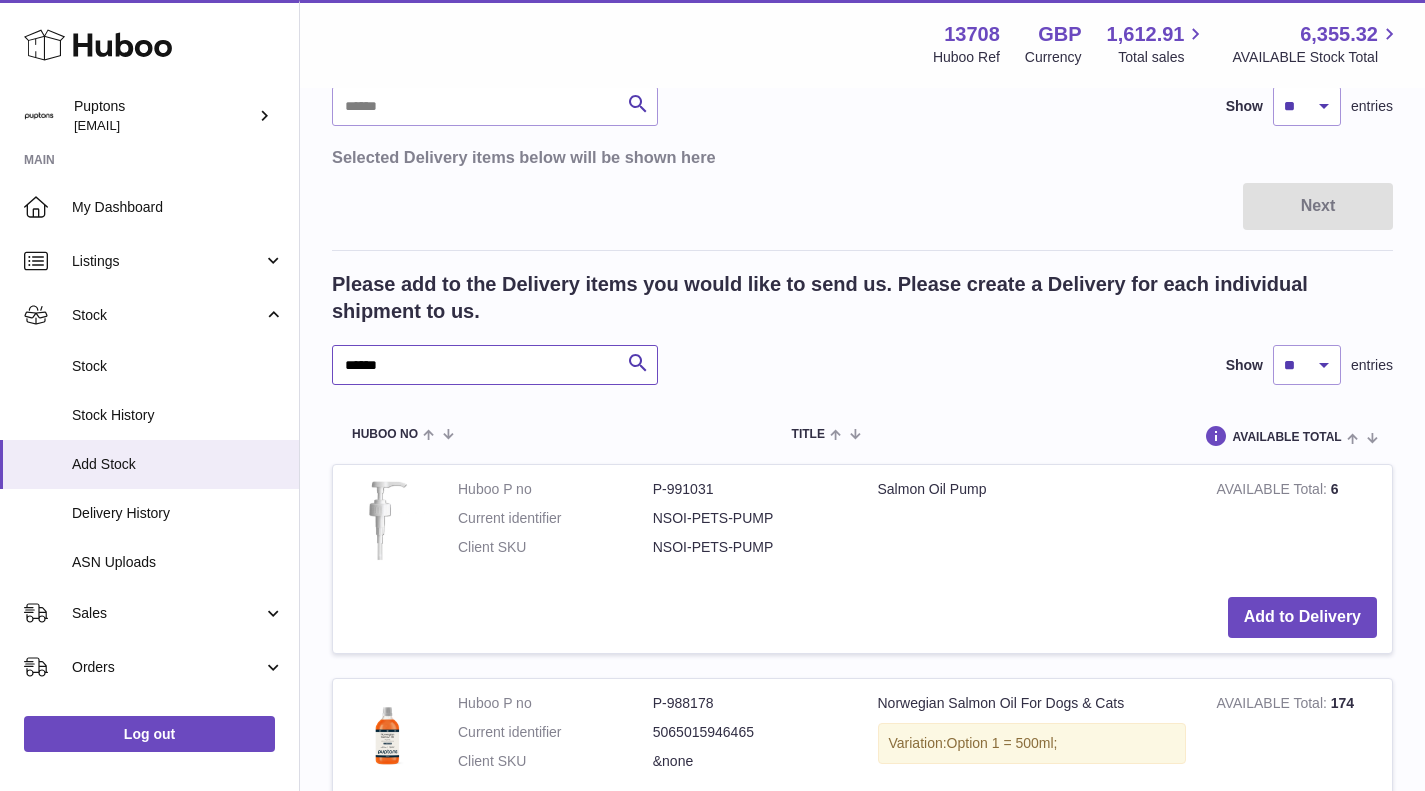 scroll, scrollTop: 300, scrollLeft: 0, axis: vertical 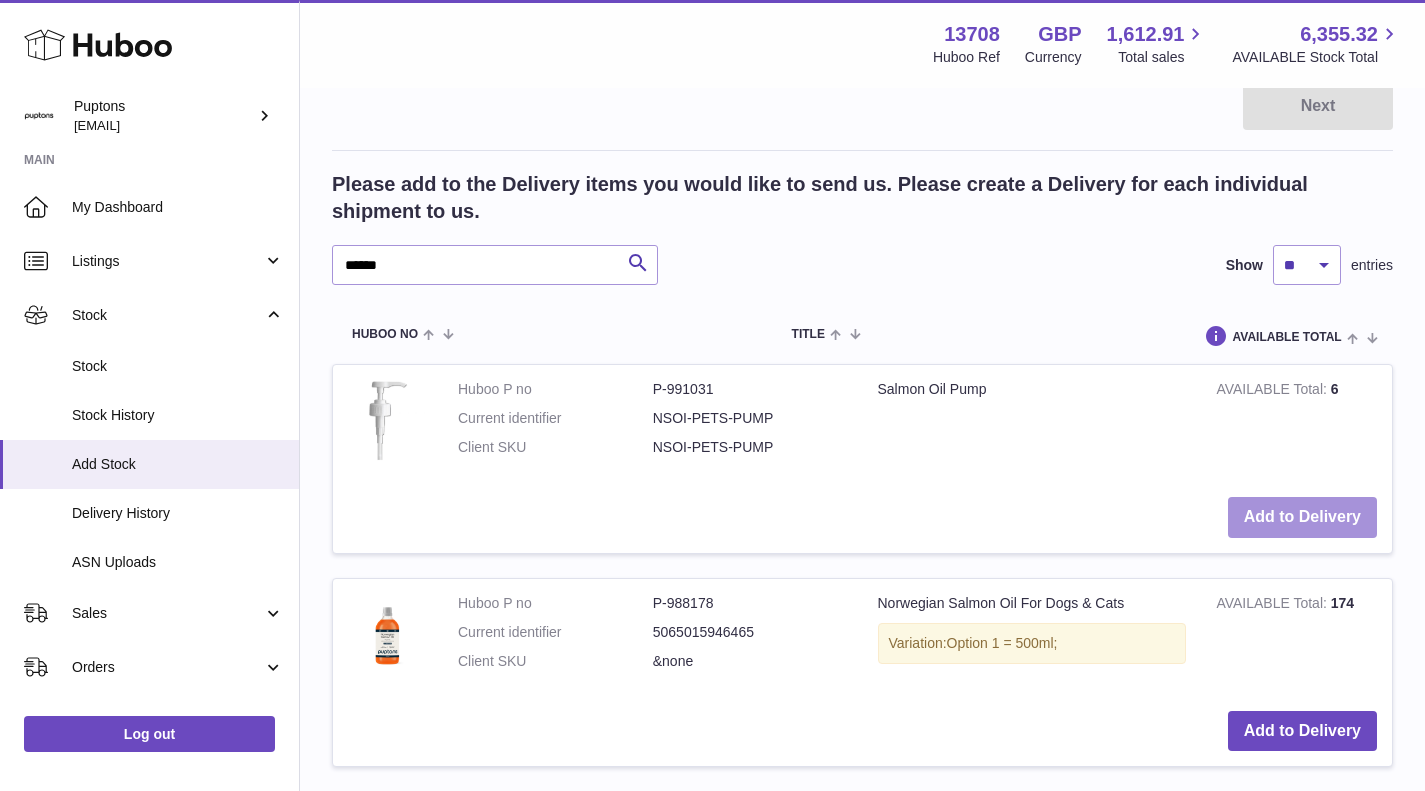 click on "Add to Delivery" at bounding box center [1302, 517] 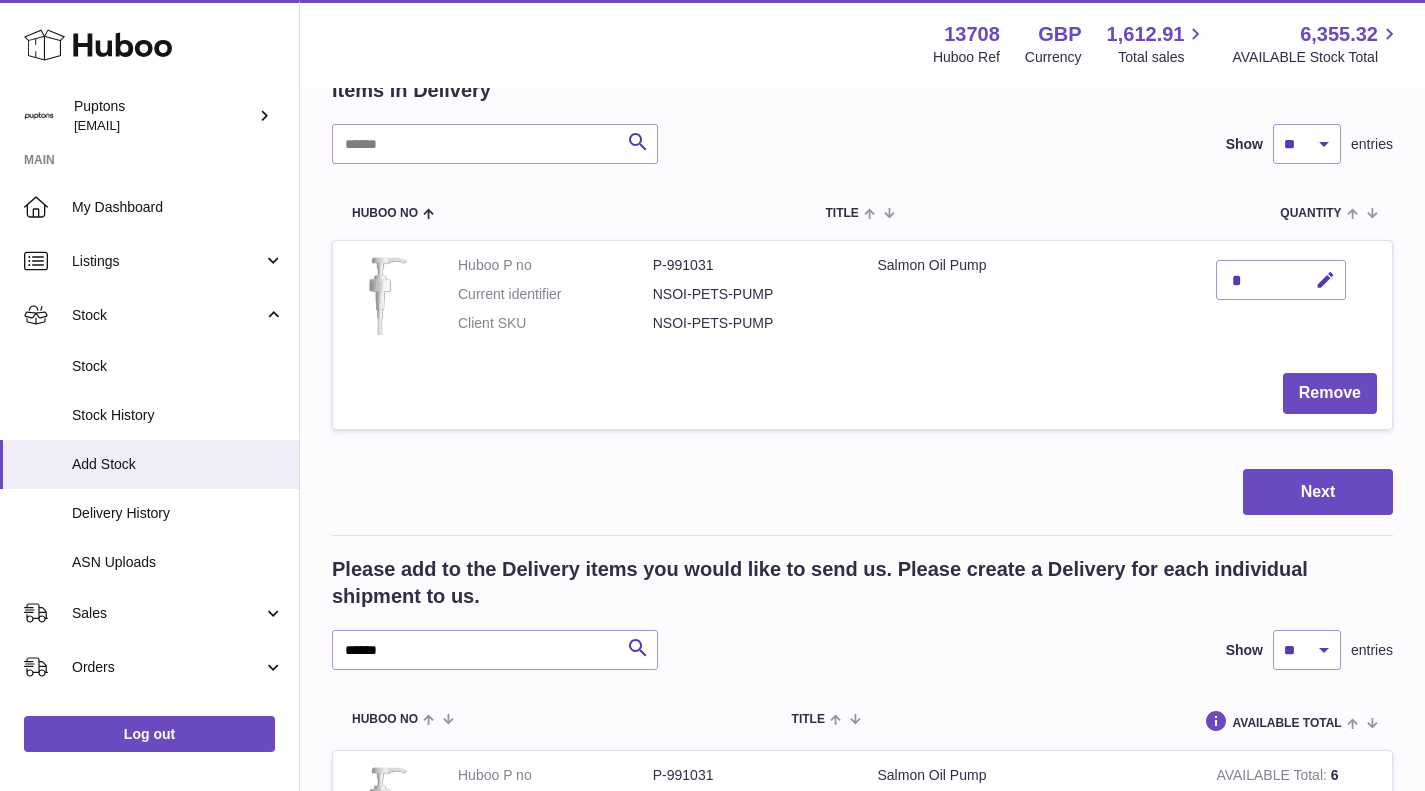 scroll, scrollTop: 100, scrollLeft: 0, axis: vertical 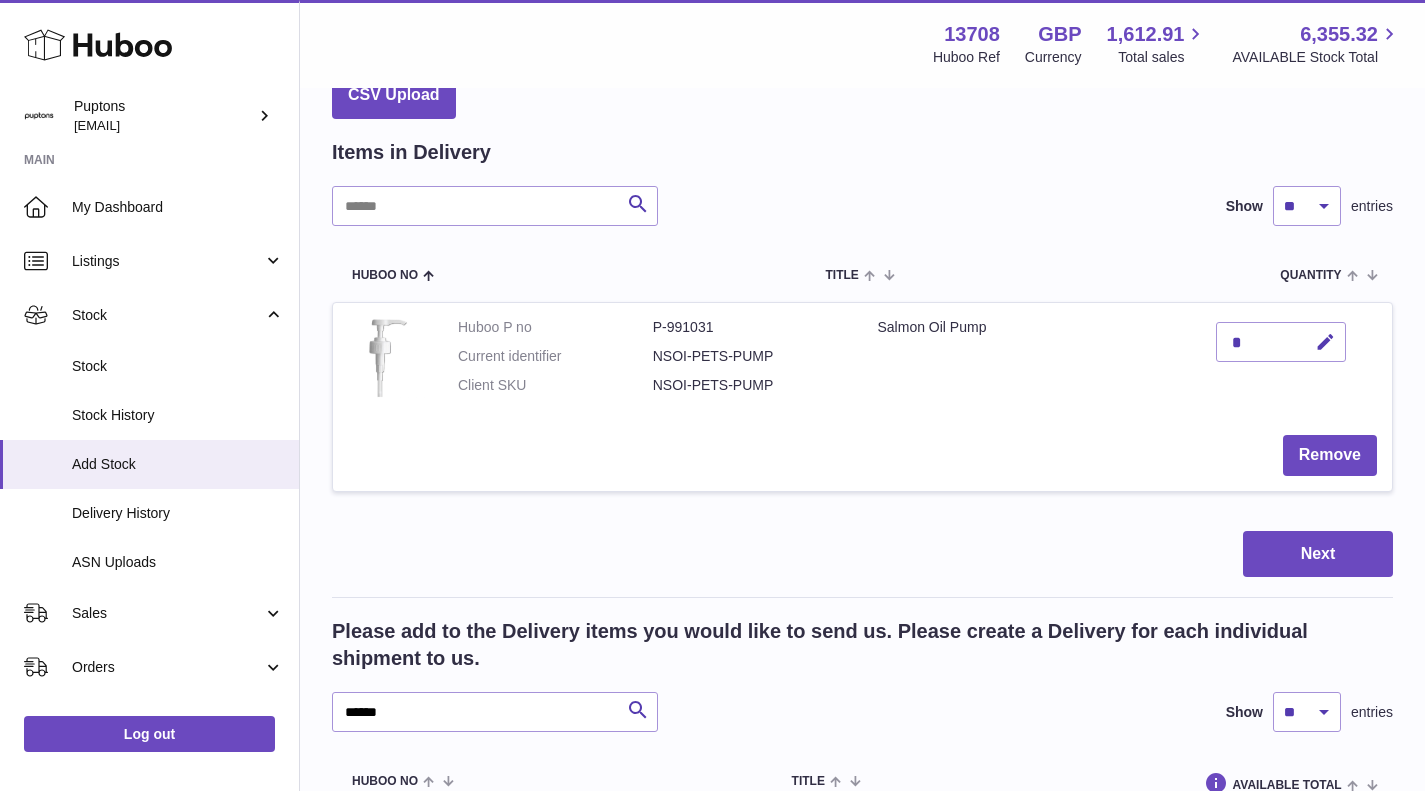 click at bounding box center (1325, 342) 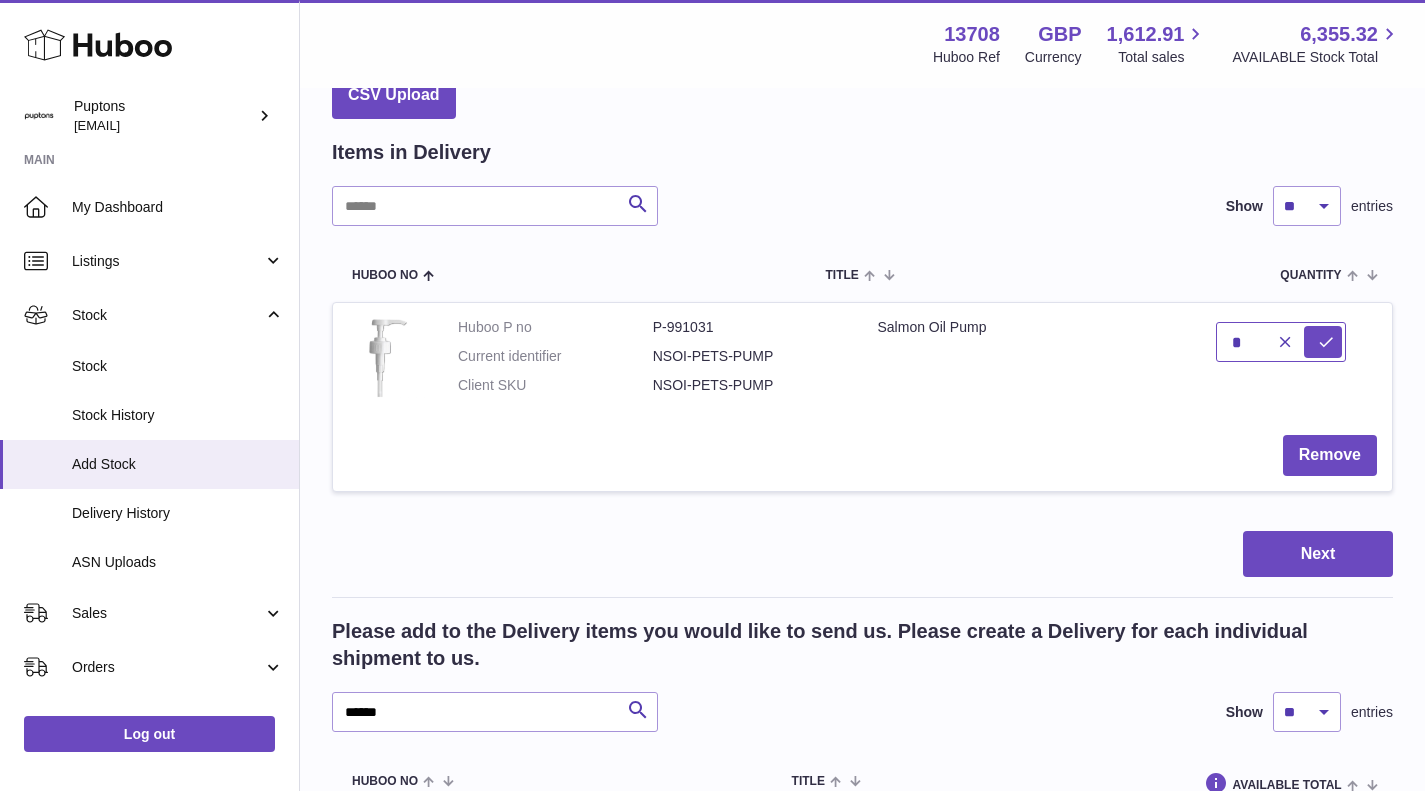 drag, startPoint x: 1235, startPoint y: 374, endPoint x: 1222, endPoint y: 375, distance: 13.038404 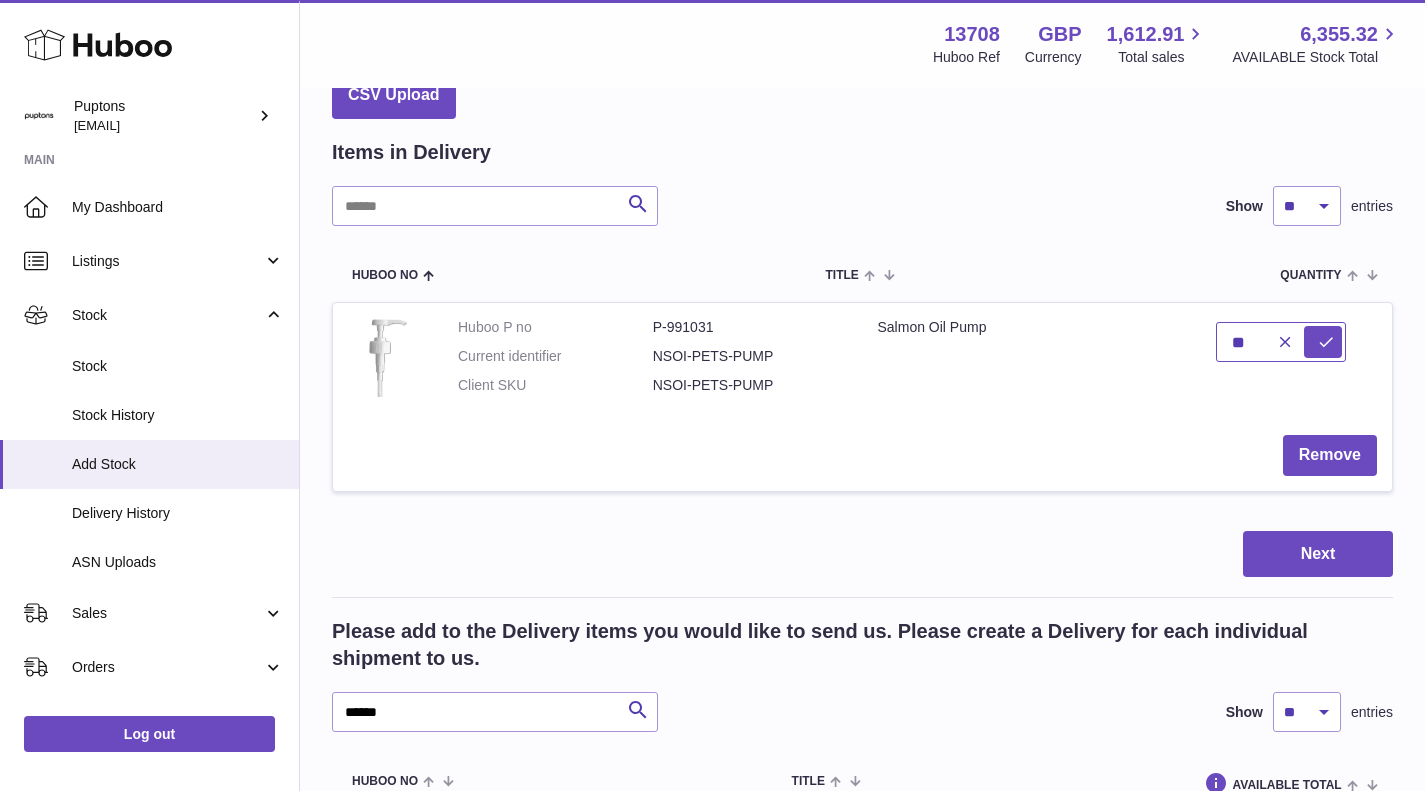 type on "**" 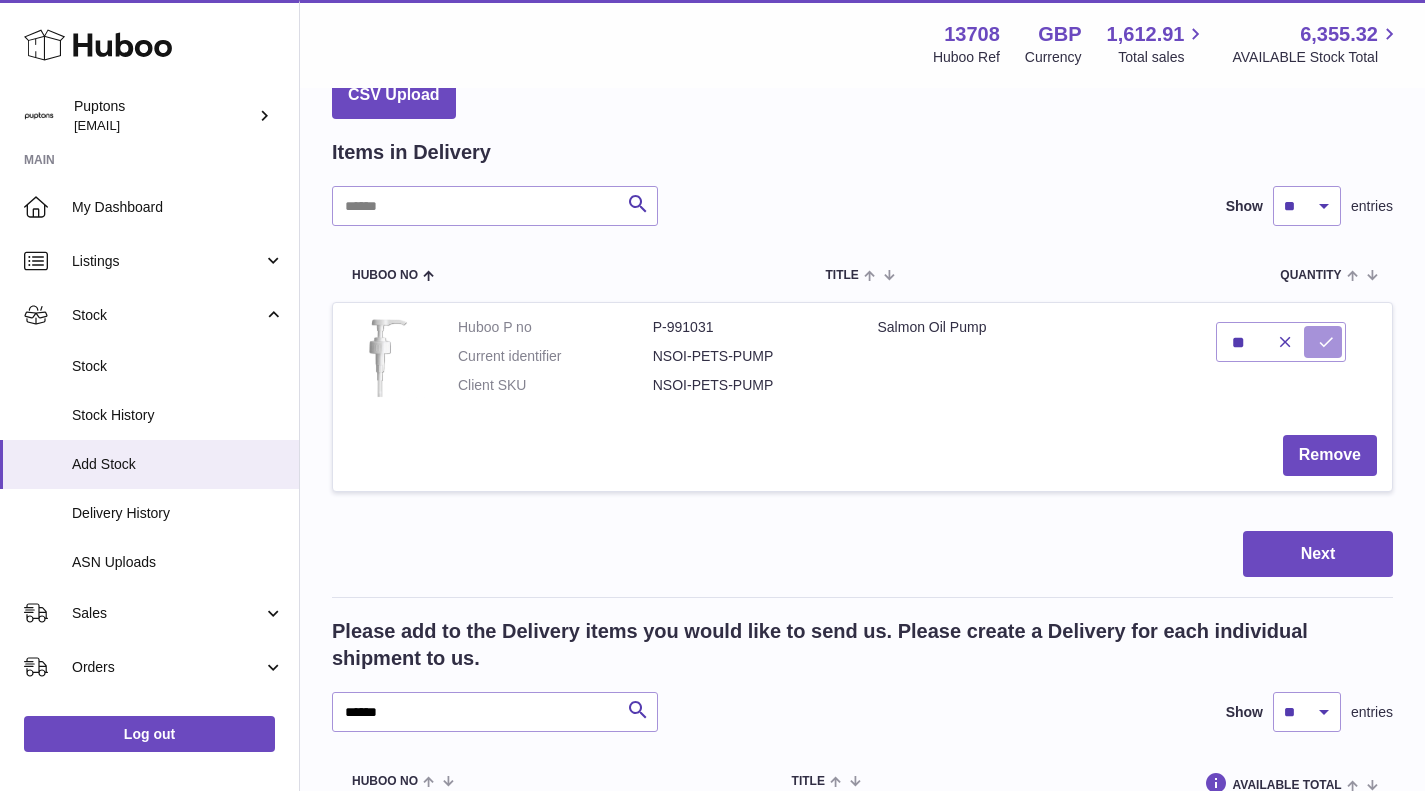 click at bounding box center [1326, 342] 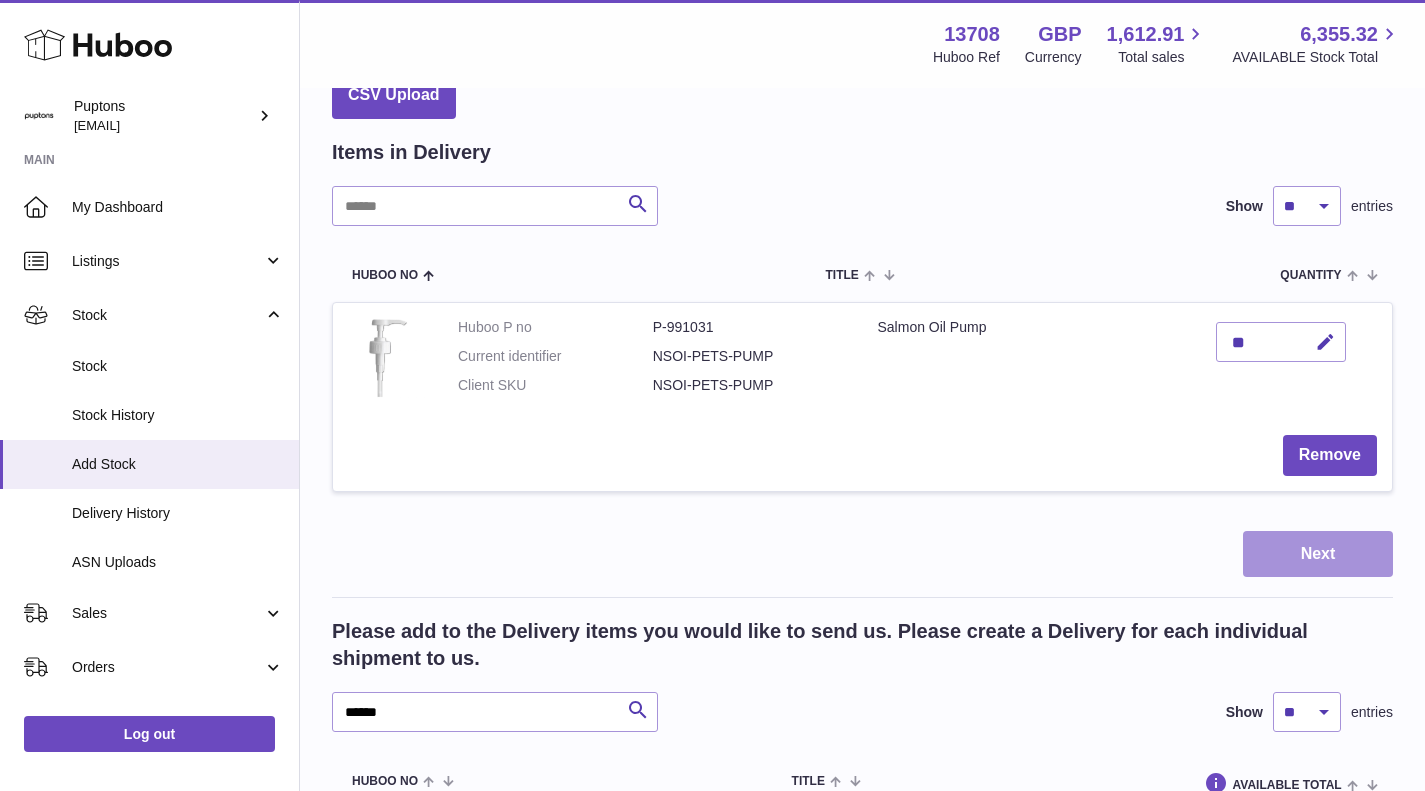 click on "Next" at bounding box center [1318, 554] 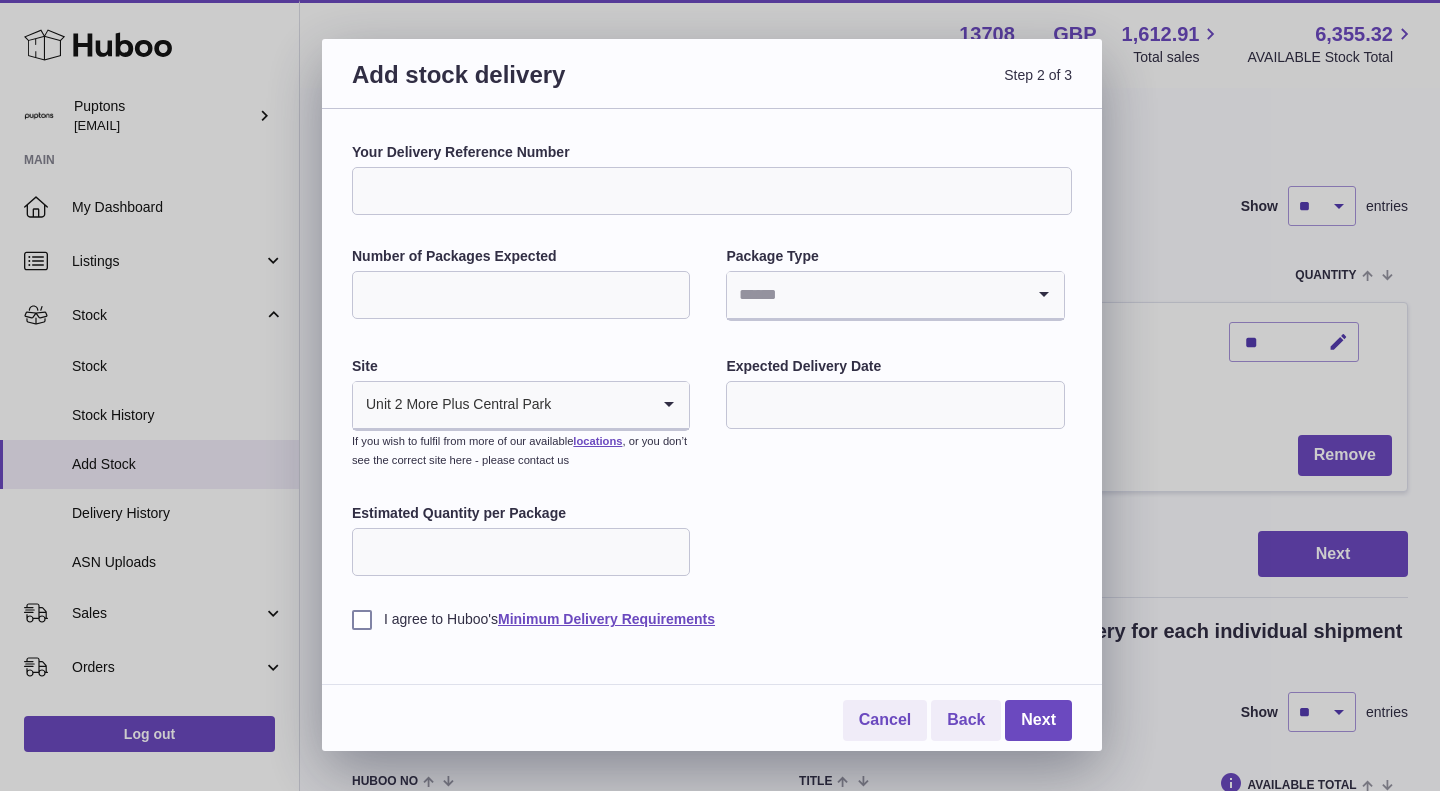 click on "Your Delivery Reference Number" at bounding box center (712, 191) 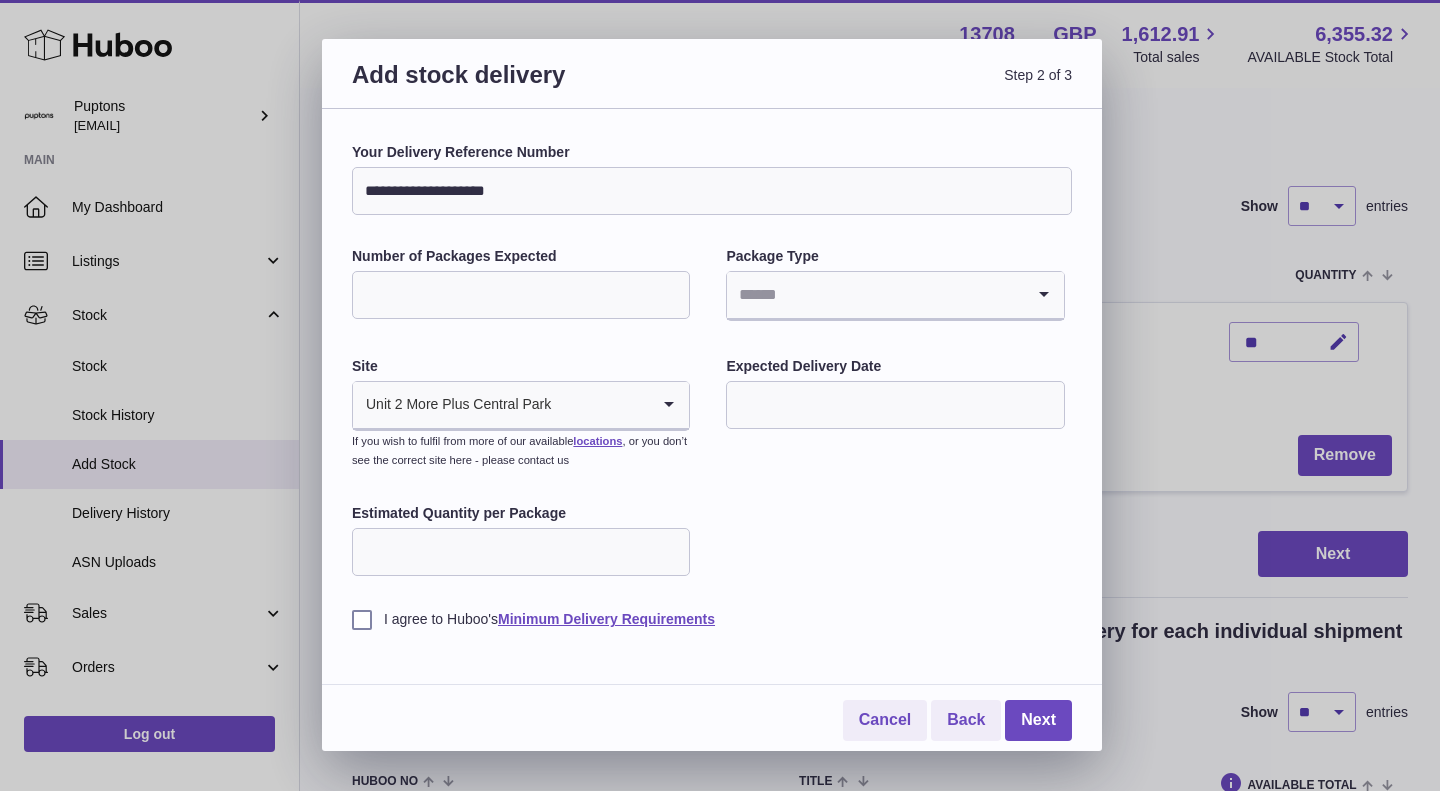 type on "**********" 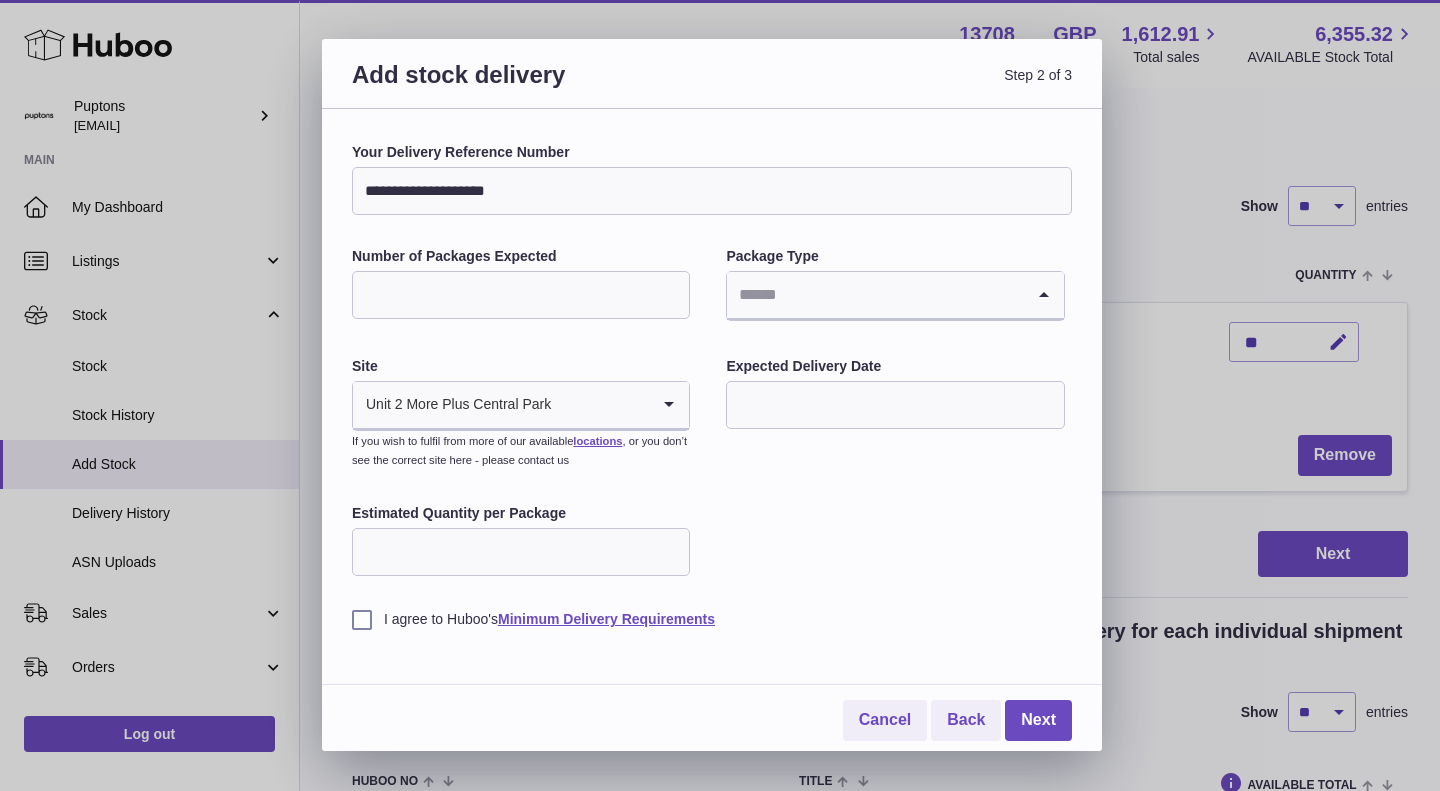 click at bounding box center (875, 295) 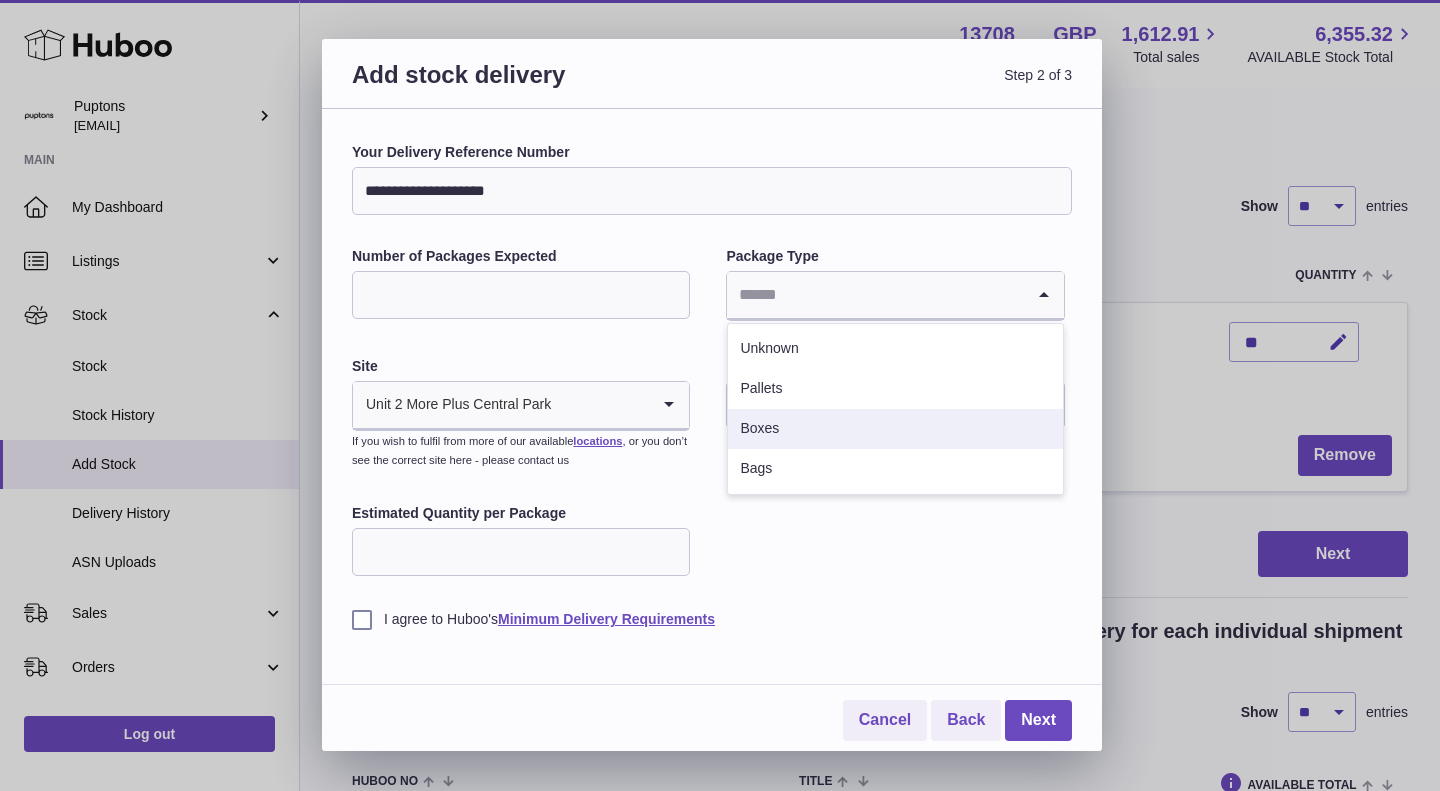 drag, startPoint x: 803, startPoint y: 423, endPoint x: 812, endPoint y: 431, distance: 12.0415945 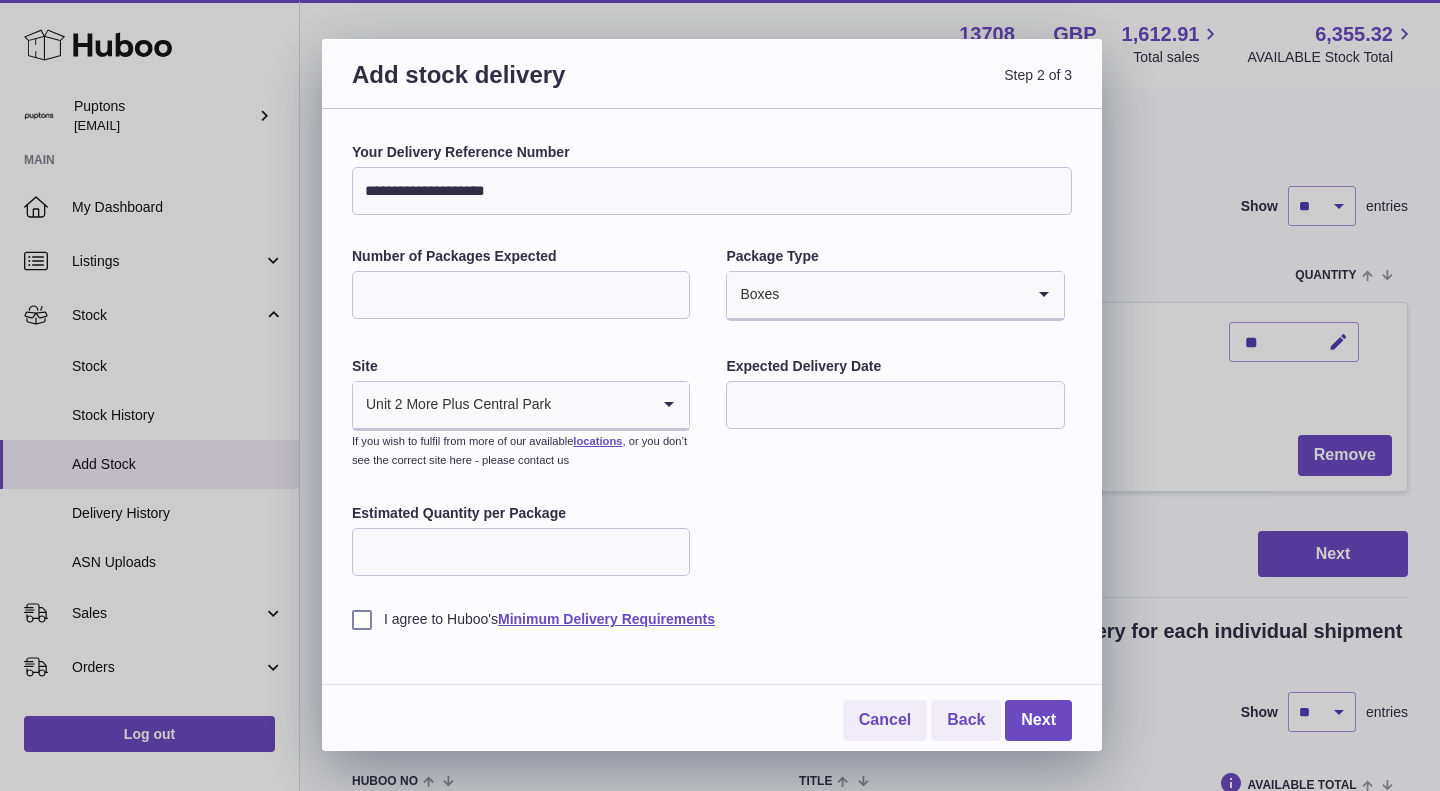 click at bounding box center [895, 405] 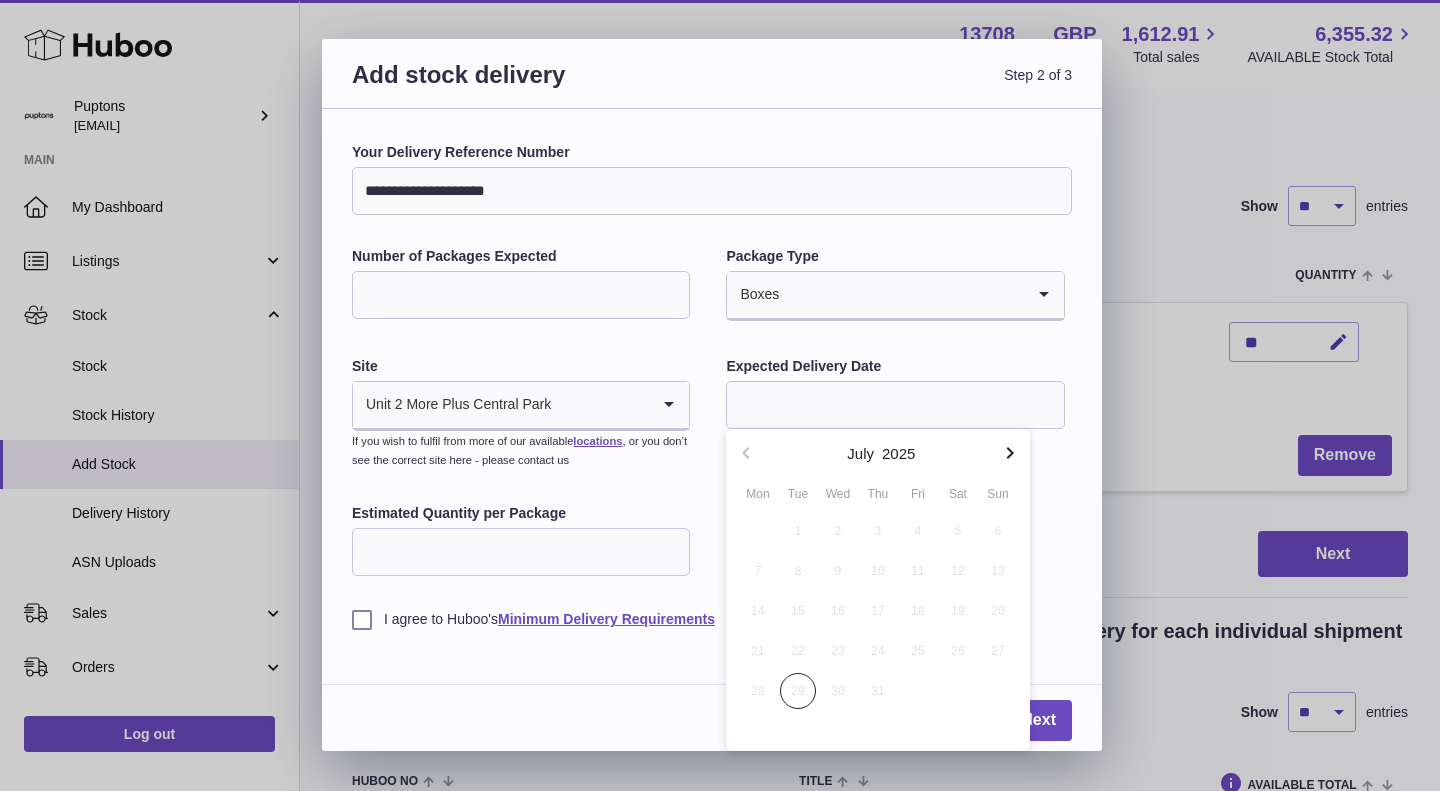 click 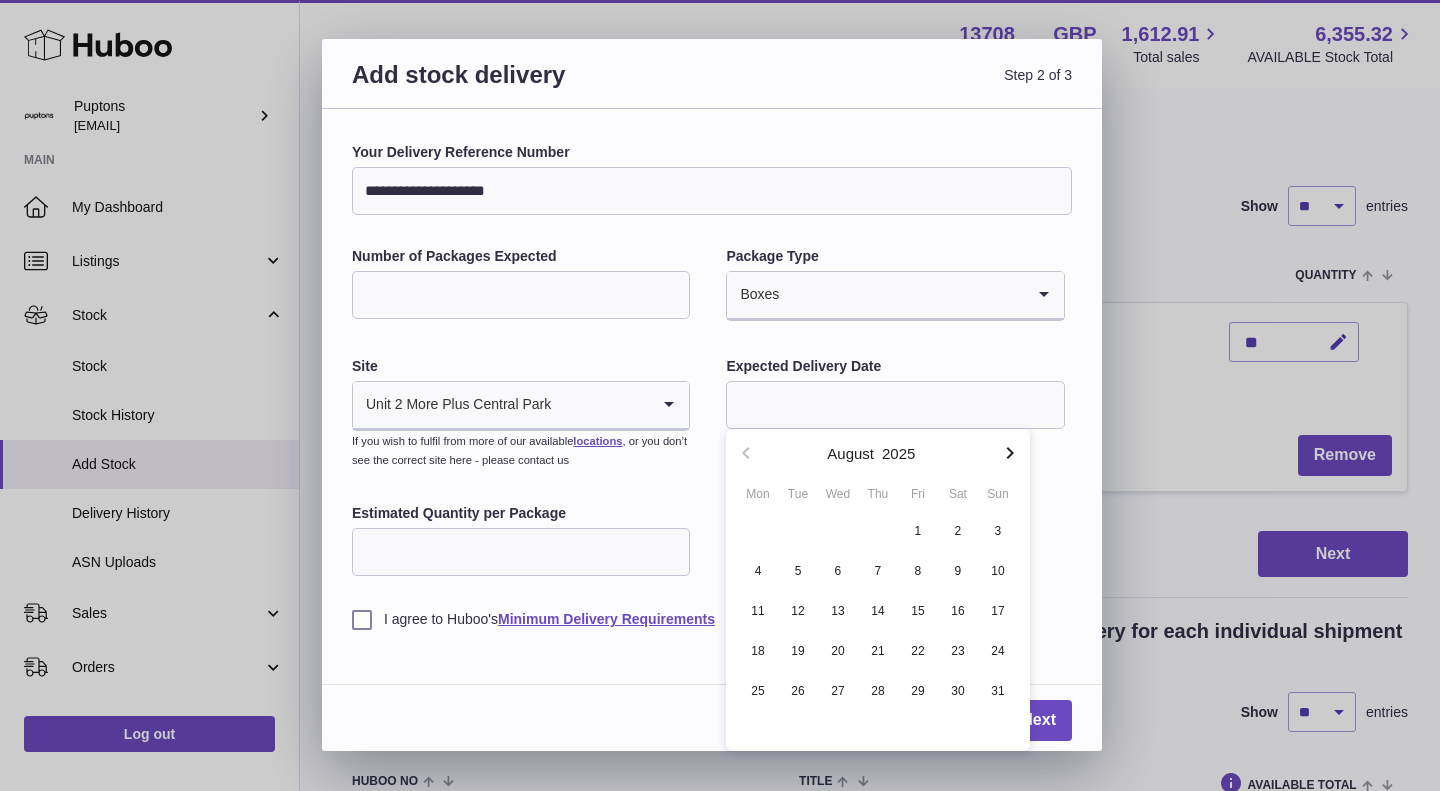click on "1" at bounding box center (918, 531) 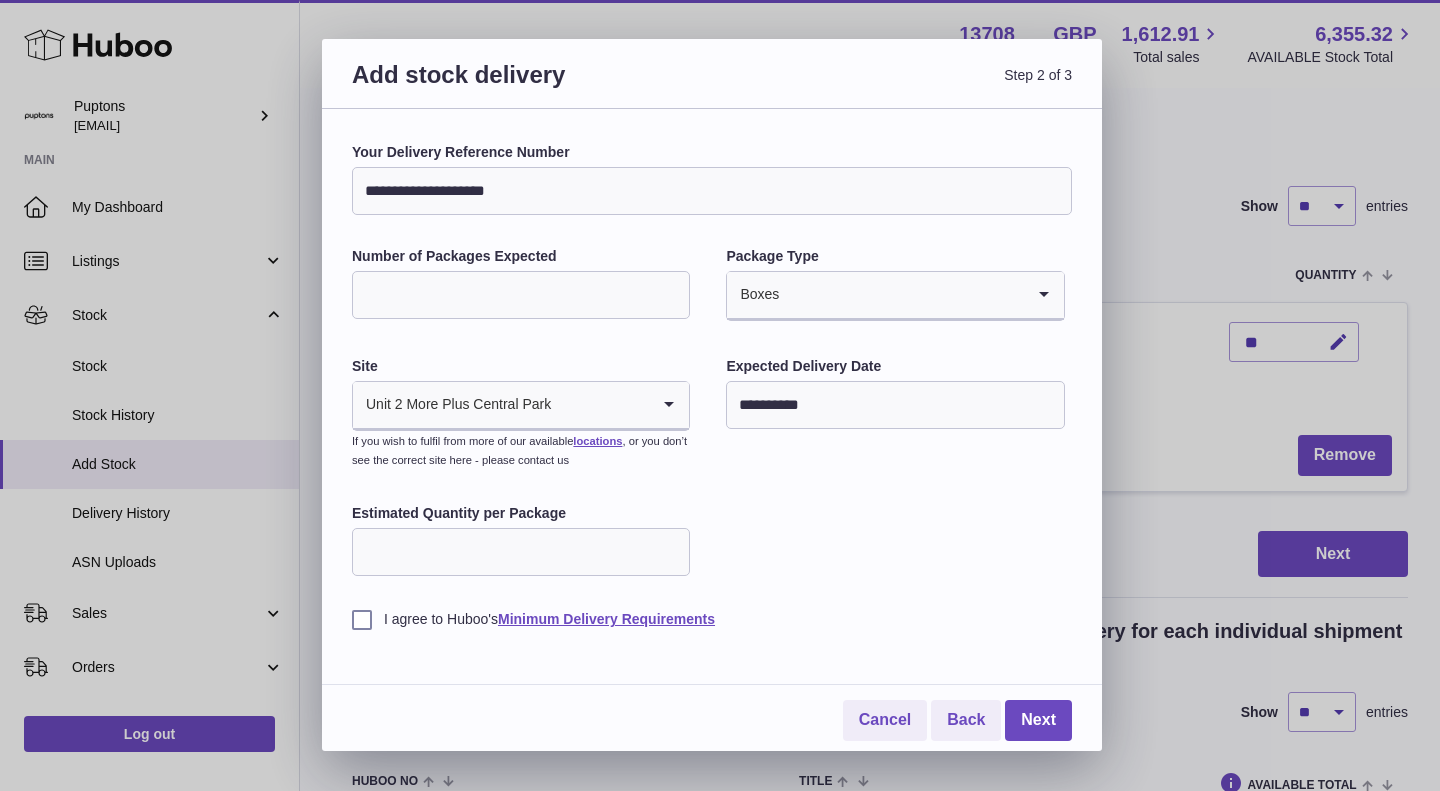 click on "Estimated Quantity per Package" at bounding box center (521, 552) 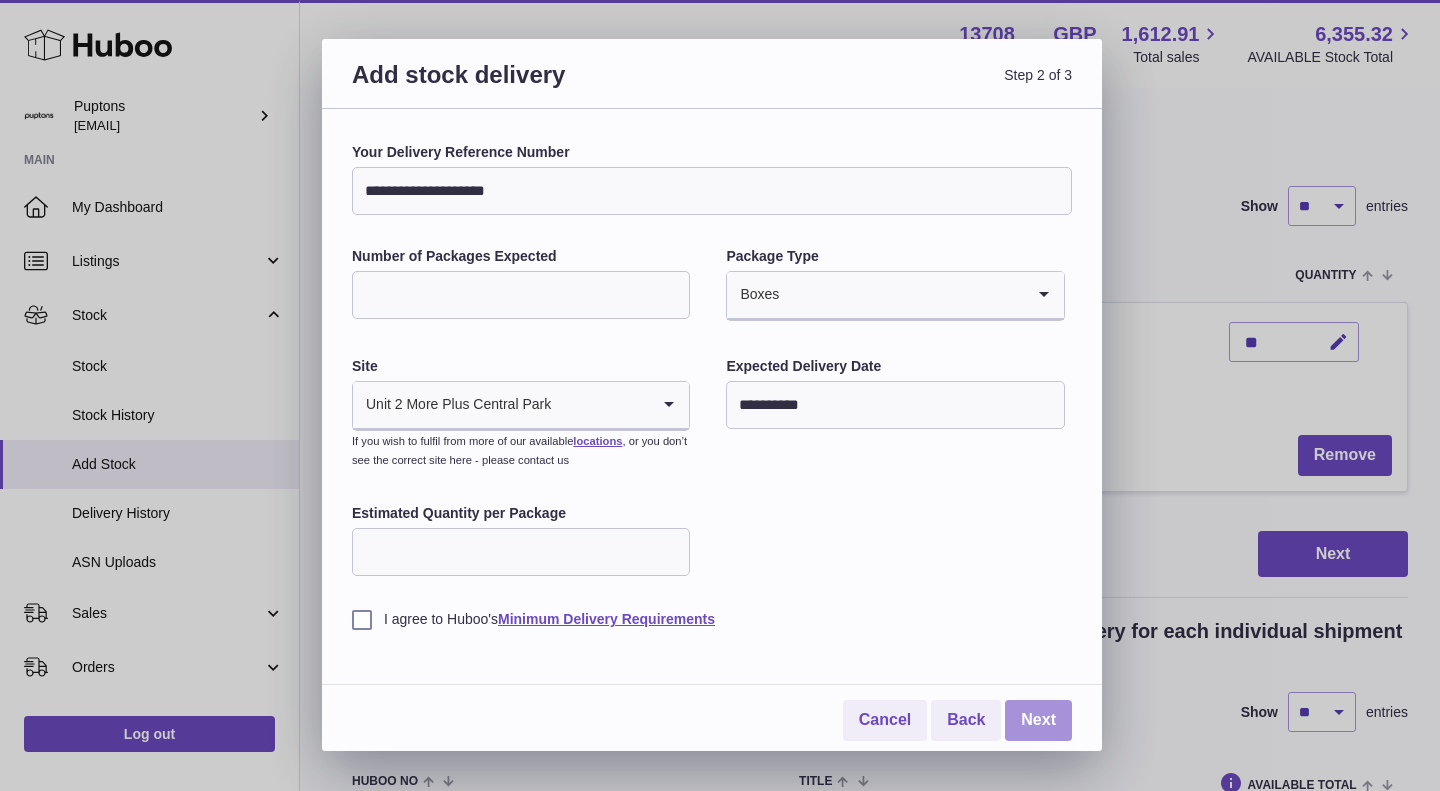 click on "Next" at bounding box center [1038, 720] 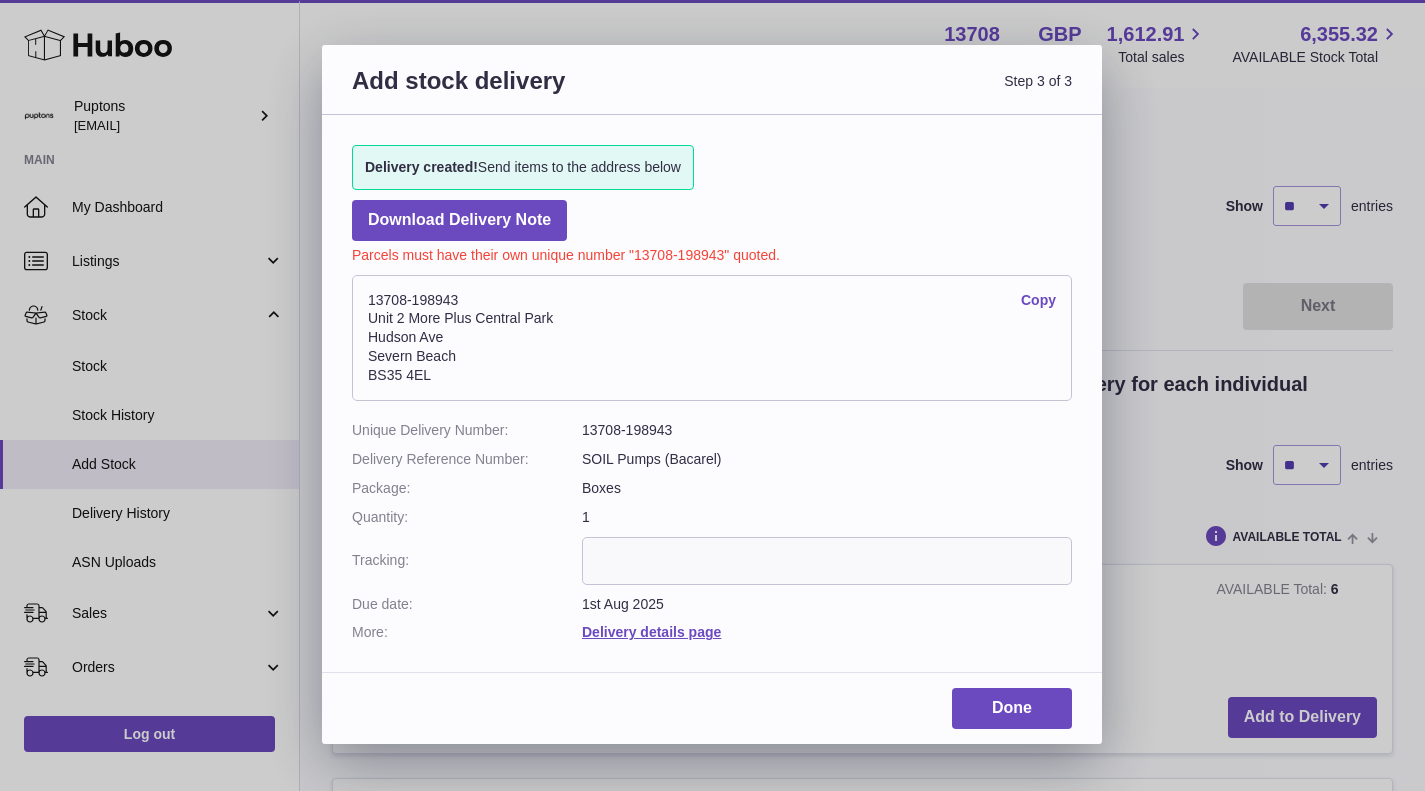 drag, startPoint x: 551, startPoint y: 376, endPoint x: 347, endPoint y: 296, distance: 219.12553 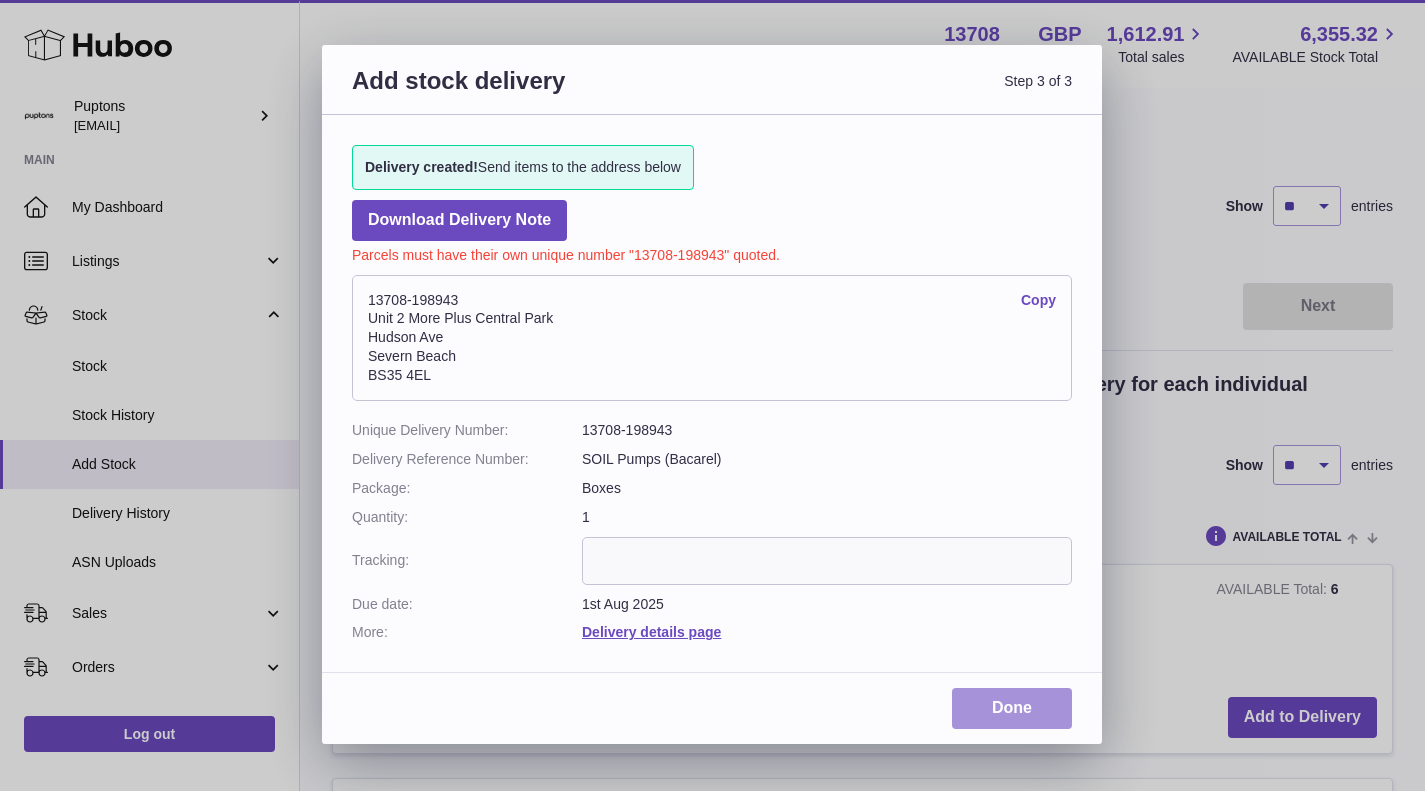 click on "Done" at bounding box center (1012, 708) 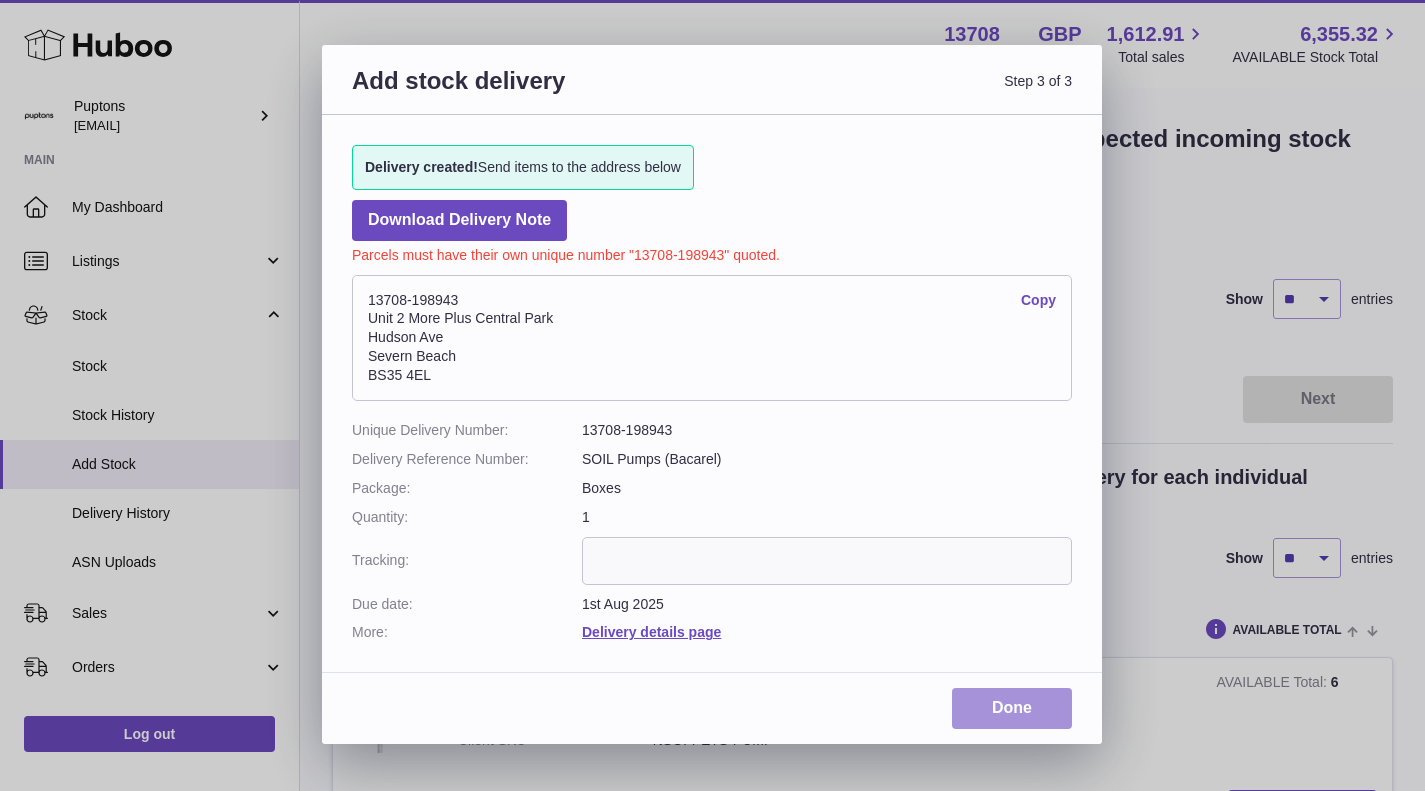 scroll, scrollTop: 0, scrollLeft: 0, axis: both 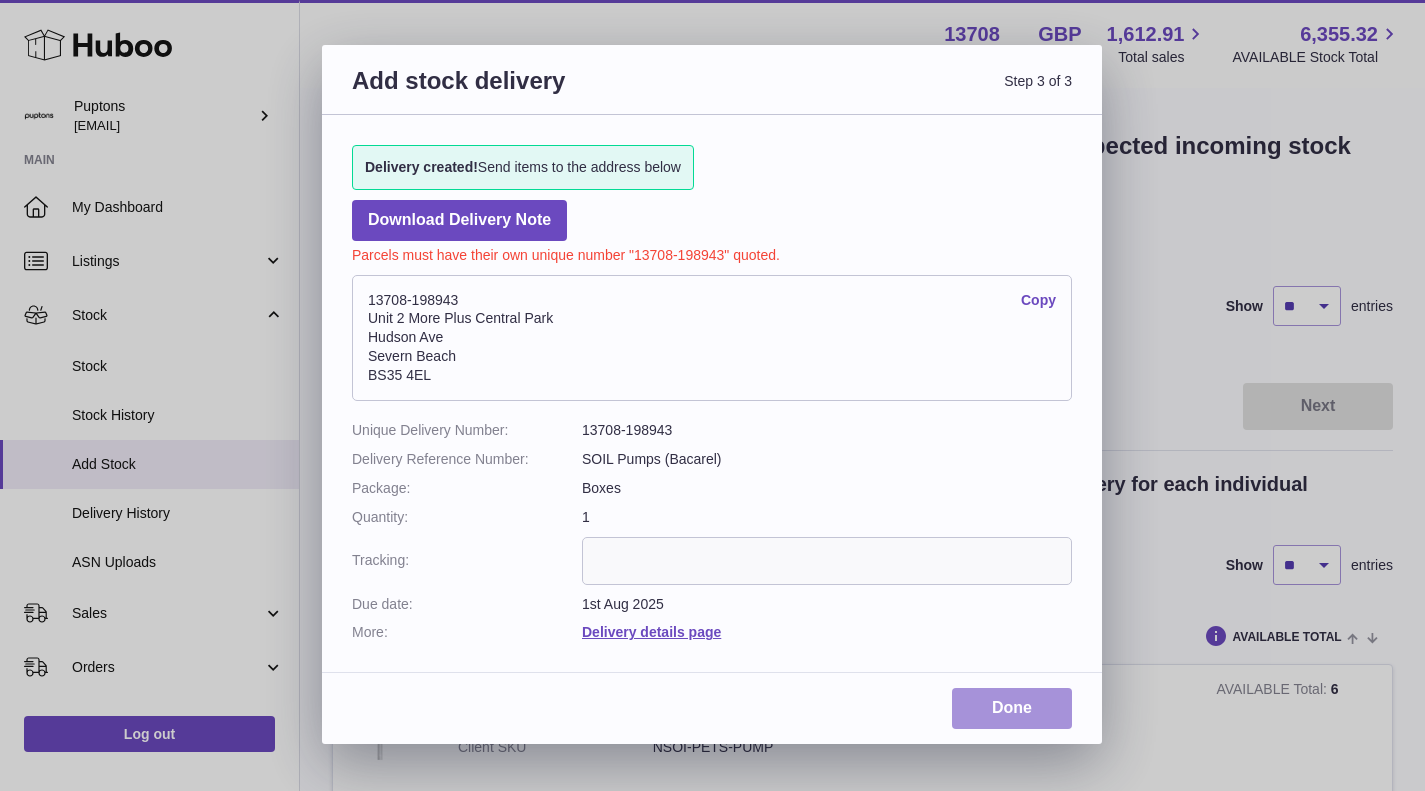 click on "Done" at bounding box center [1012, 708] 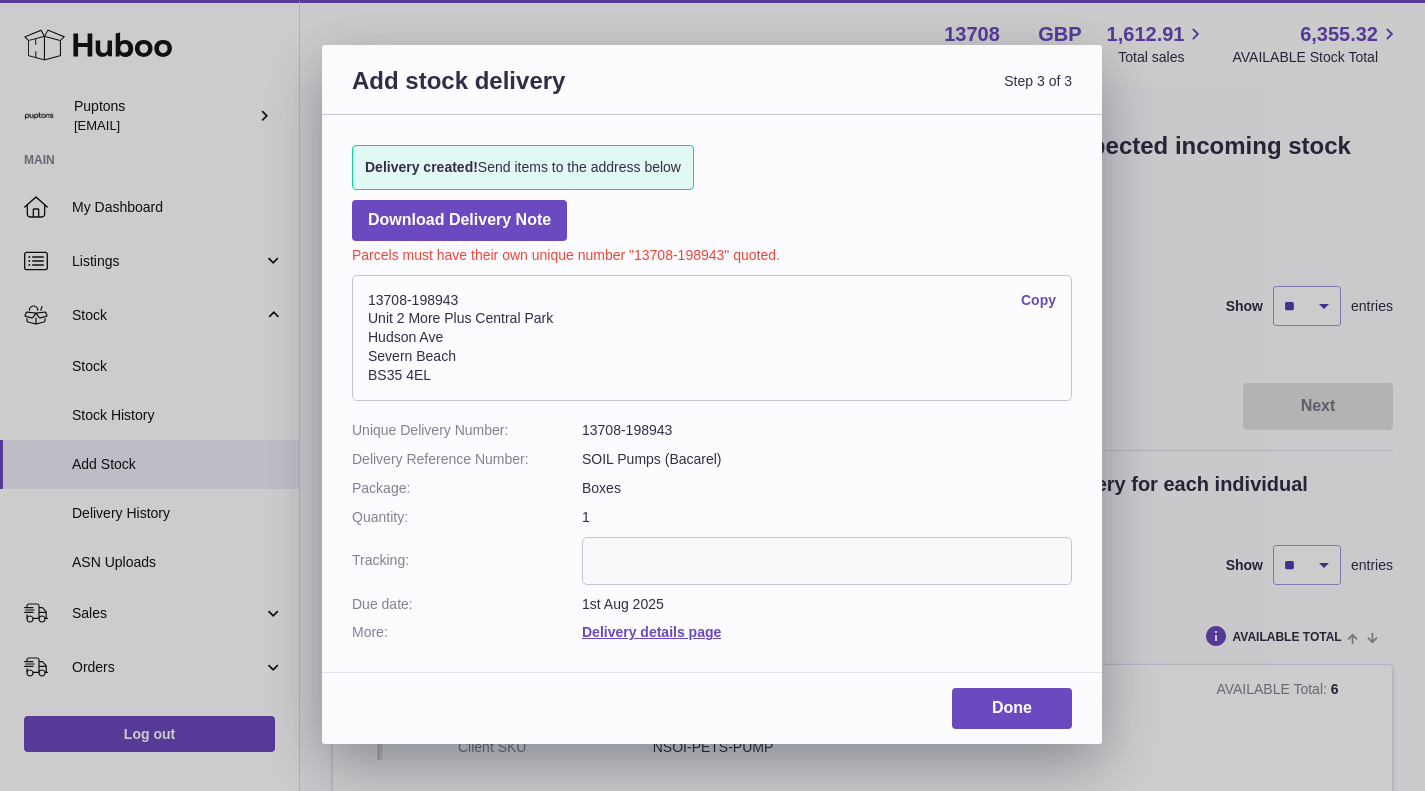 click on "Add stock delivery   Step 3 of 3   Delivery created!   Send items to the address below
Download Delivery Note
Parcels must have their own unique number "13708-198943" quoted.
13708-198943
Copy
Unit 2 More Plus Central Park
Hudson Ave
Severn Beach
BS35 4EL    Unique Delivery Number:   13708-198943   Delivery Reference Number:   SOIL Pumps (Bacarel)   Package:   Boxes   Quantity:   1     Tracking:     Due date:   1st Aug 2025   More:   Delivery details page
Done" at bounding box center [712, 395] 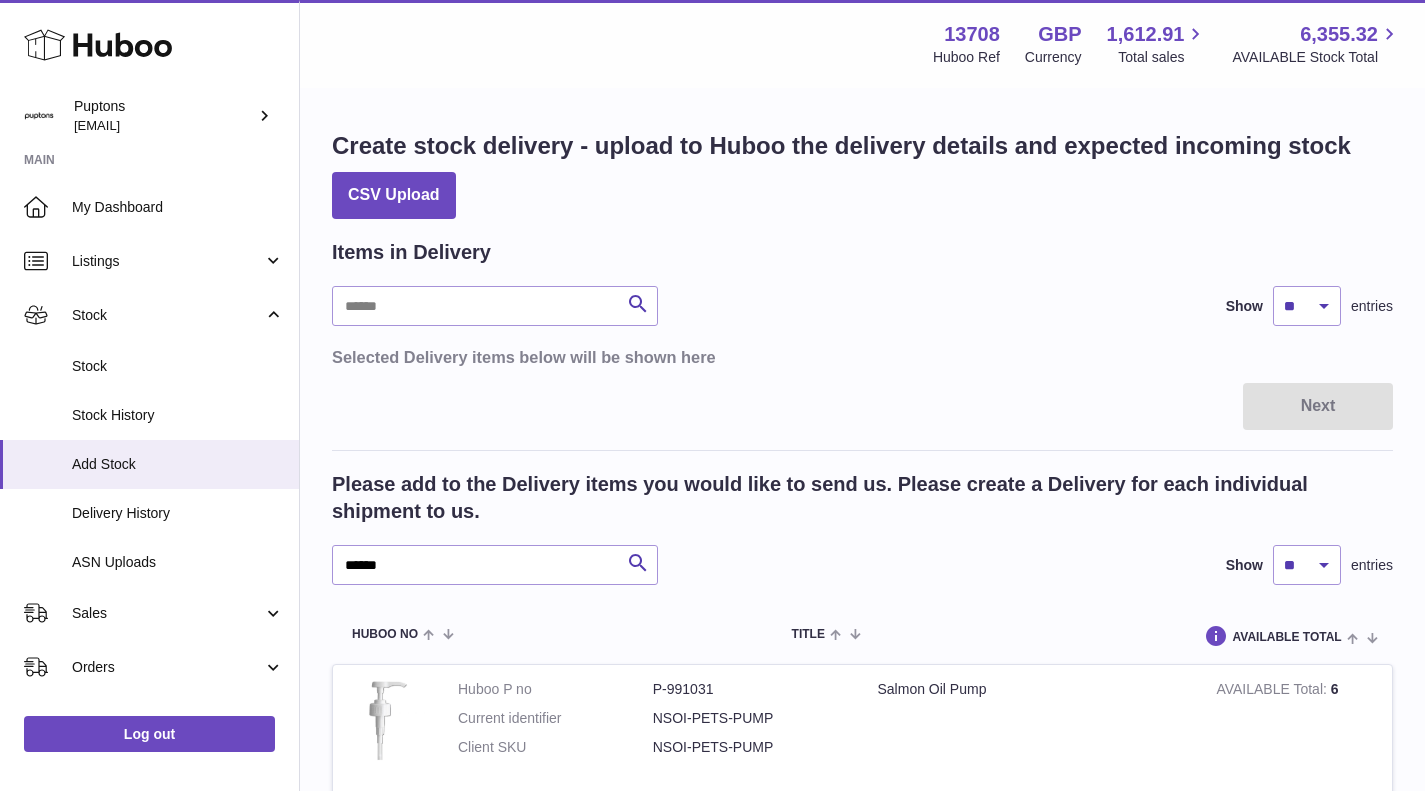 click on "Stock" at bounding box center (149, 366) 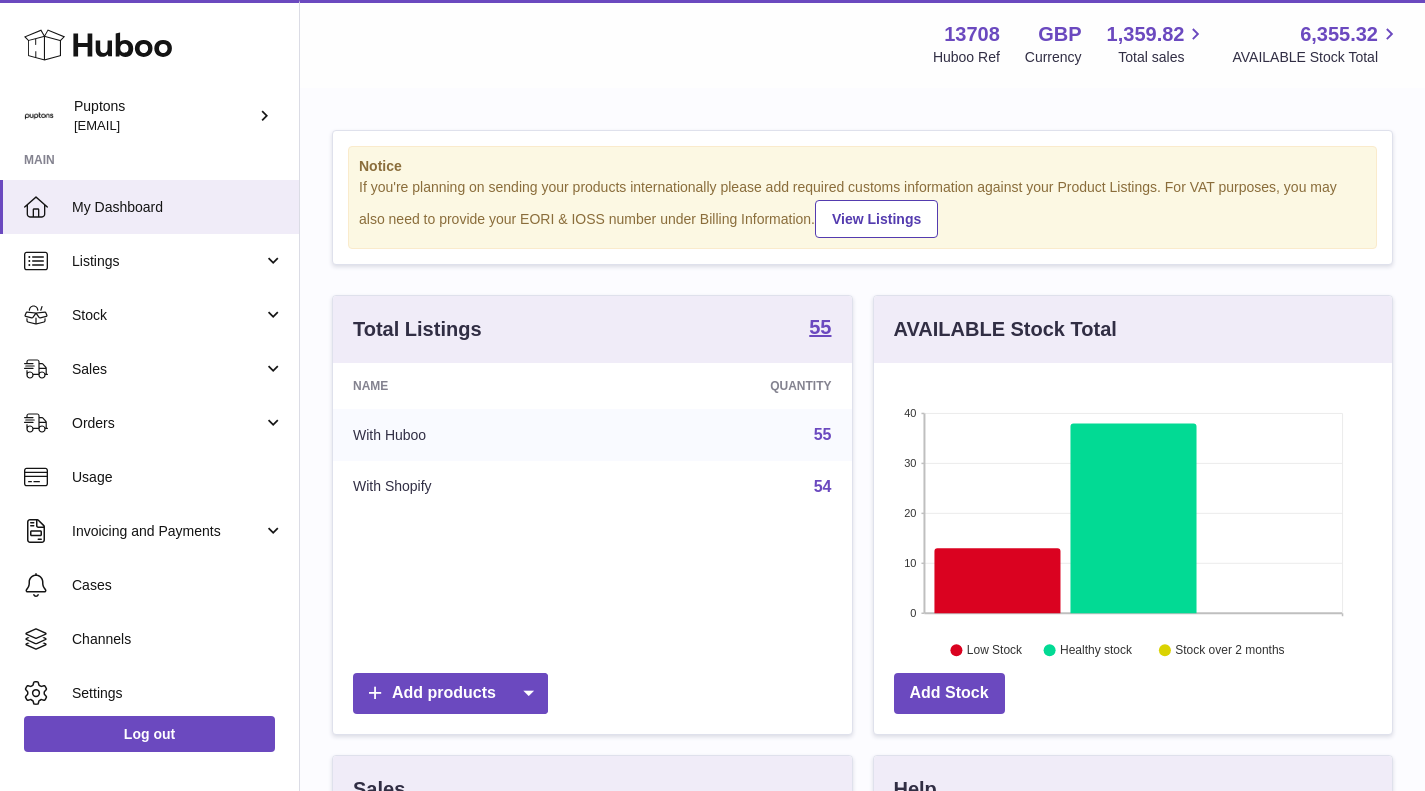 scroll, scrollTop: 0, scrollLeft: 0, axis: both 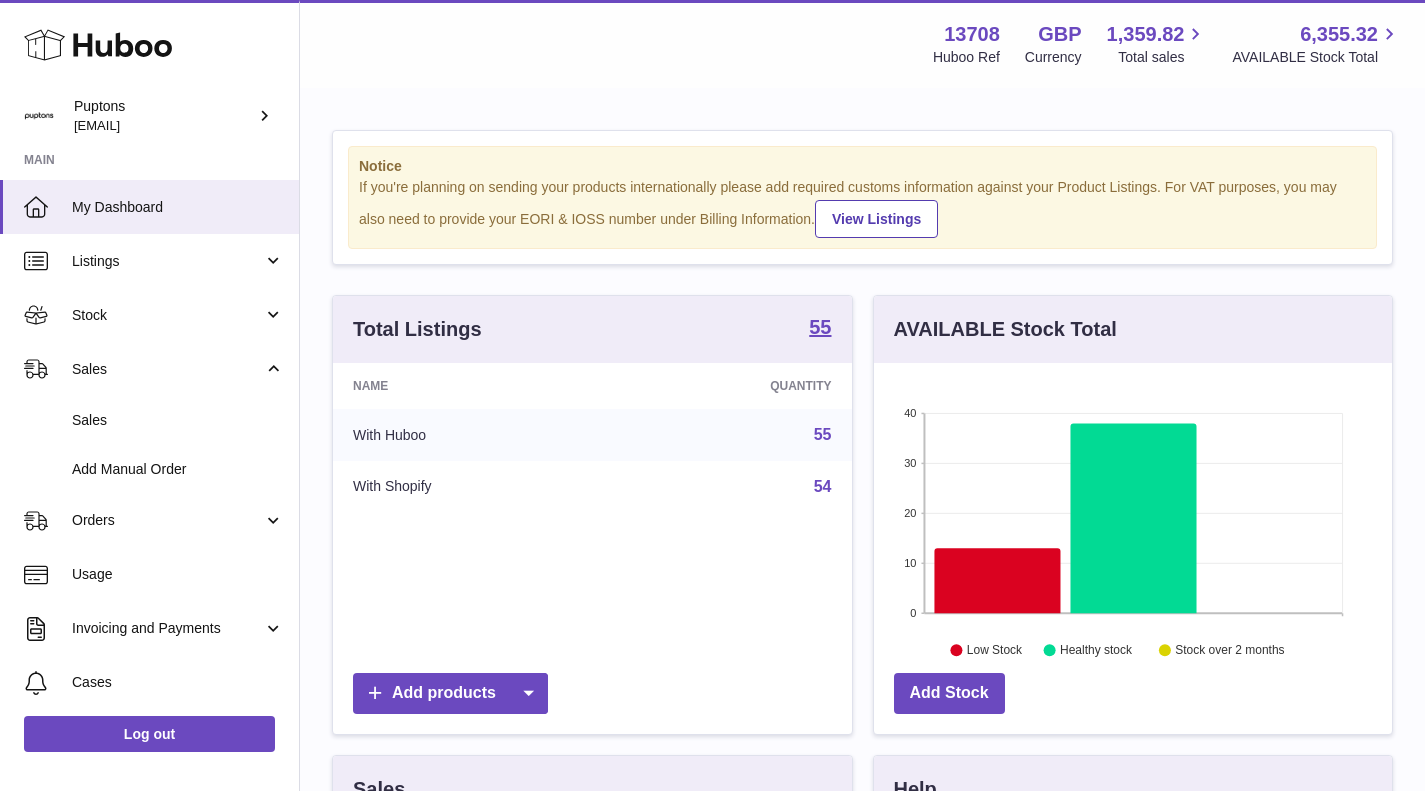 click on "Sales" at bounding box center (178, 420) 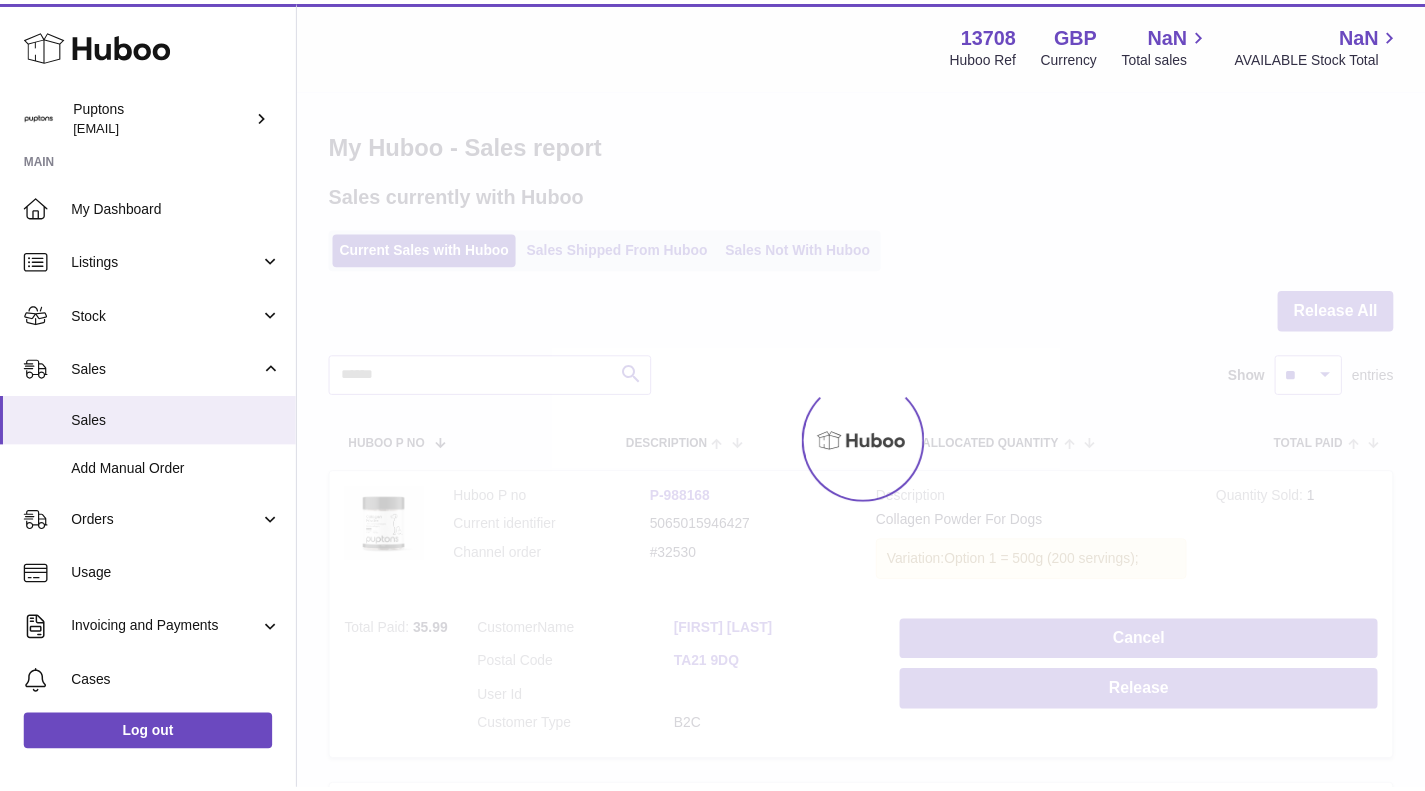 scroll, scrollTop: 100, scrollLeft: 0, axis: vertical 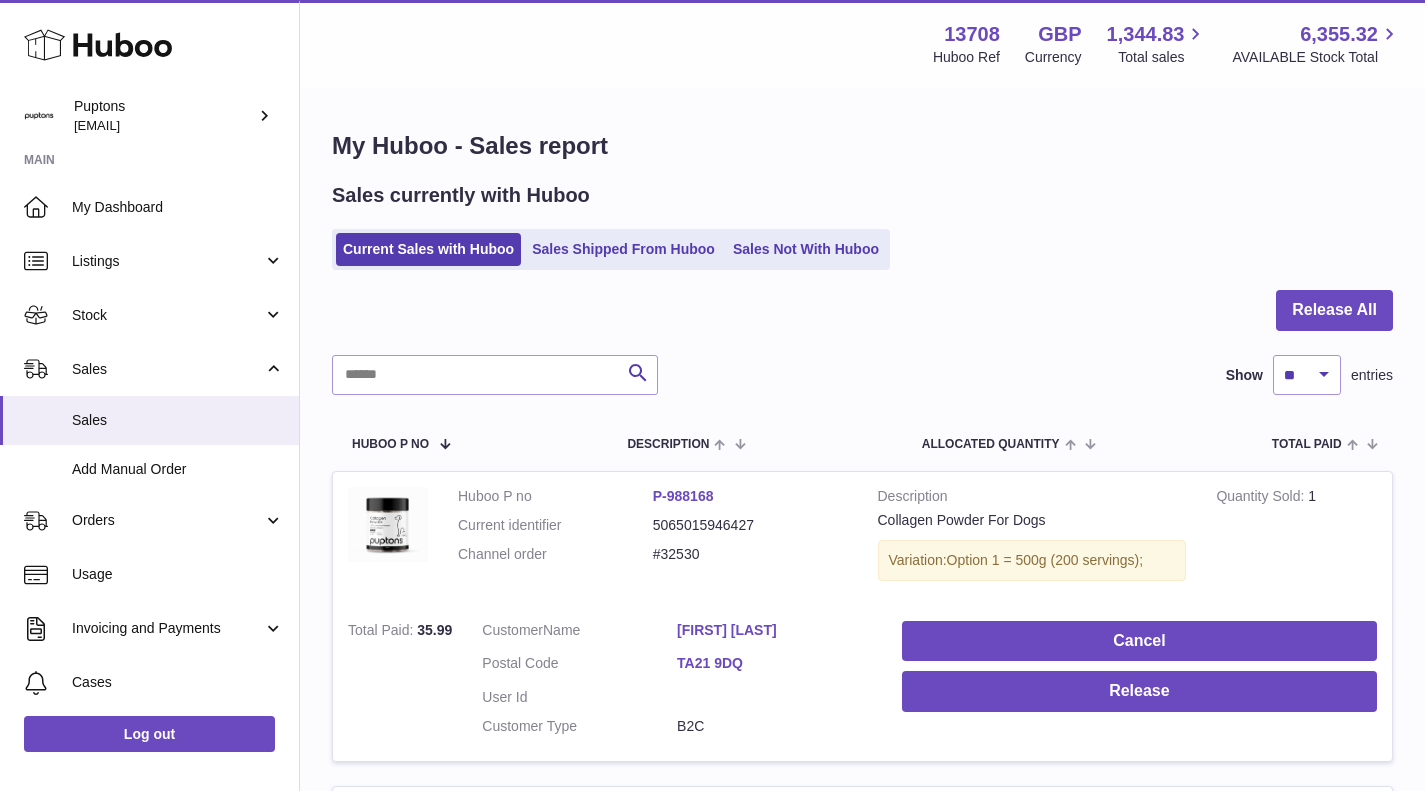 click on "Sales Not With Huboo" at bounding box center [806, 249] 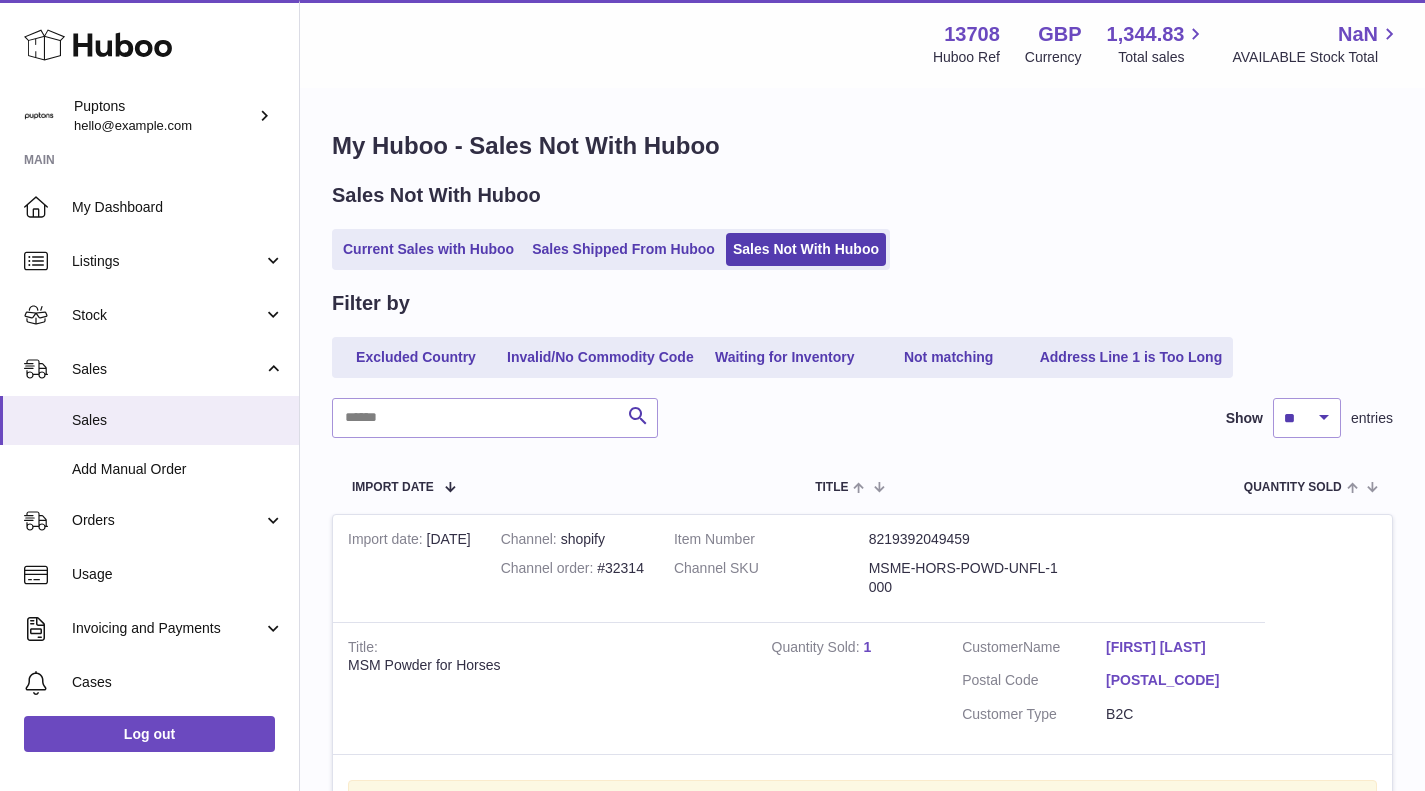 scroll, scrollTop: 0, scrollLeft: 0, axis: both 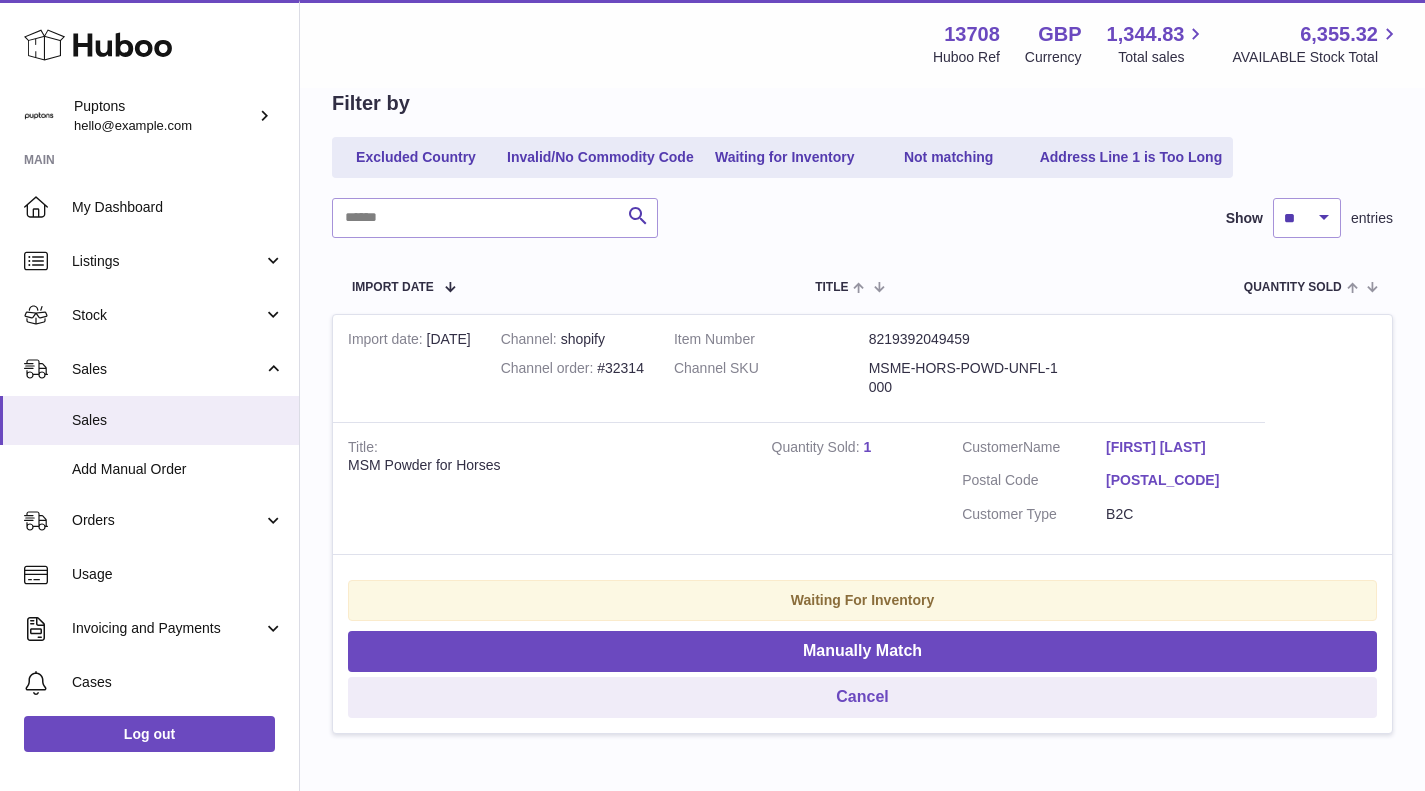 click on "Channel order #32314" at bounding box center [572, 368] 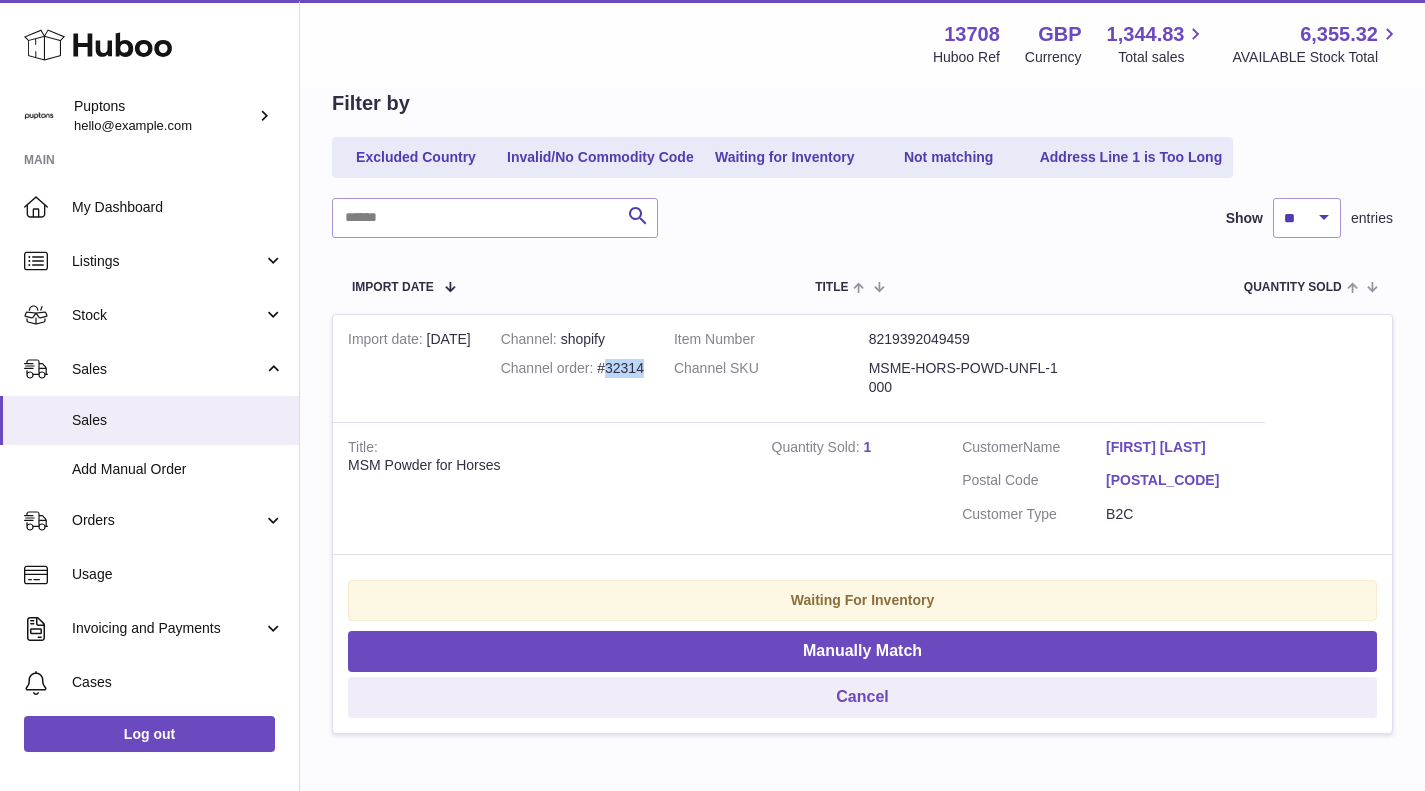 click on "Channel order #32314" at bounding box center (572, 368) 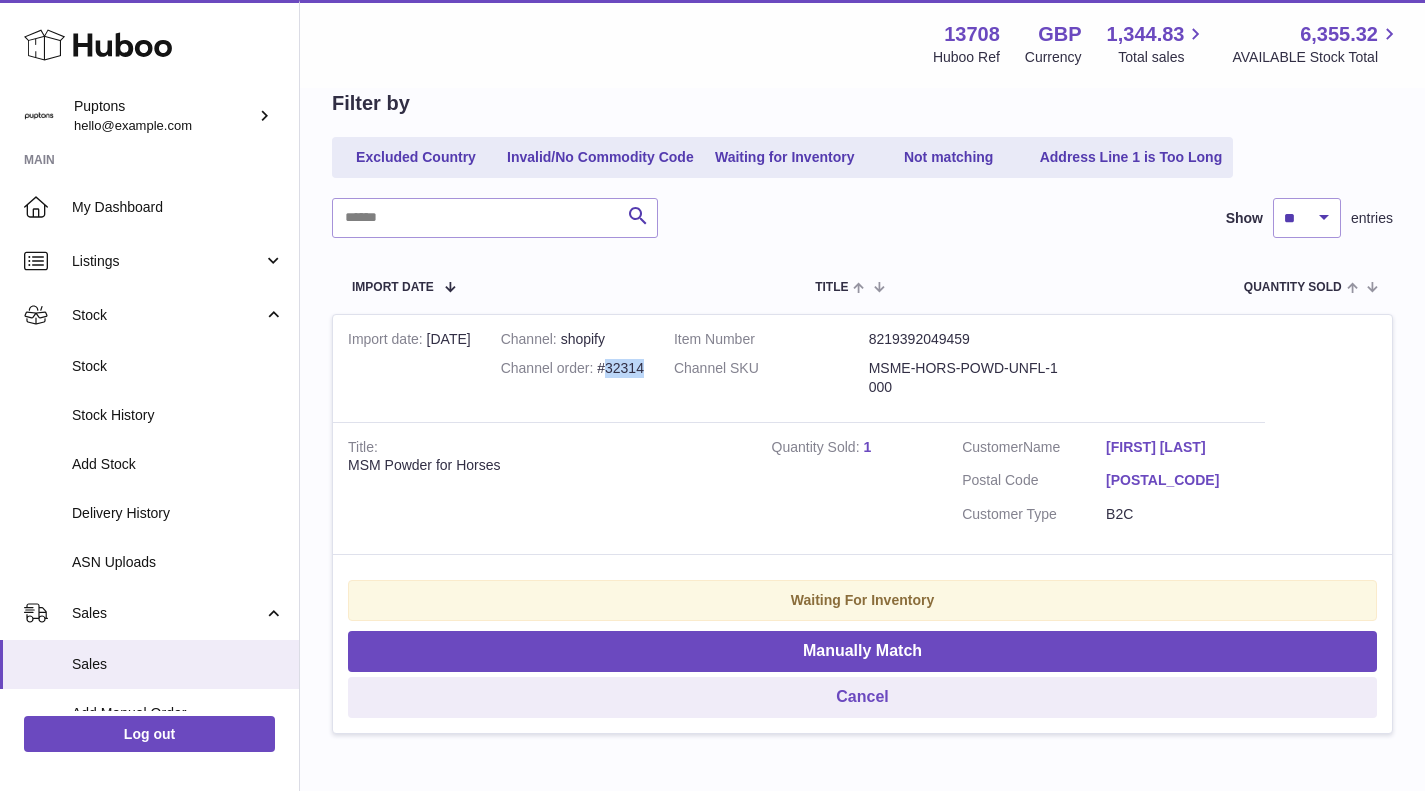 click on "Stock" at bounding box center (178, 366) 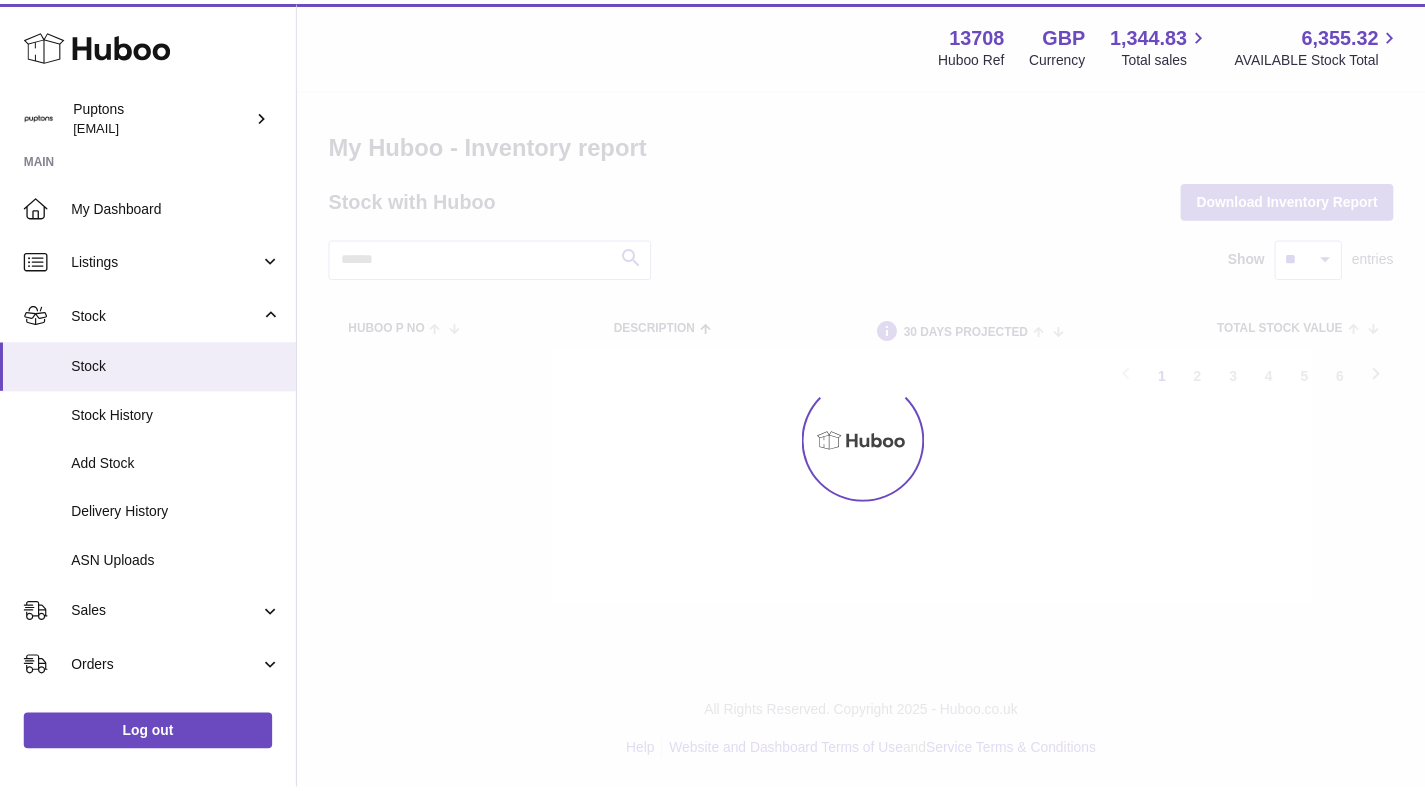 scroll, scrollTop: 0, scrollLeft: 0, axis: both 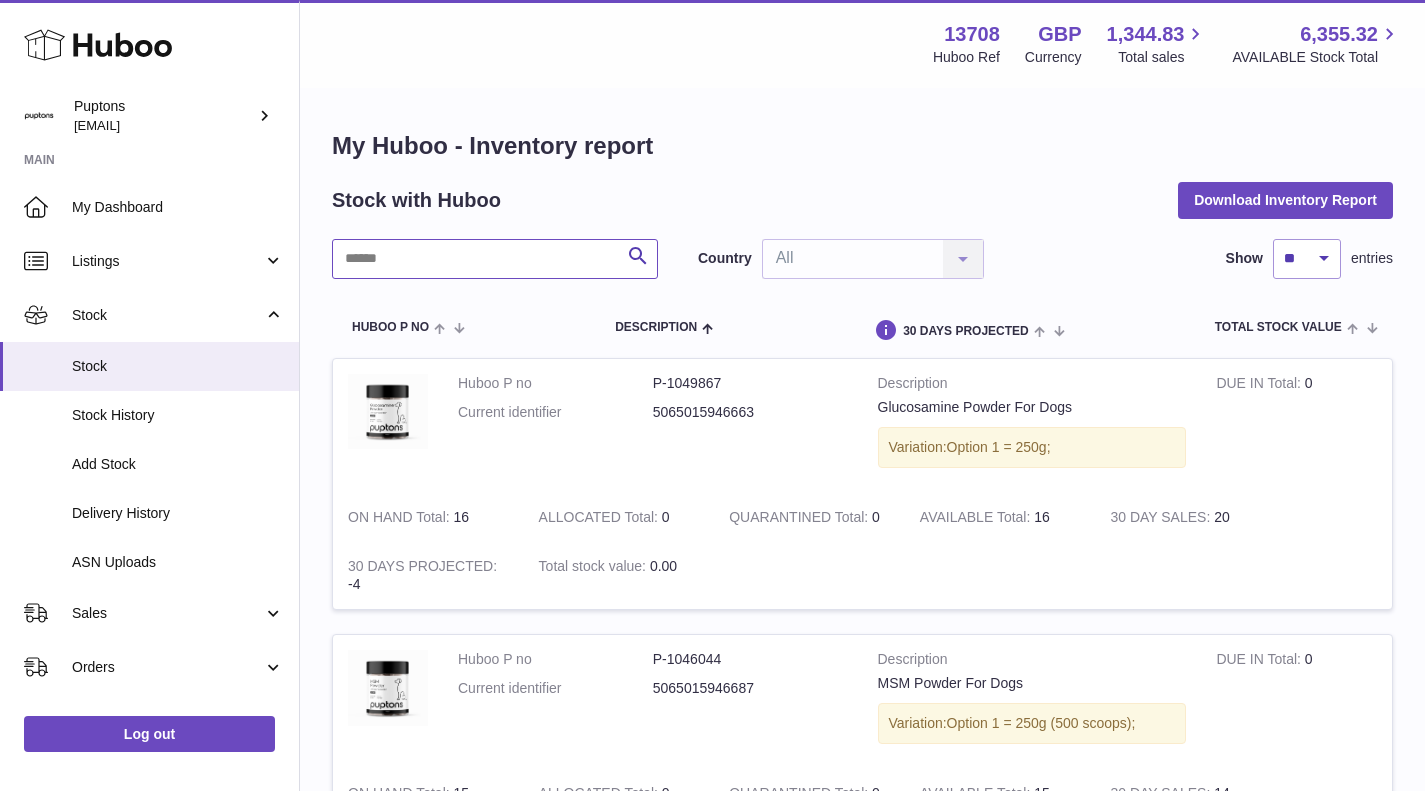 click at bounding box center (495, 259) 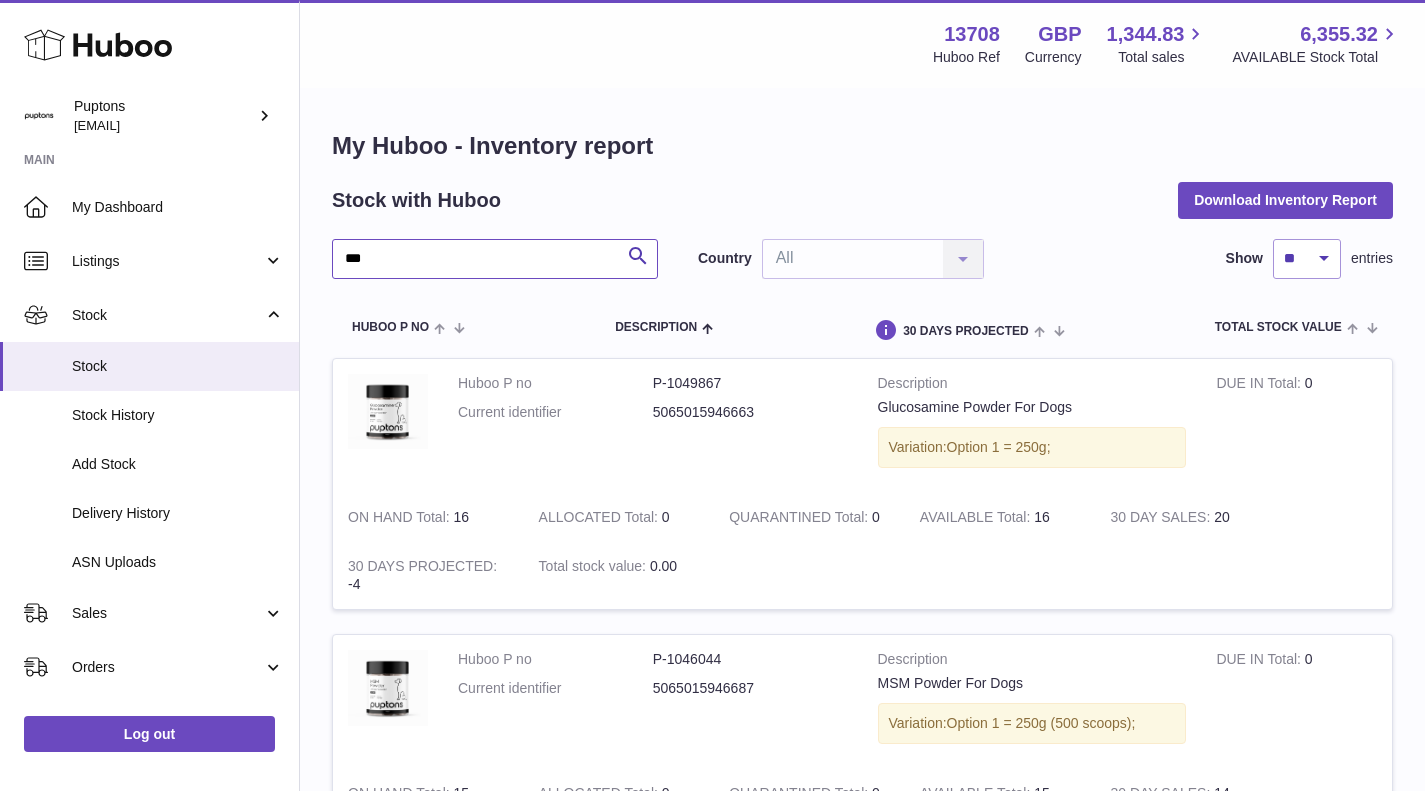 type on "***" 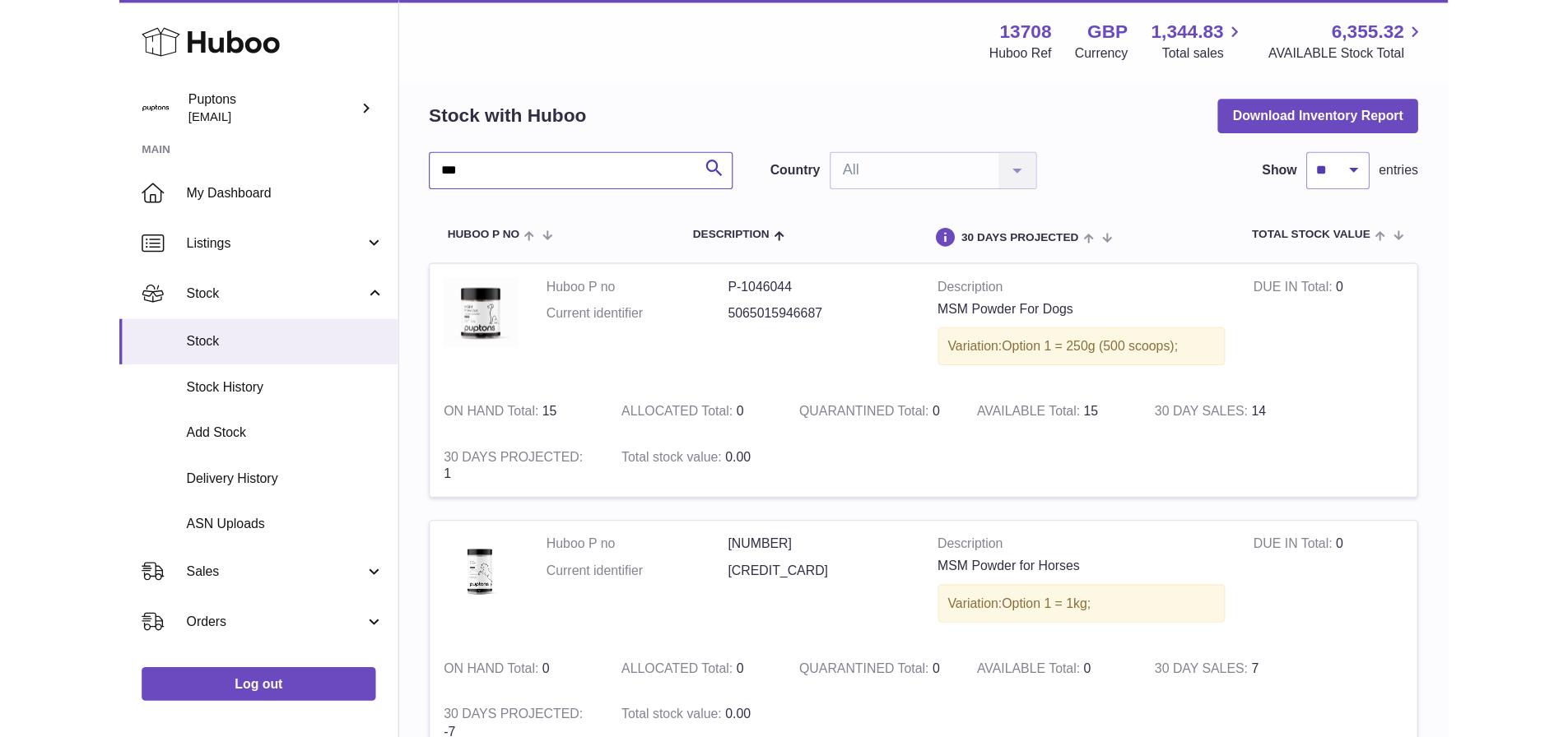 scroll, scrollTop: 82, scrollLeft: 0, axis: vertical 